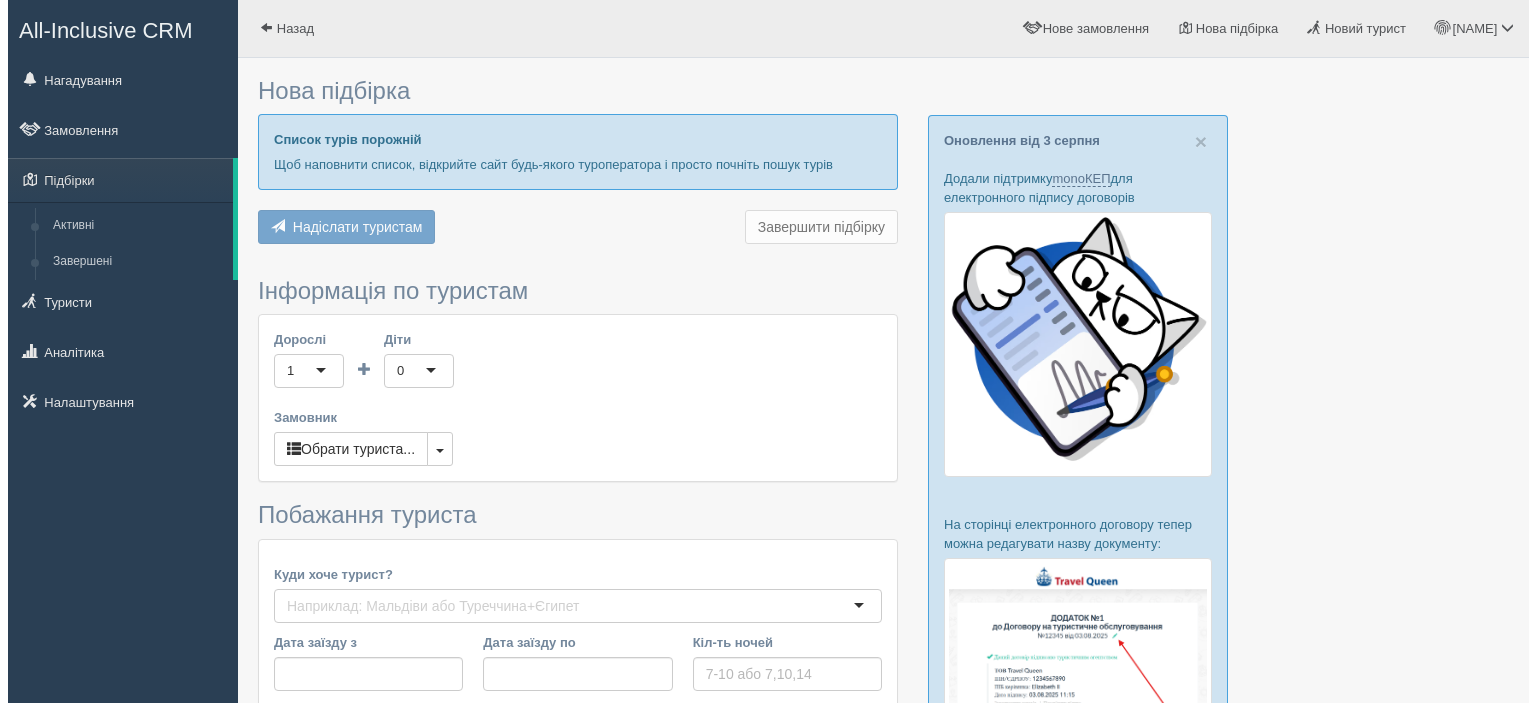 scroll, scrollTop: 0, scrollLeft: 0, axis: both 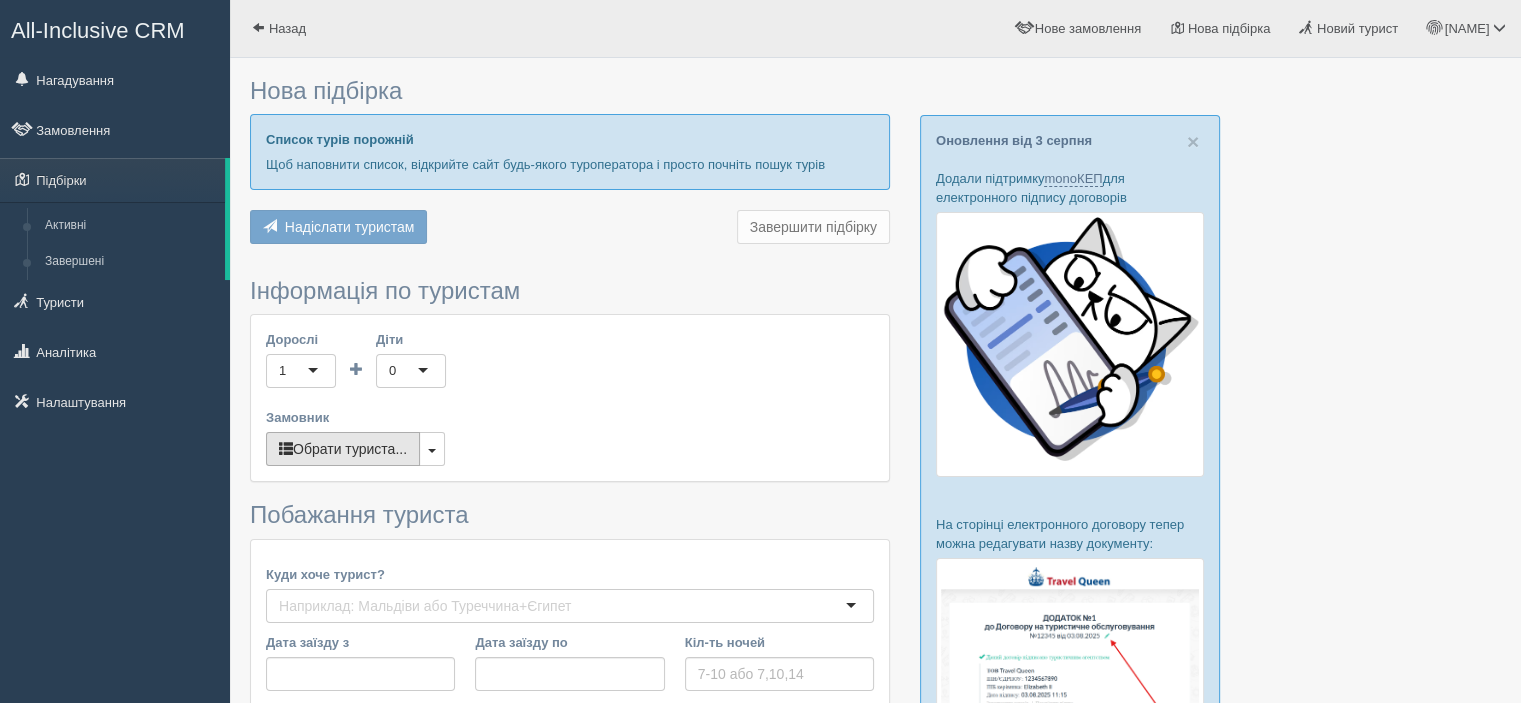 click on "Обрати туриста..." at bounding box center (343, 449) 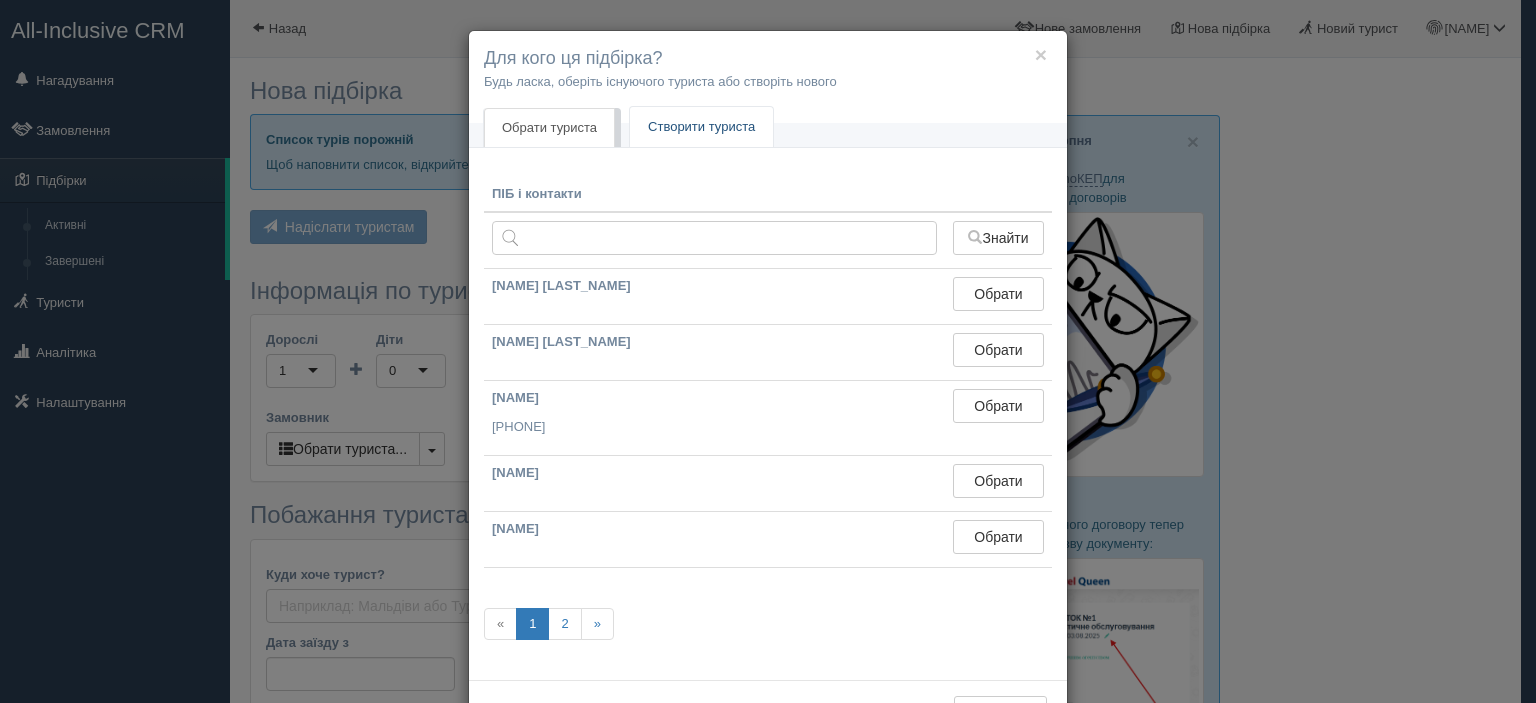 click on "Створити туриста" at bounding box center [701, 127] 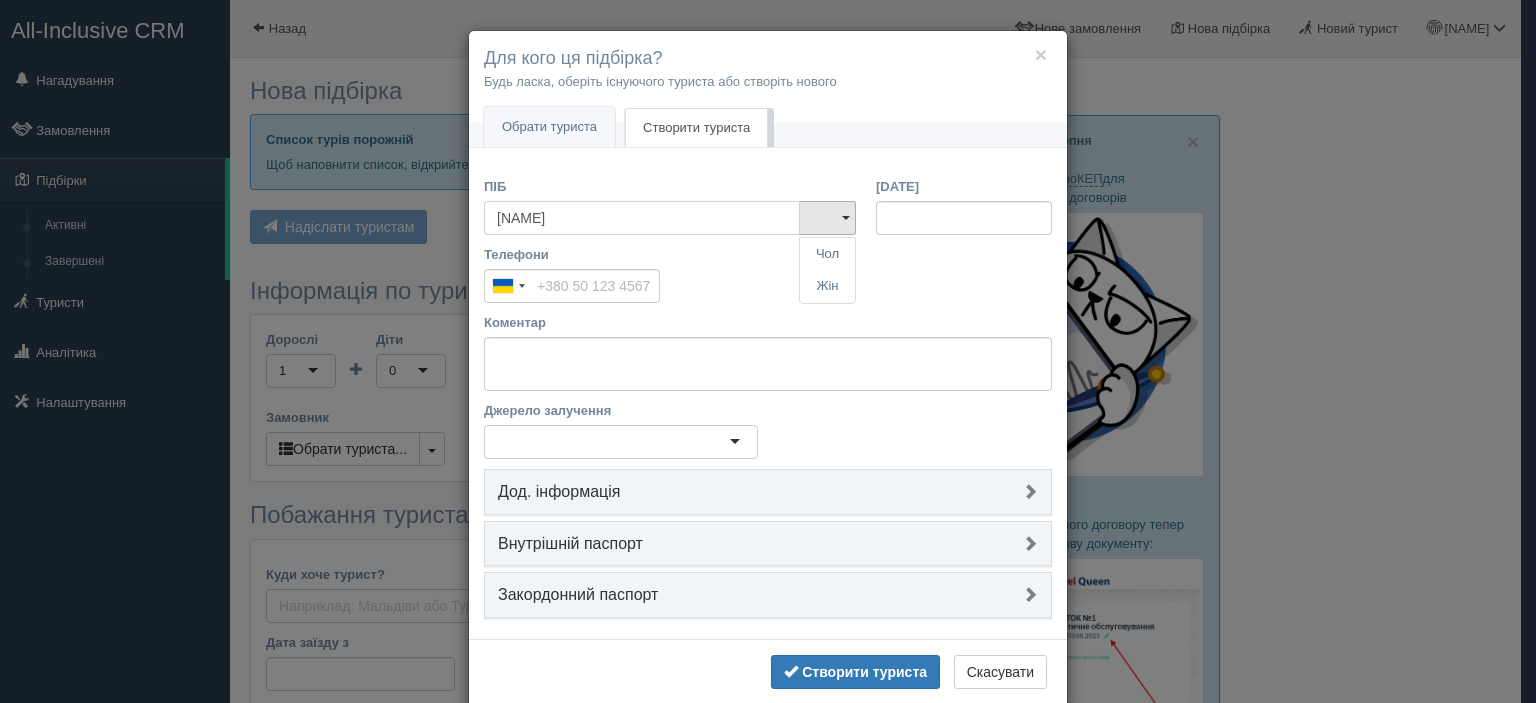 type on "[NAME]" 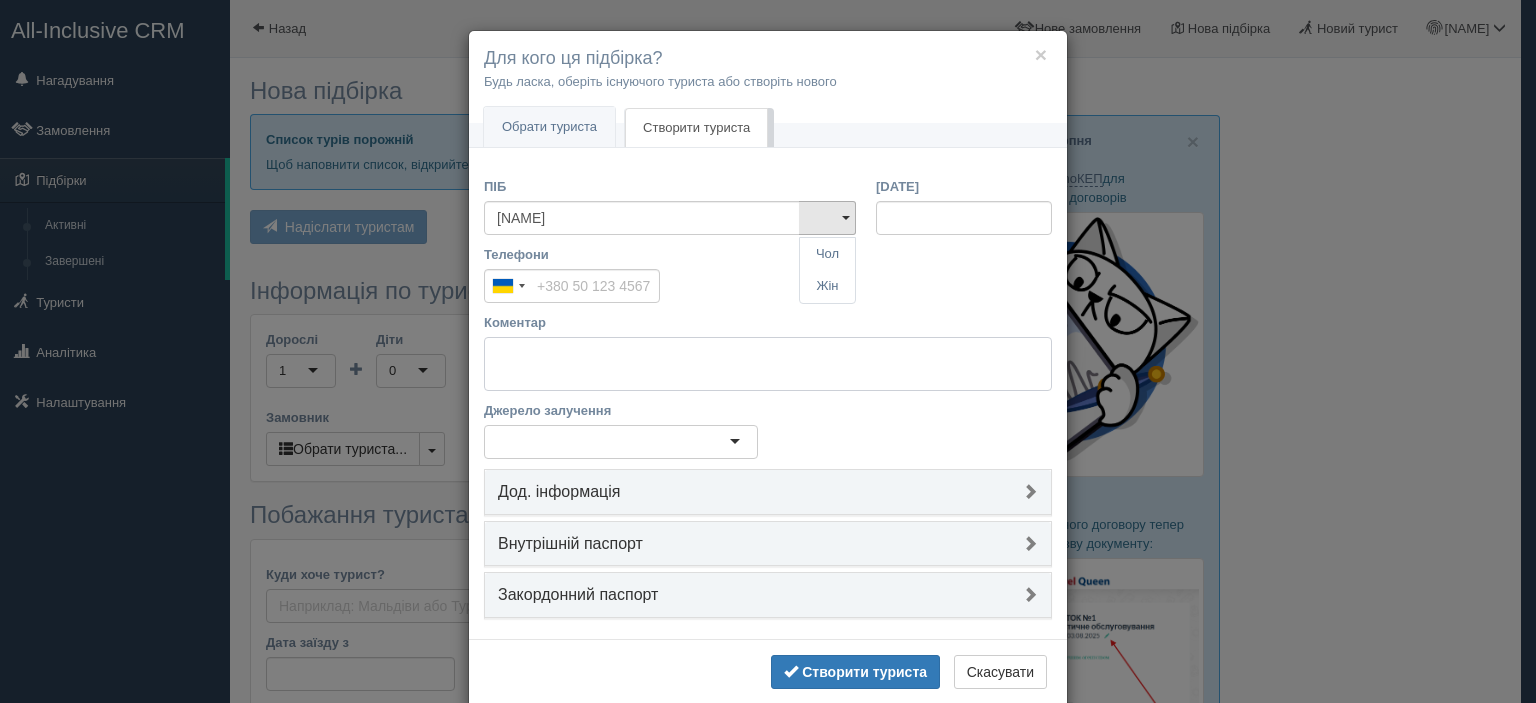 click on "Коментар" at bounding box center [768, 364] 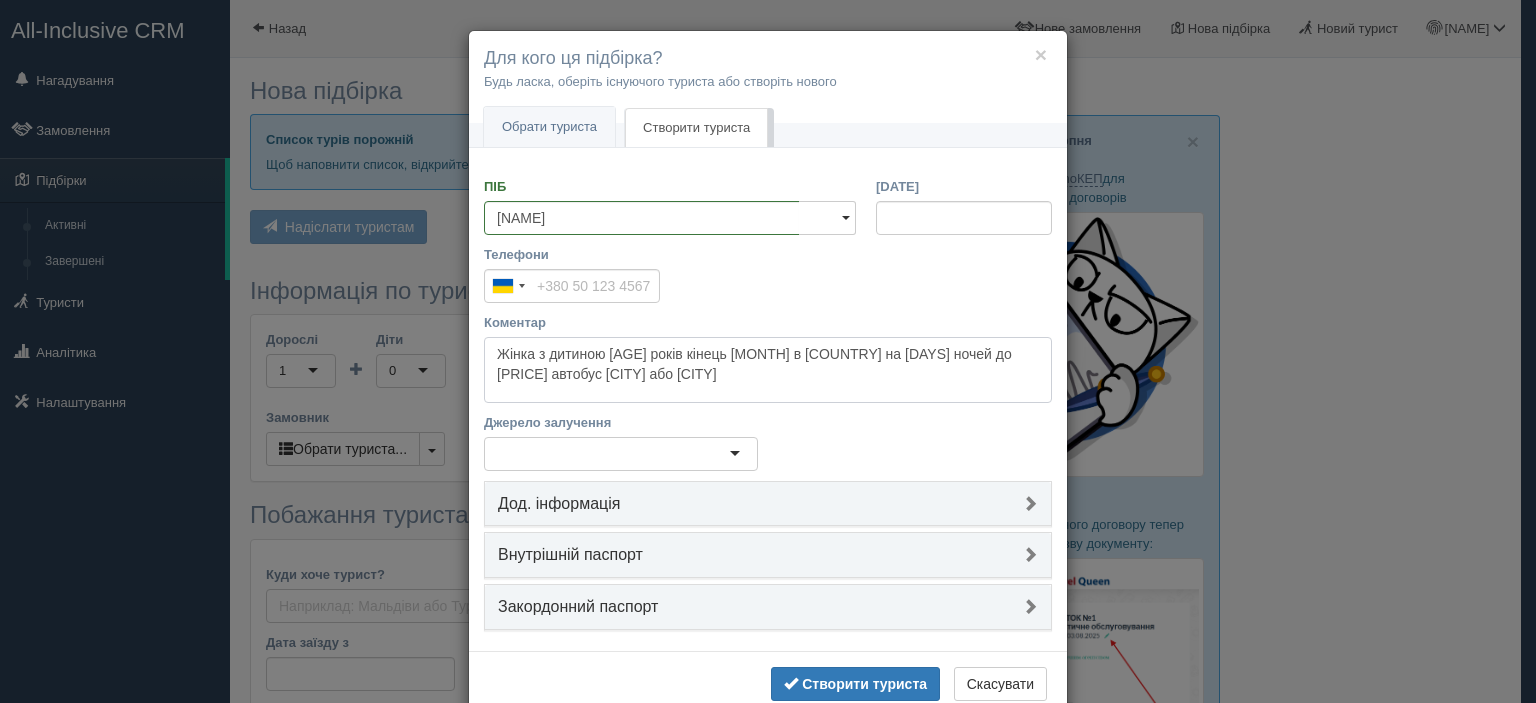 type on "Жінка з дитиною 14 років кінець серпня в Грецію на 7 ночей до 45 тис автобус Киїів або Житомир" 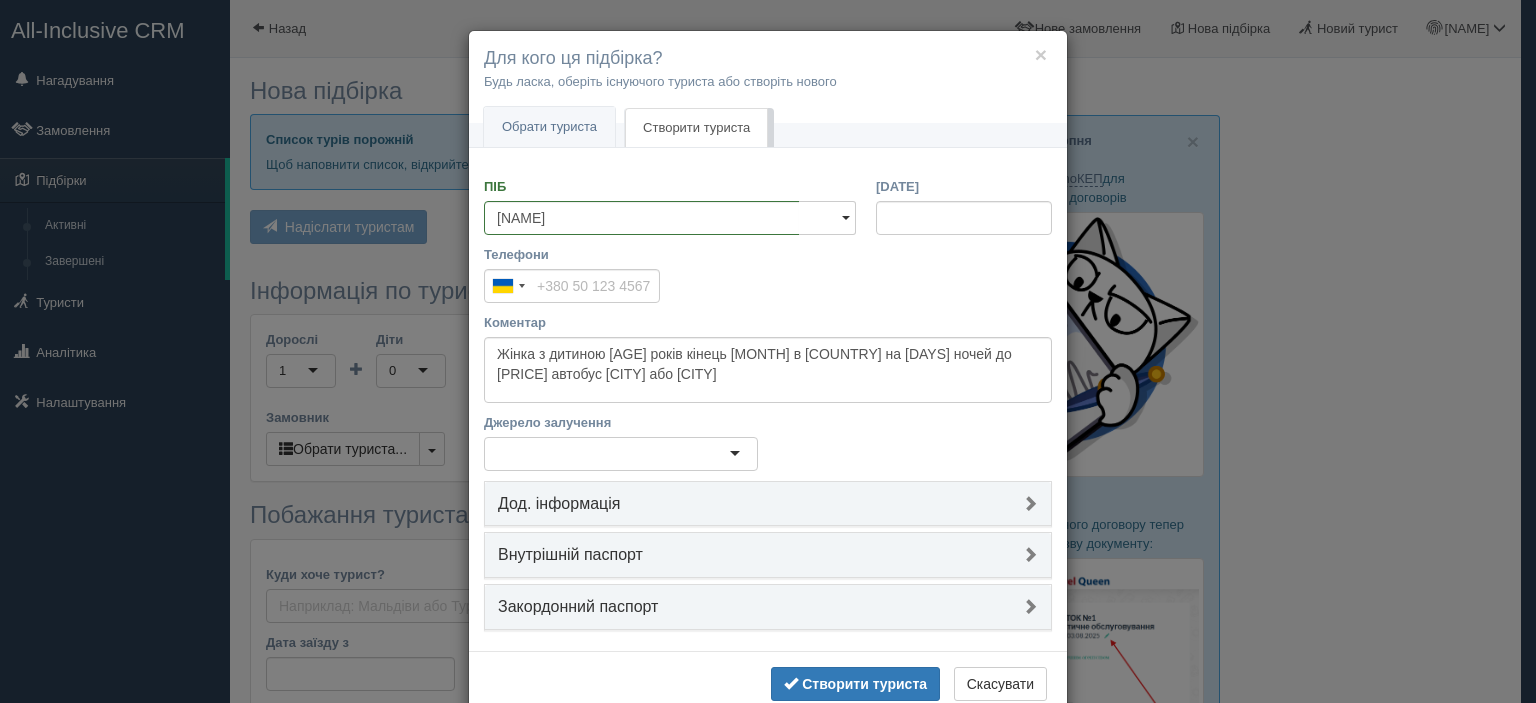 click at bounding box center (621, 454) 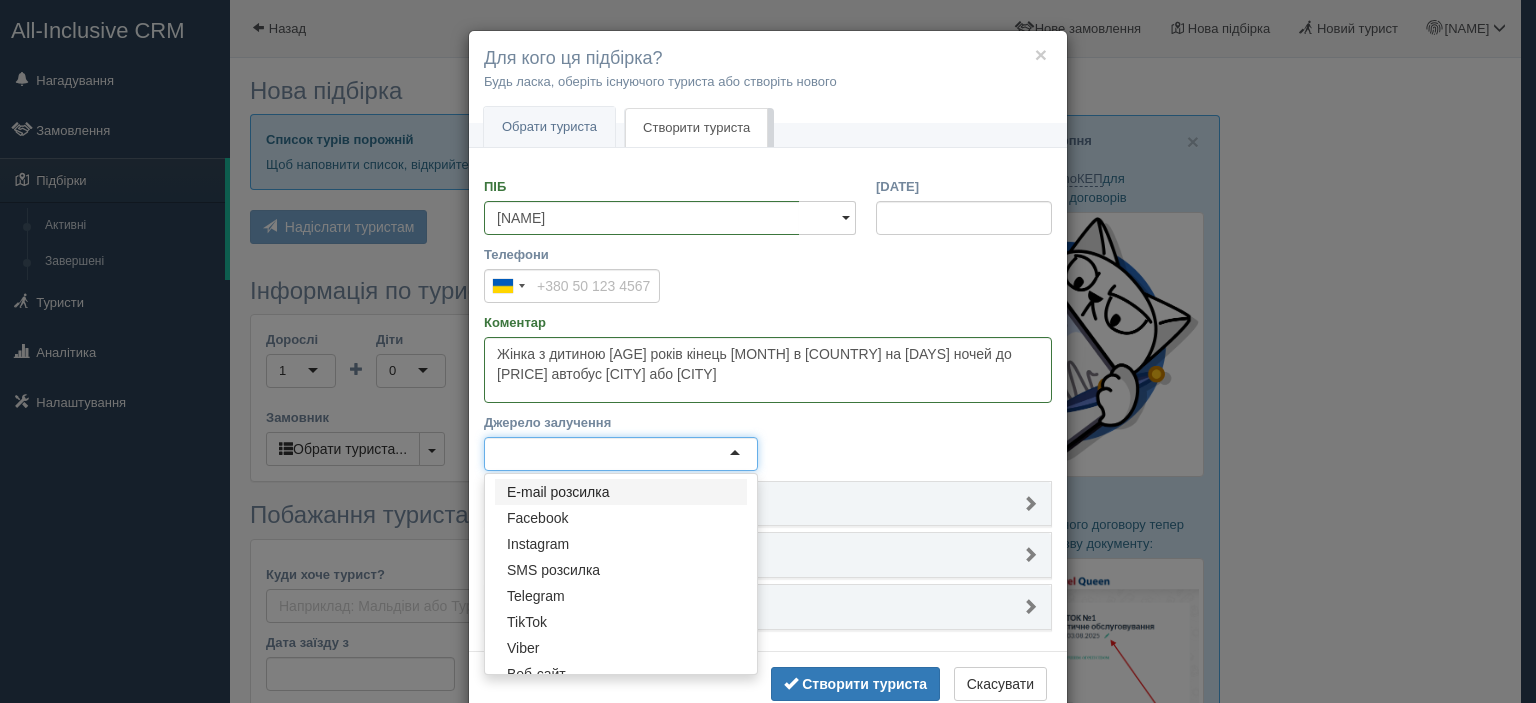 click on "Джерело залучення
E-mail розсилка Facebook Instagram SMS розсилка Telegram TikTok Viber Веб-сайт З вулиці Постійний турист Рекомендація
Хто порекомендував" at bounding box center (768, 447) 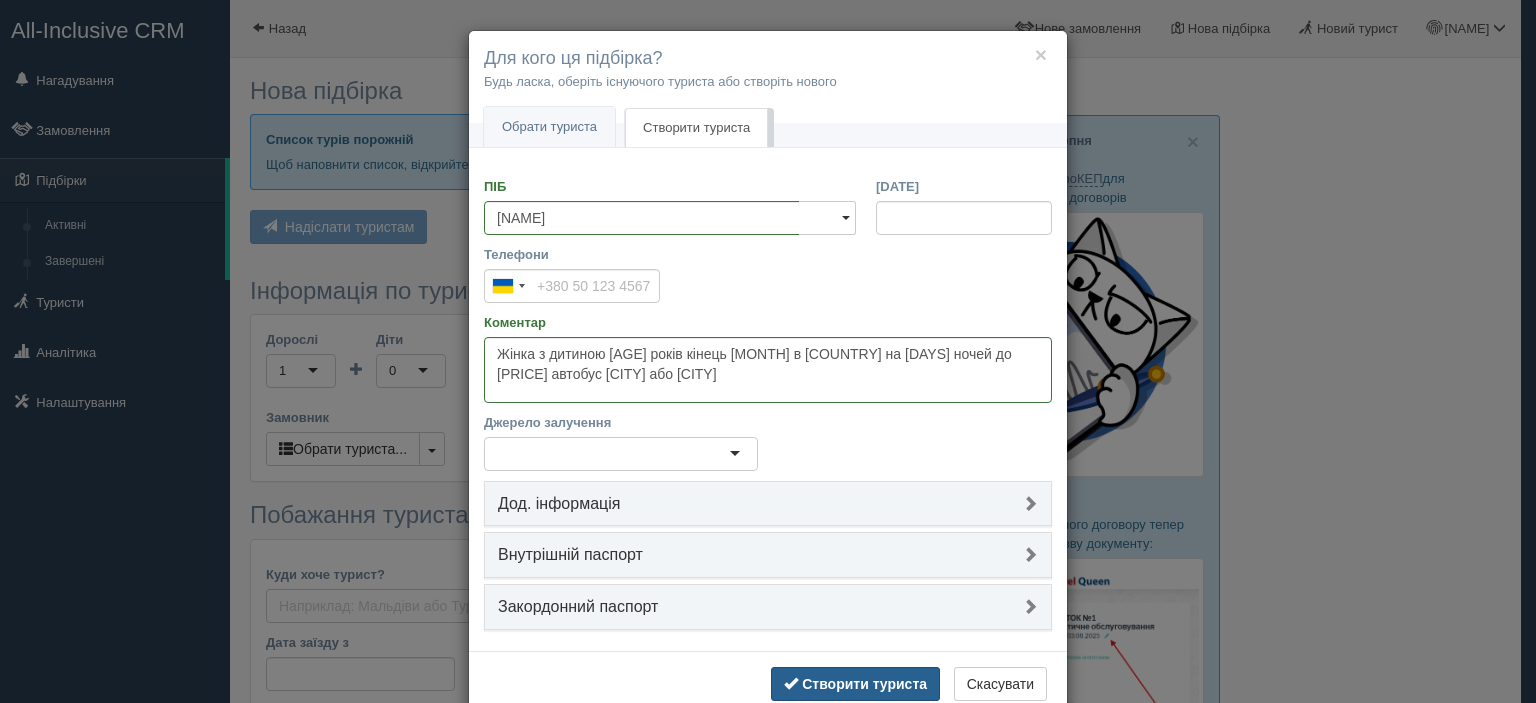click on "Створити туриста" at bounding box center [864, 684] 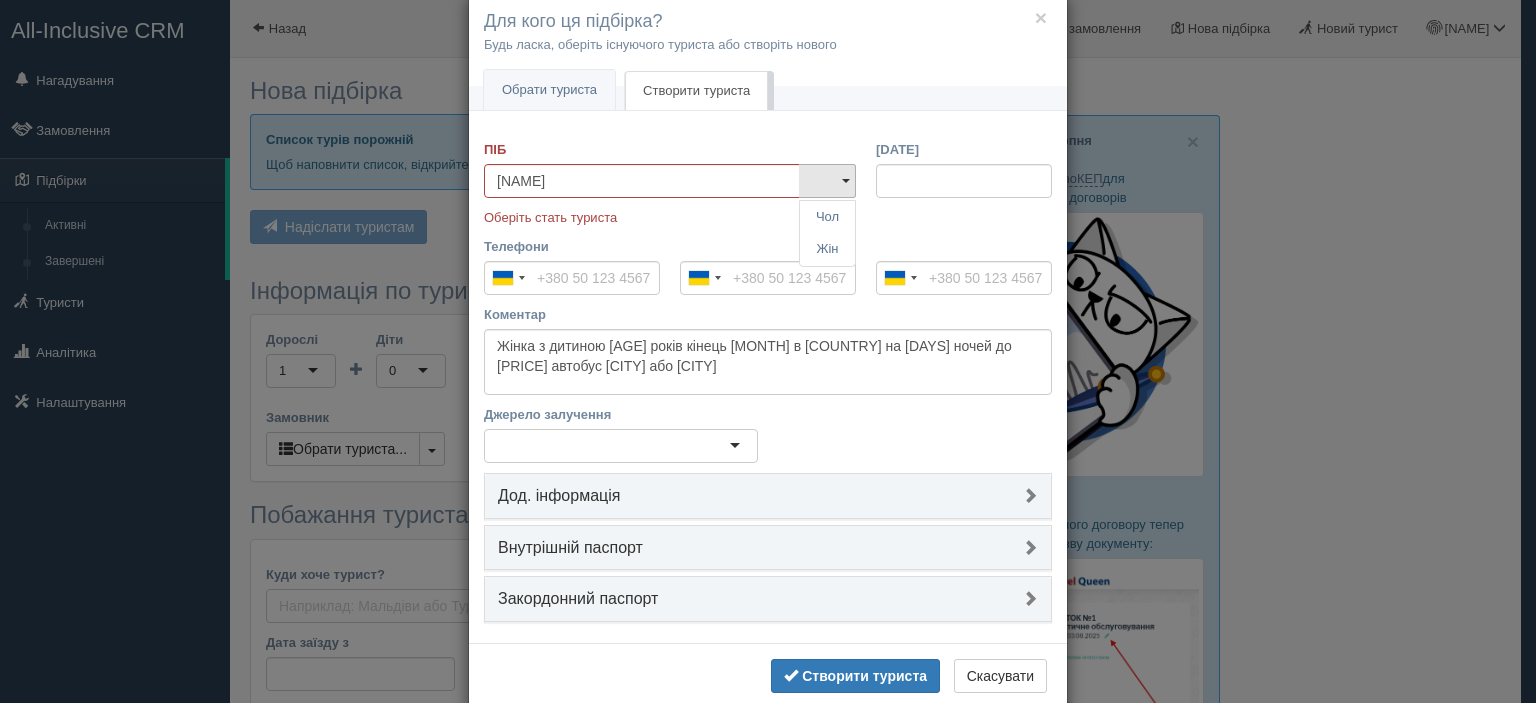 scroll, scrollTop: 74, scrollLeft: 0, axis: vertical 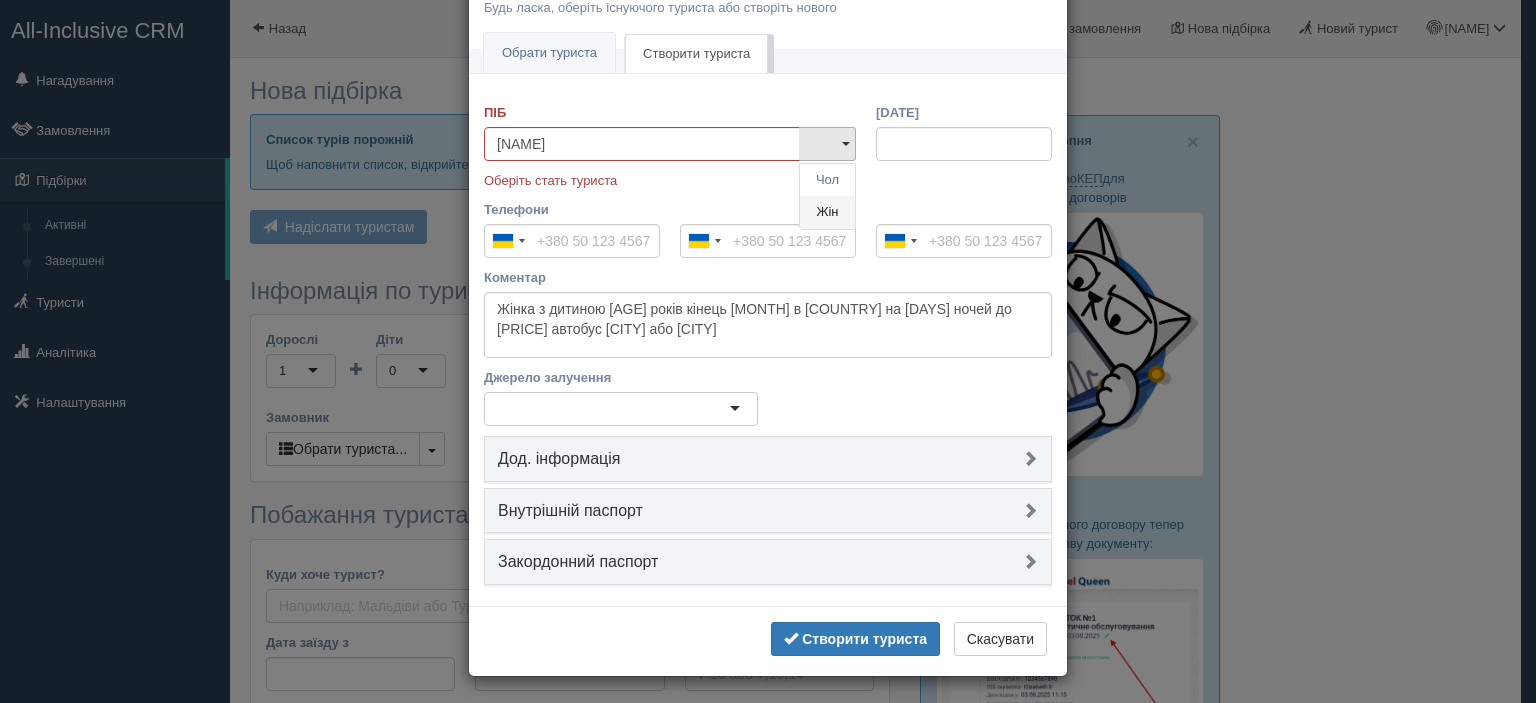 click on "Жін" at bounding box center (827, 212) 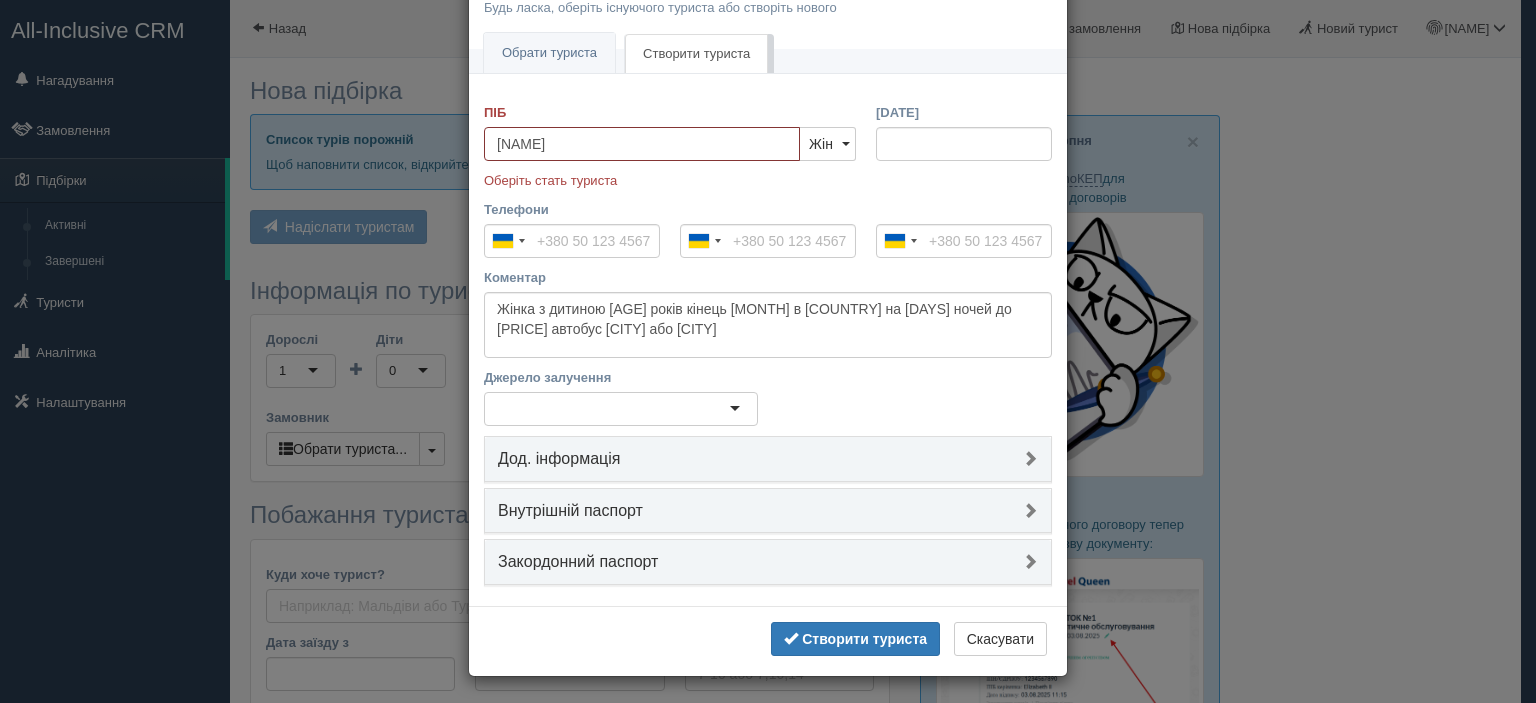 type 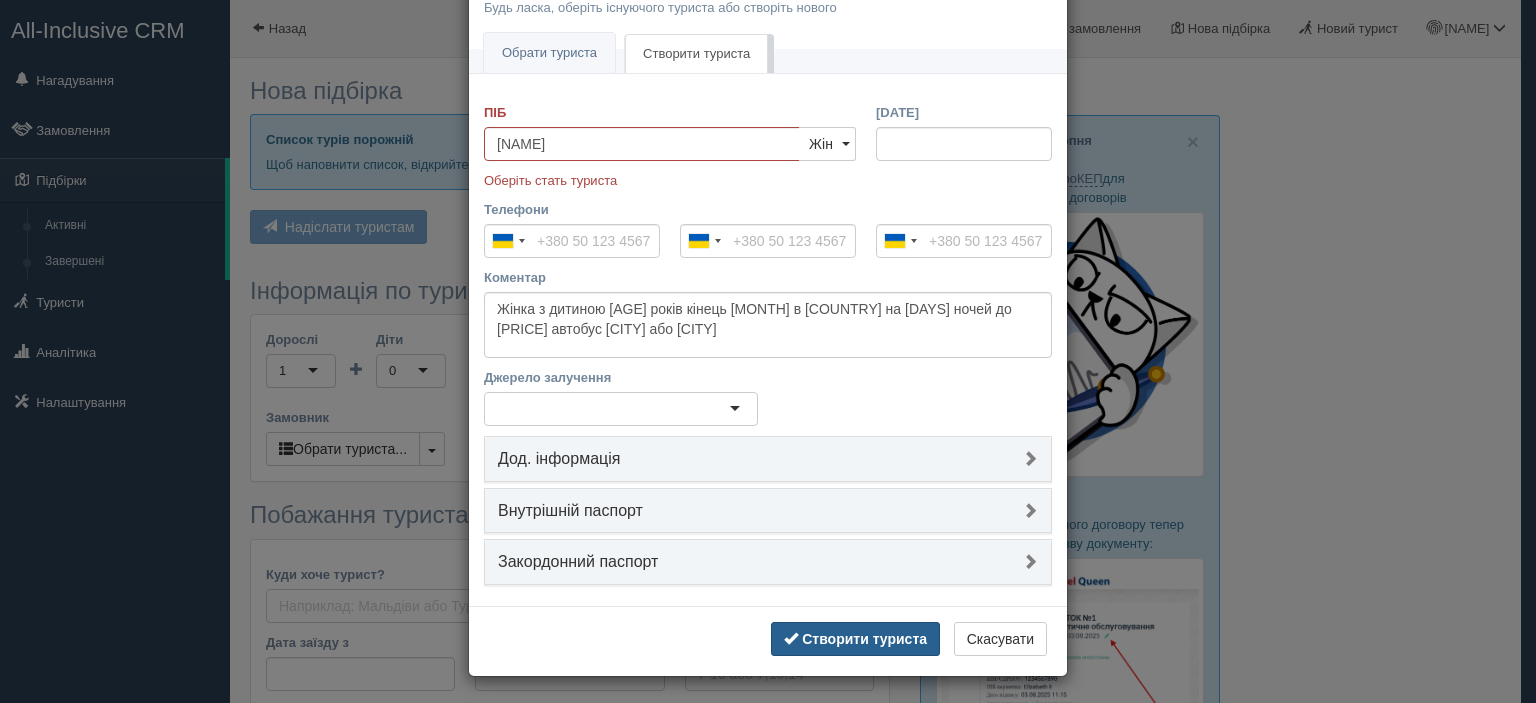 click on "Створити туриста" at bounding box center [864, 639] 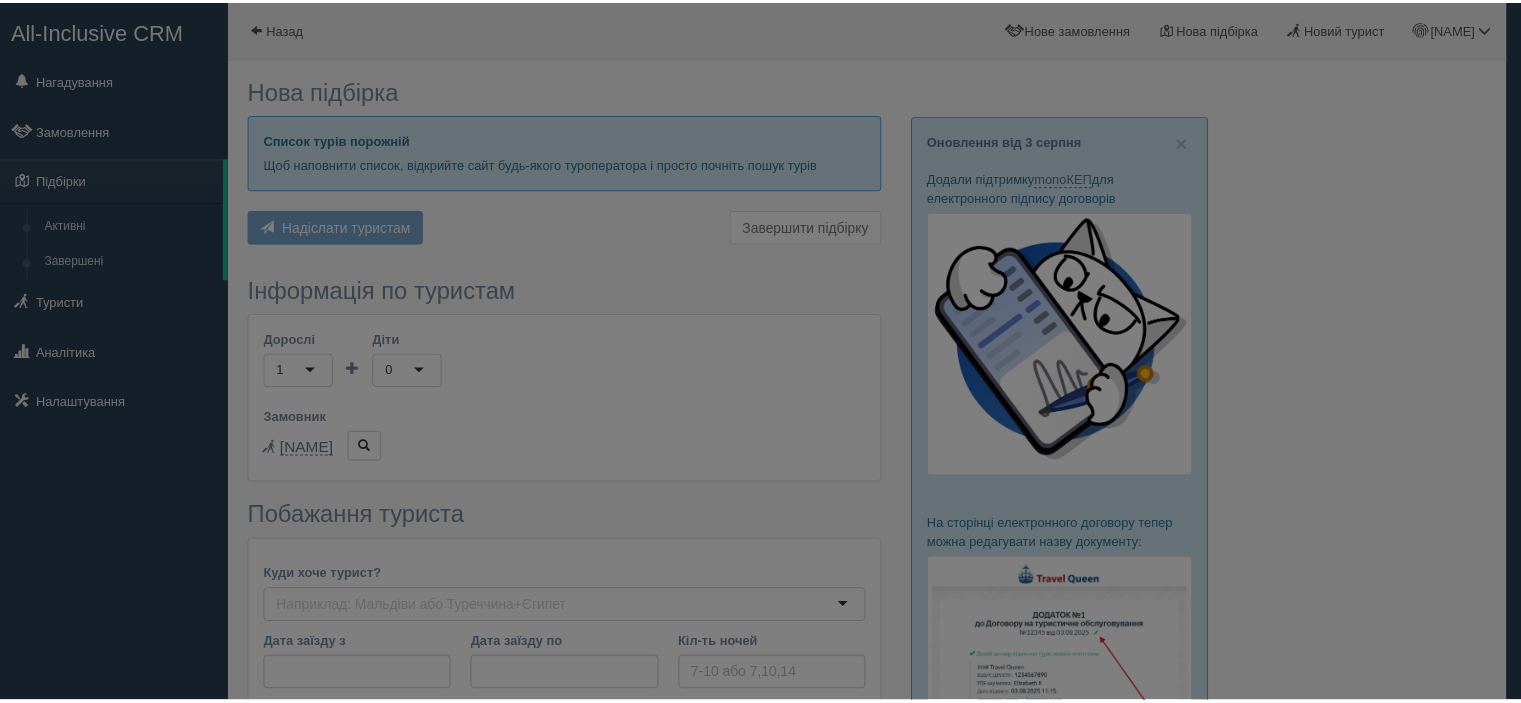 scroll, scrollTop: 0, scrollLeft: 0, axis: both 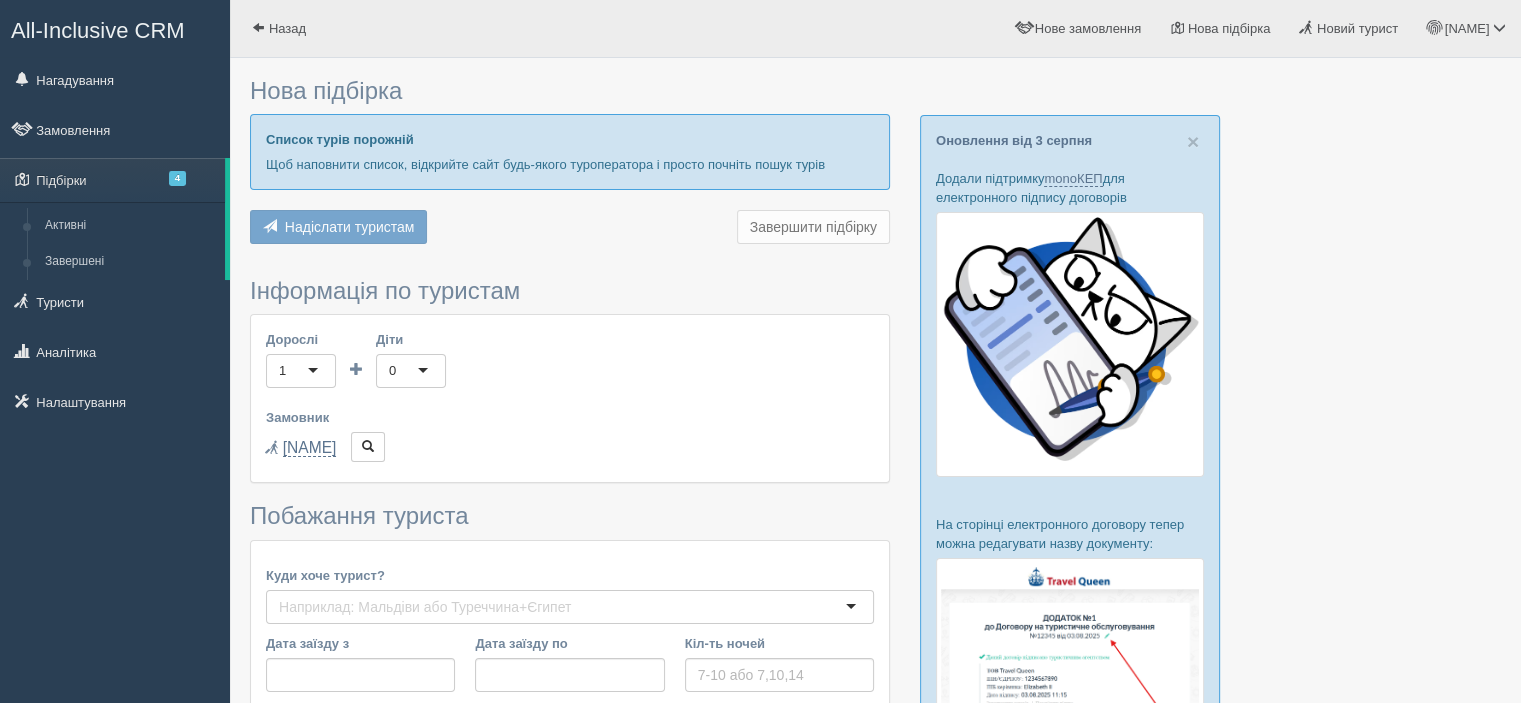type on "6" 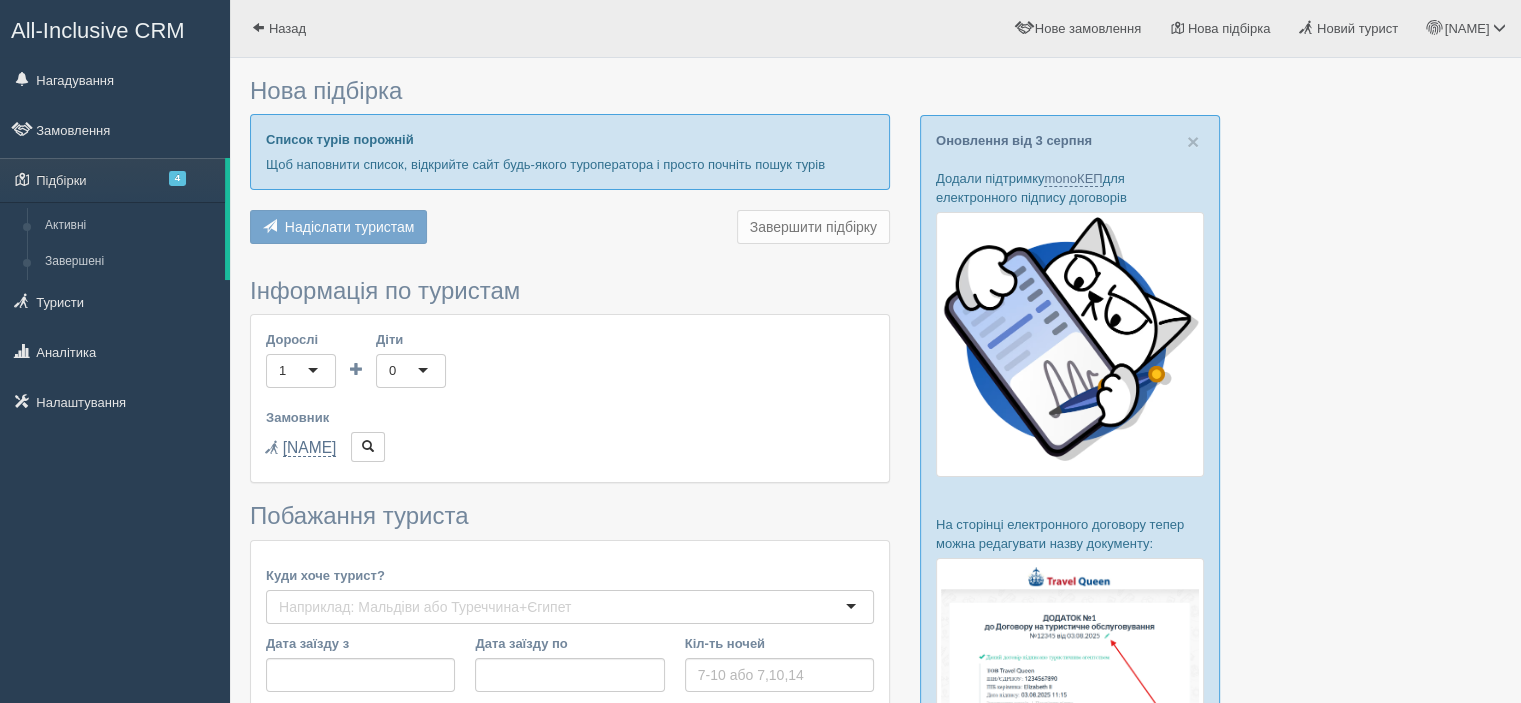 type on "43000" 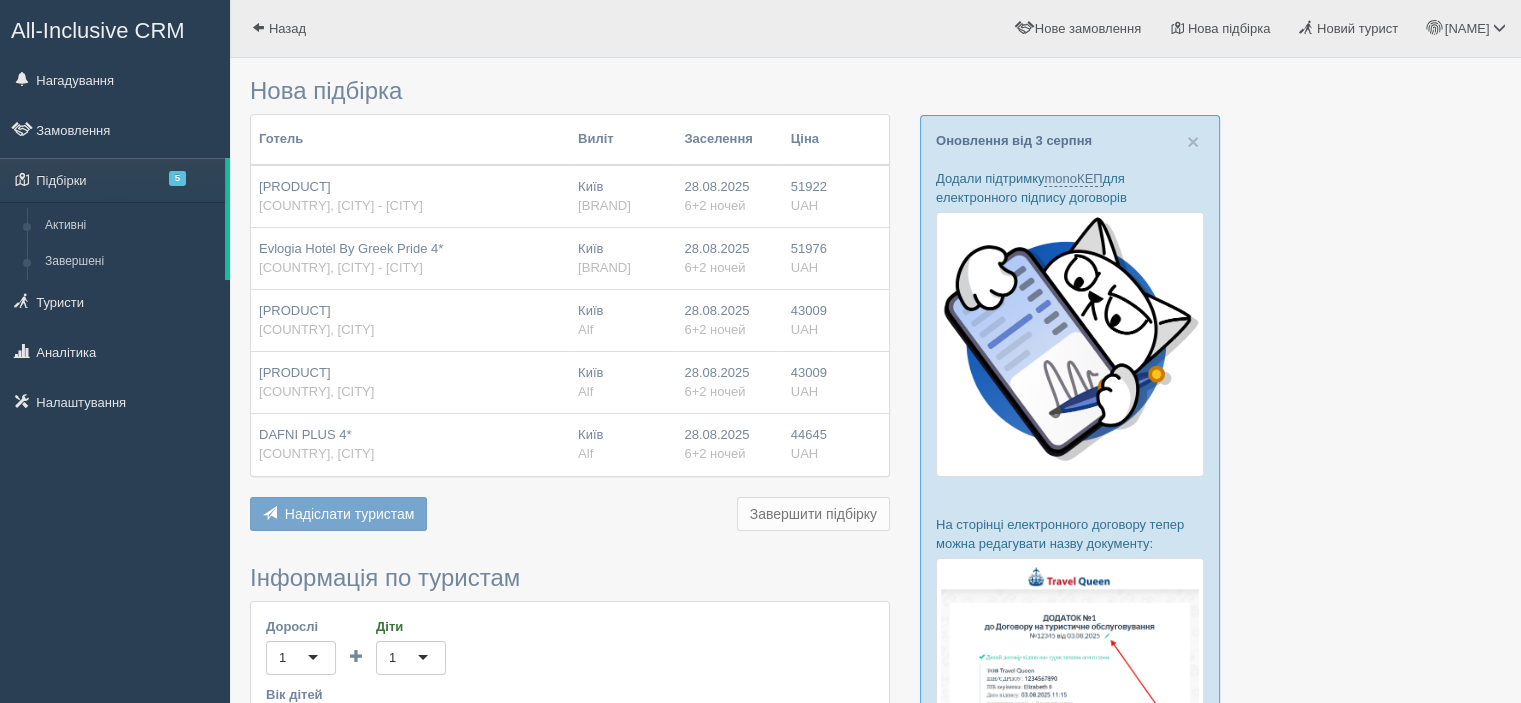 click on "[HOTEL_NAME]" at bounding box center (295, 186) 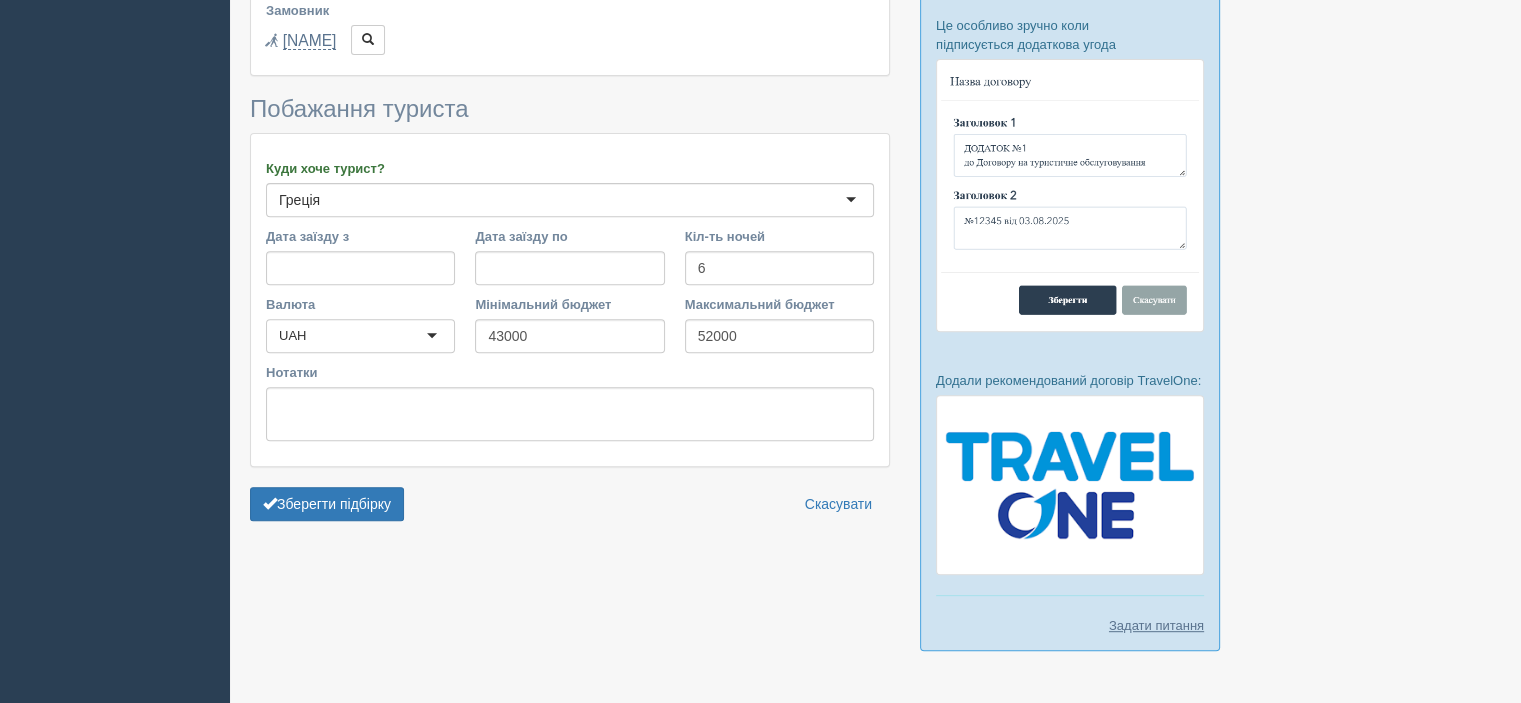scroll, scrollTop: 800, scrollLeft: 0, axis: vertical 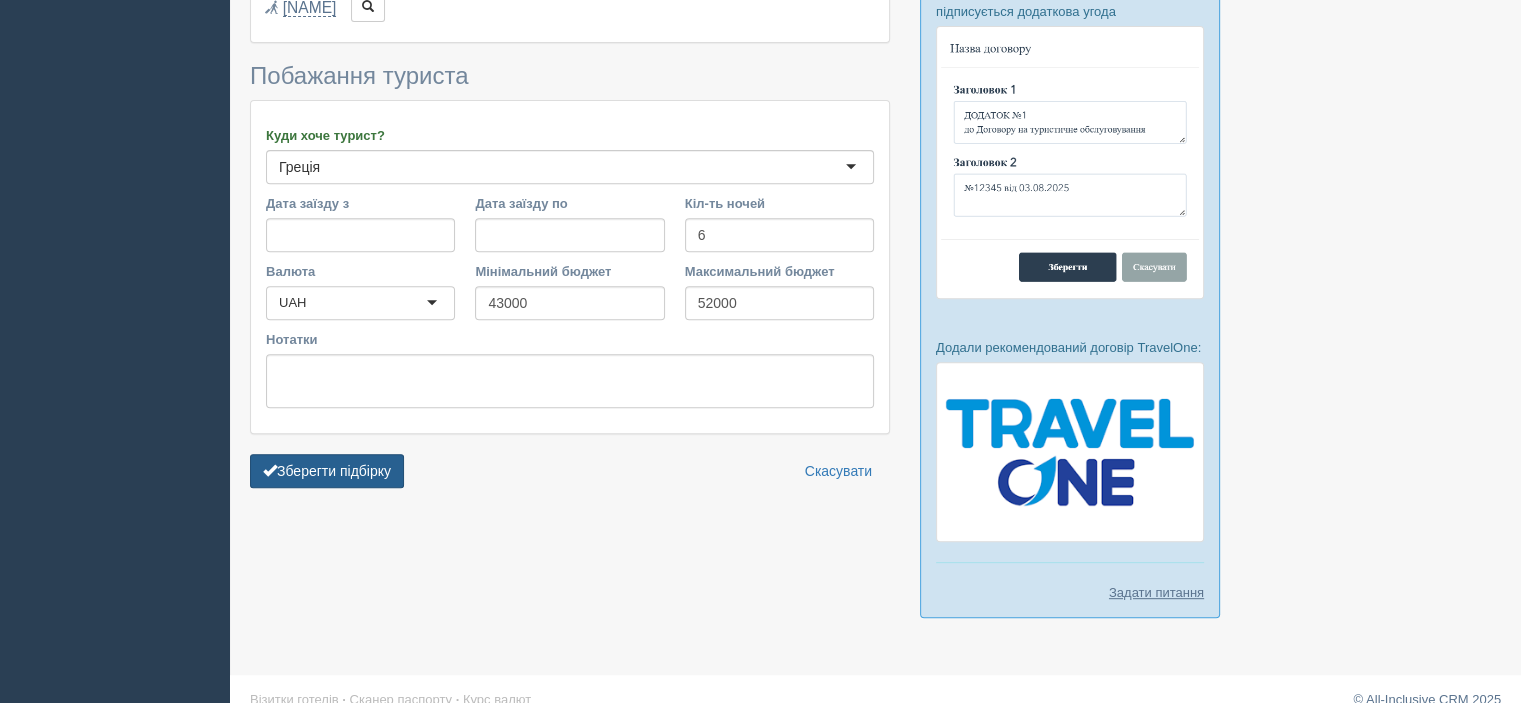click on "Зберегти підбірку" at bounding box center (327, 471) 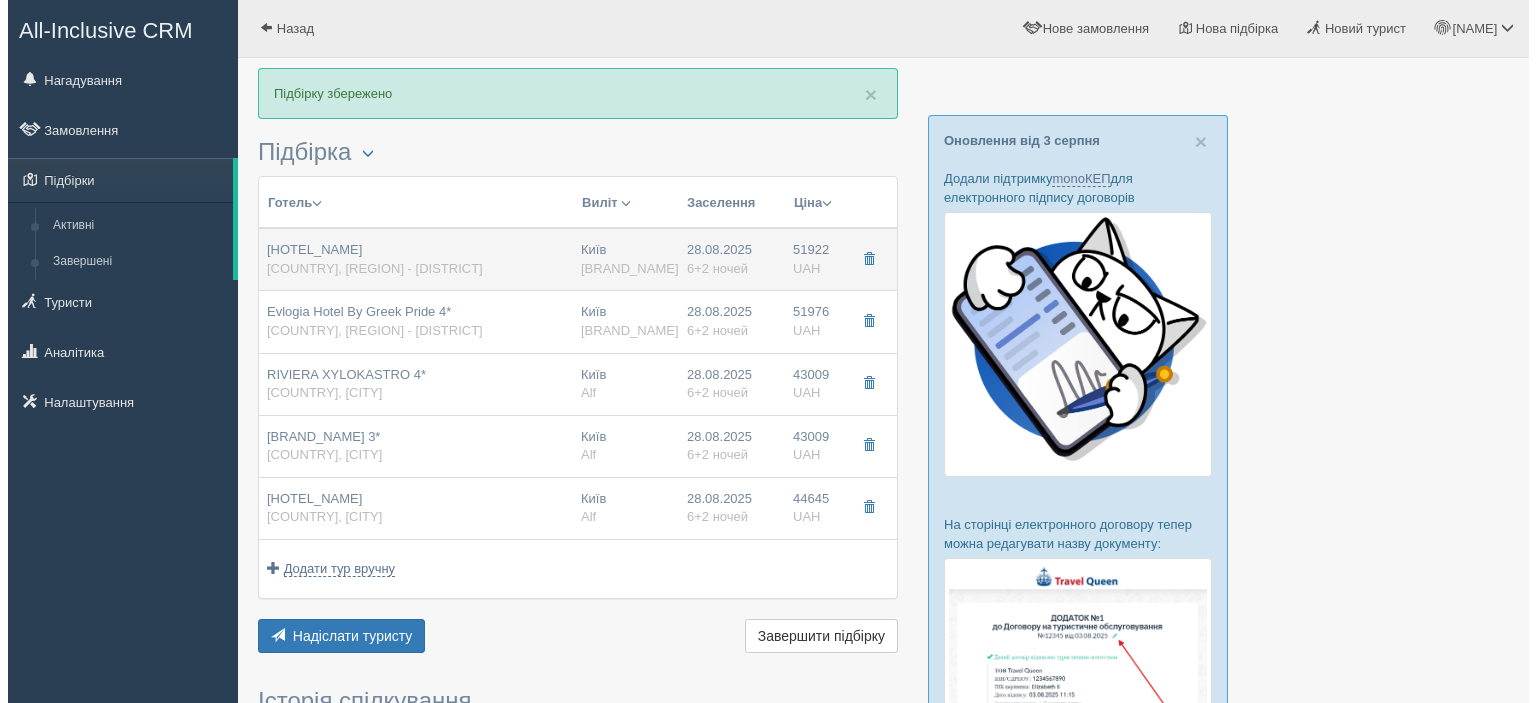 scroll, scrollTop: 0, scrollLeft: 0, axis: both 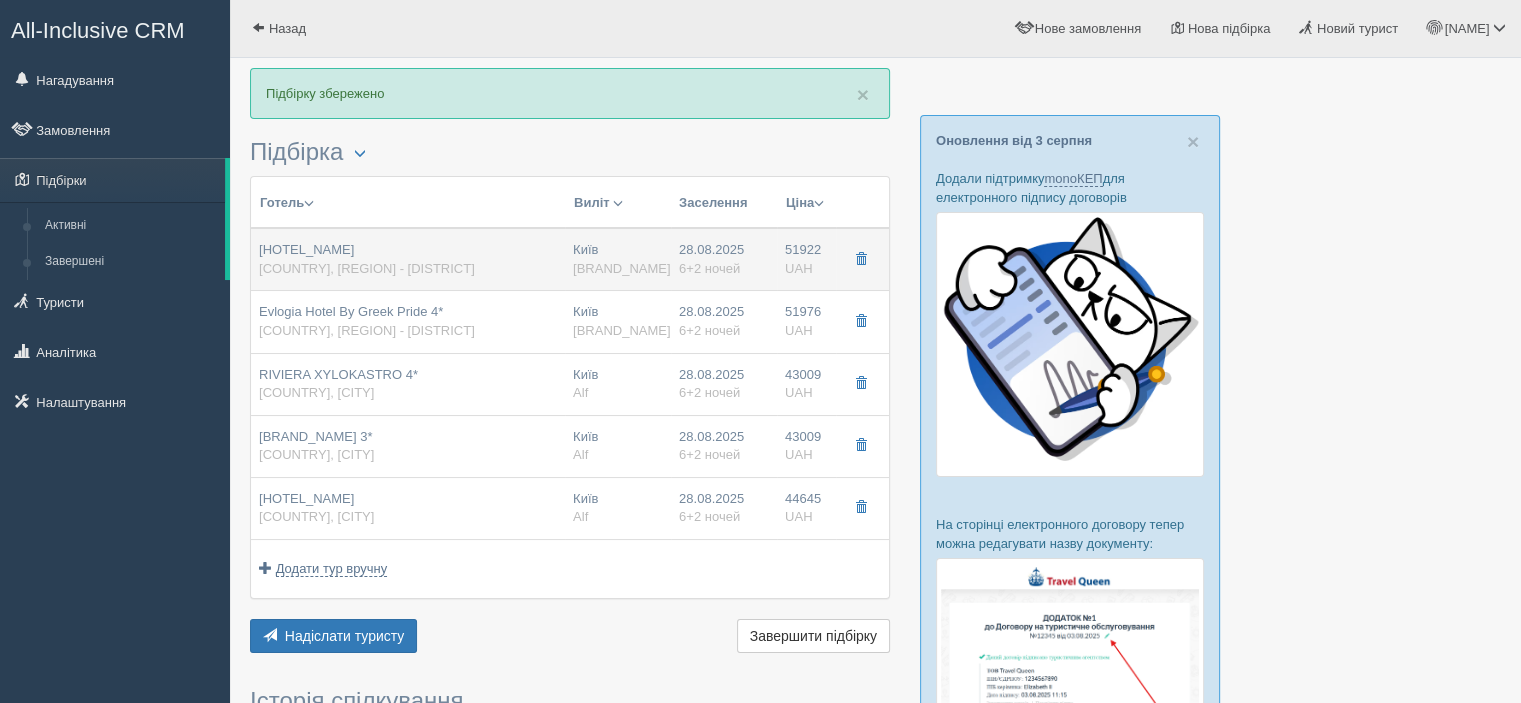click on "Palma Village Family Club Hotel By Greek Pride 4*
ГРЕЦІЯ, [REGION] - [DISTRICT]" at bounding box center [367, 259] 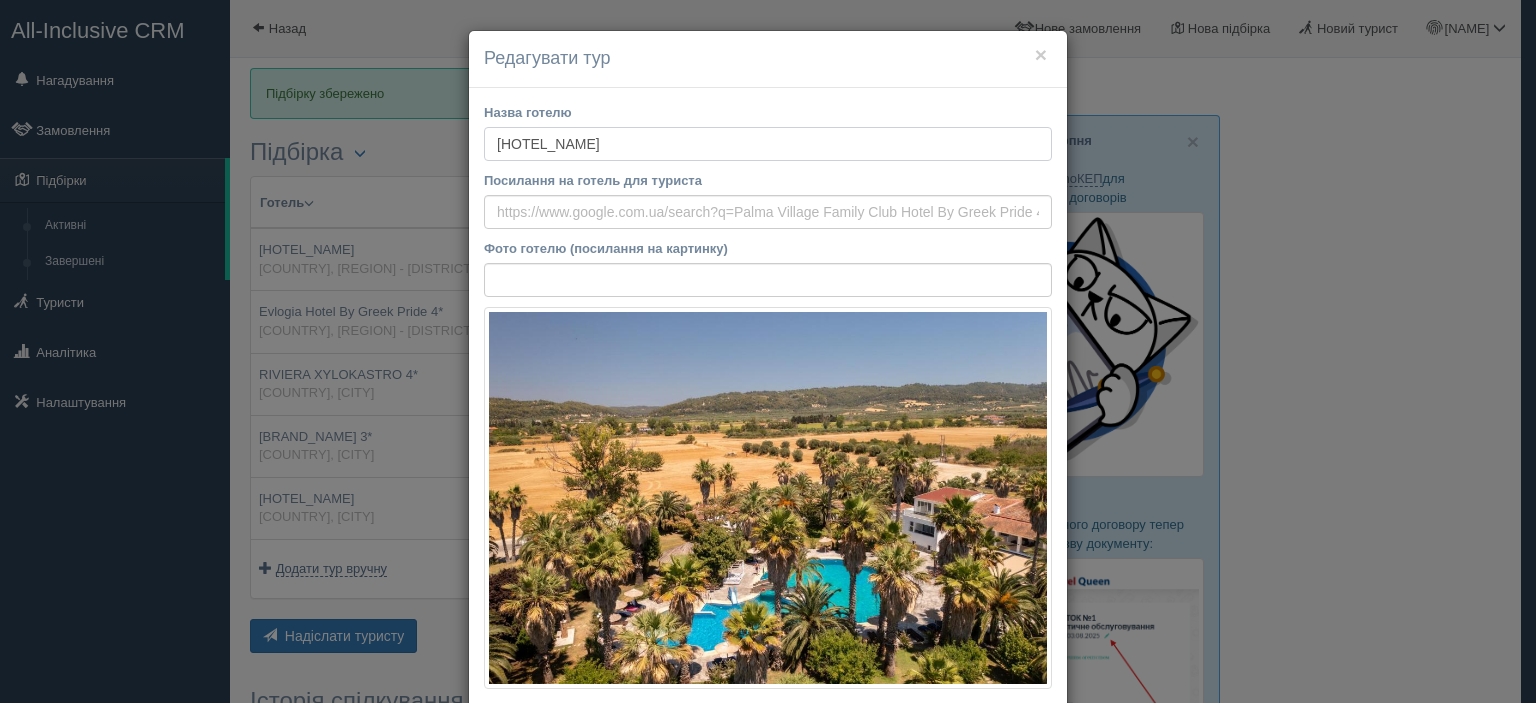 click on "[HOTEL_NAME]" at bounding box center (768, 144) 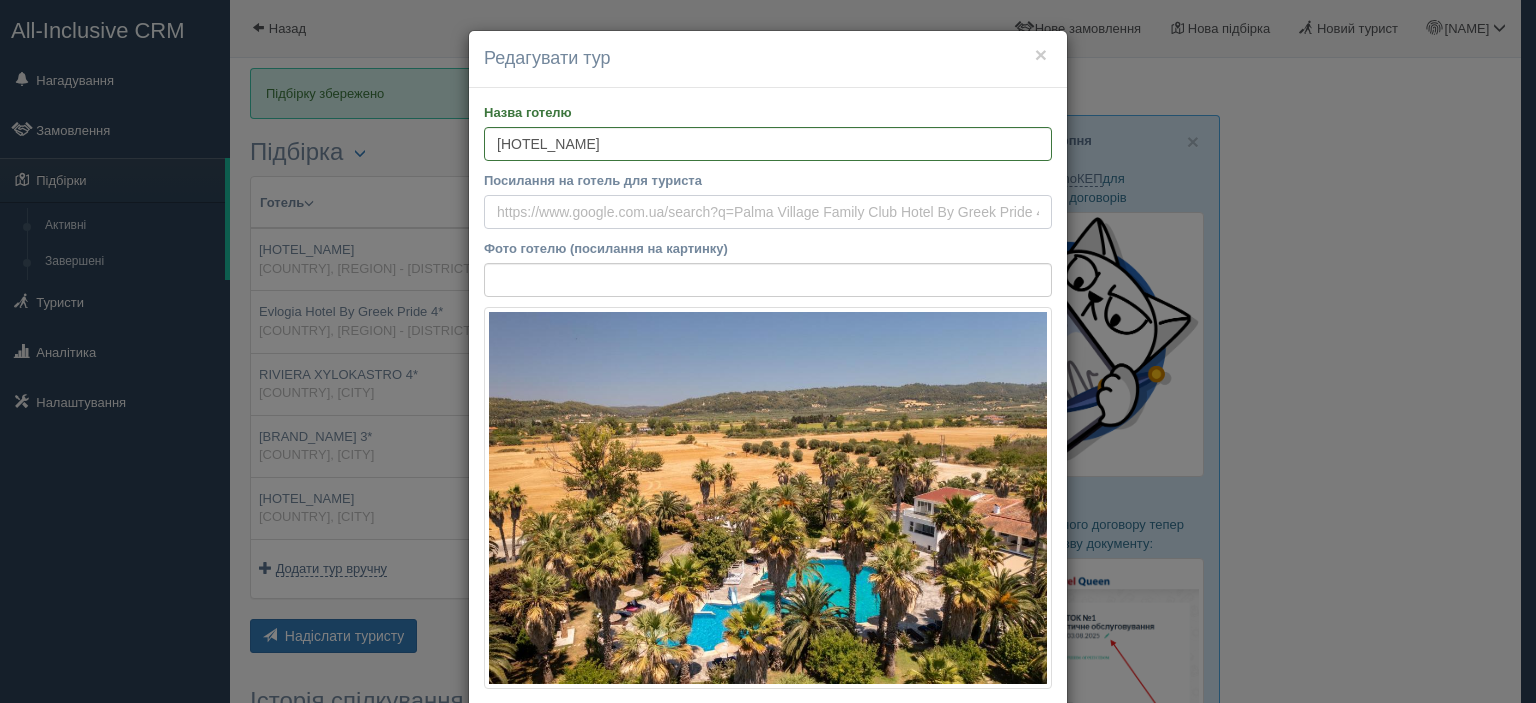 click on "Посилання на готель для туриста" at bounding box center (768, 212) 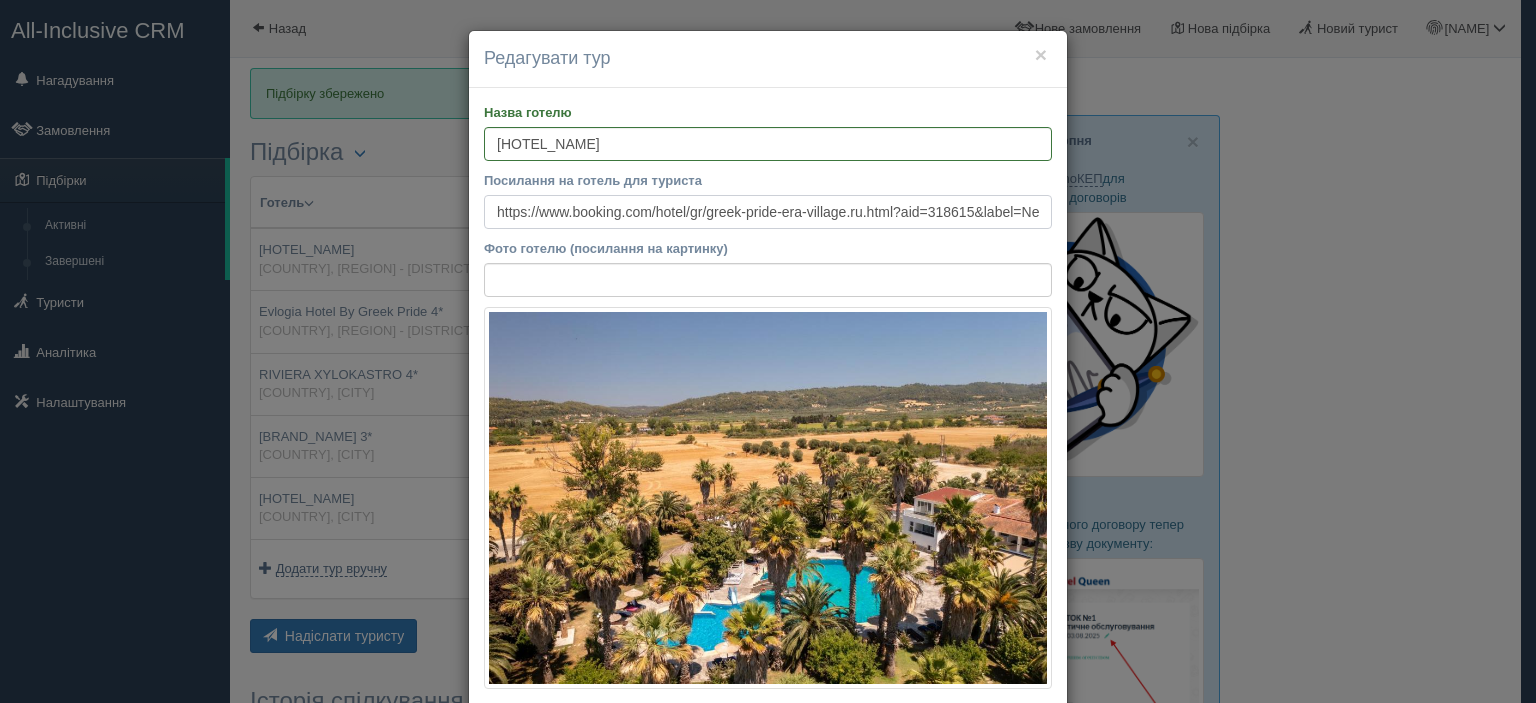 scroll, scrollTop: 0, scrollLeft: 2919, axis: horizontal 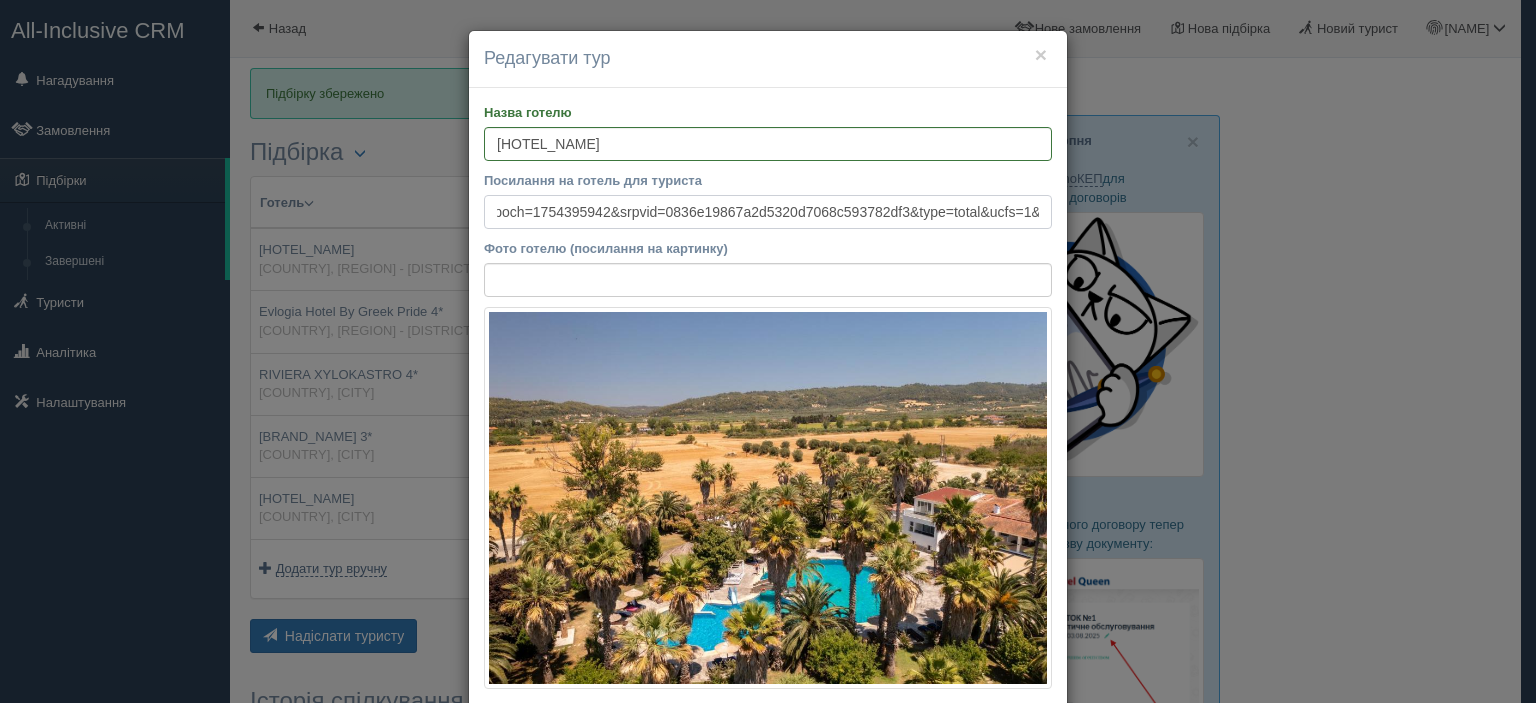 type on "https://www.booking.com/hotel/gr/greek-pride-era-village.ru.html?aid=318615&label=New_Ukrainian_UK_5226437665-yIkX6W%2AEJoVw6HRjm85eXAS217246880040%3Apl%3Ata%3Ap1%3Ap2%3Aac%3Aap%3Aneg&sid=341a258f789cf244ee4786ca717215ed&dest_id=-828265&dest_type=city&dist=0&group_adults=2&group_children=0&hapos=1&hpos=1&no_rooms=1&req_adults=2&req_children=0&room1=A%2CA&sb_price_type=total&sr_order=popularity&srepoch=1754395942&srpvid=0836e19867a2d5320d7068c593782df3&type=total&ucfs=1&" 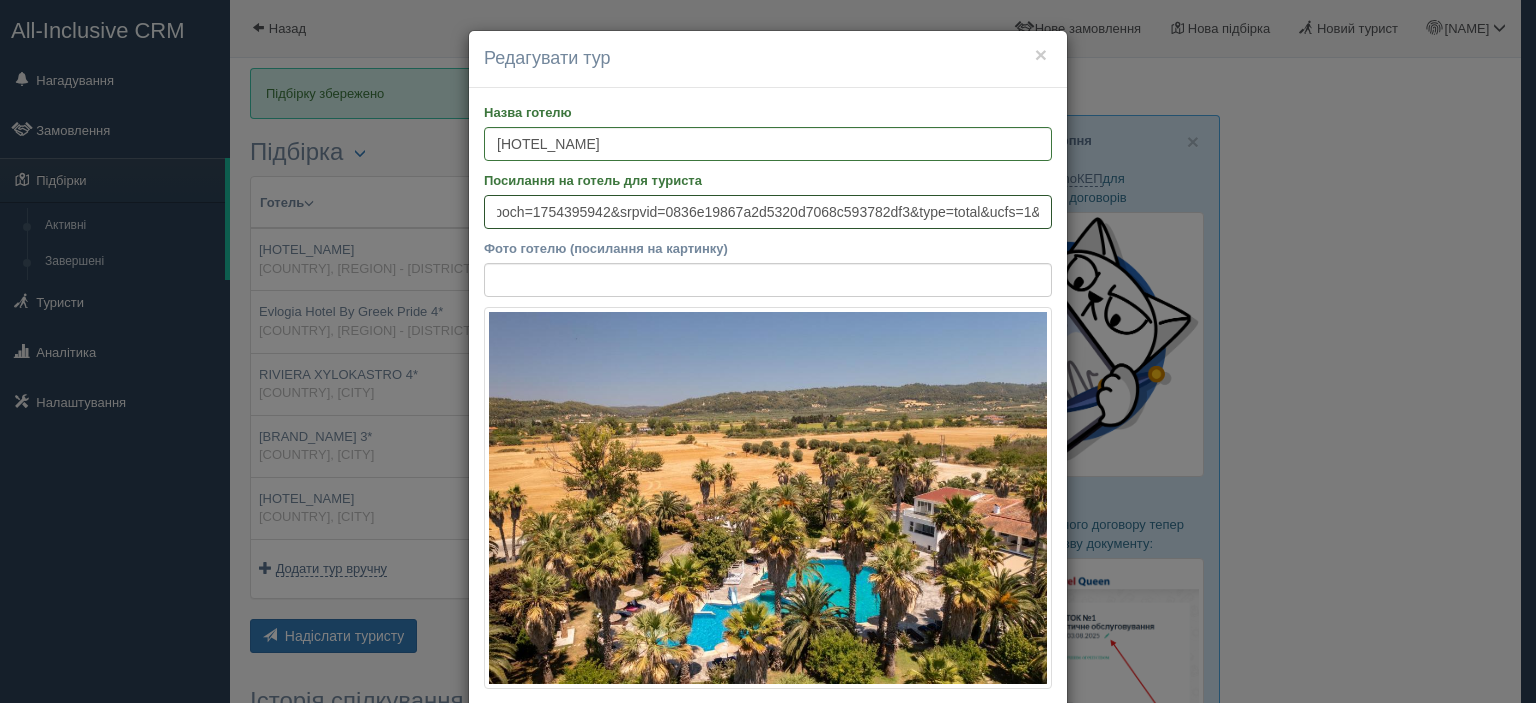 scroll, scrollTop: 0, scrollLeft: 0, axis: both 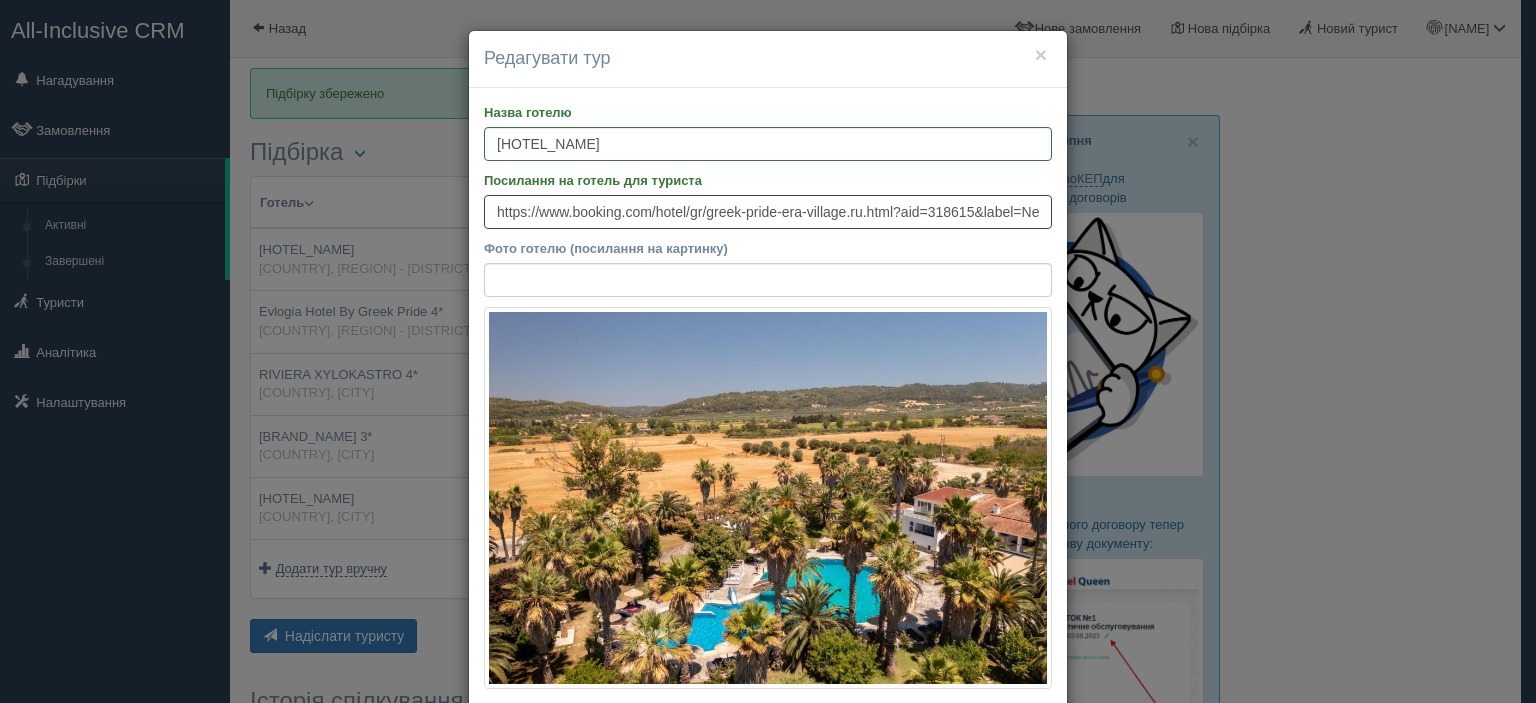click on "https://www.booking.com/hotel/gr/greek-pride-era-village.ru.html?aid=318615&label=New_Ukrainian_UK_5226437665-yIkX6W%2AEJoVw6HRjm85eXAS217246880040%3Apl%3Ata%3Ap1%3Ap2%3Aac%3Aap%3Aneg&sid=341a258f789cf244ee4786ca717215ed&dest_id=-828265&dest_type=city&dist=0&group_adults=2&group_children=0&hapos=1&hpos=1&no_rooms=1&req_adults=2&req_children=0&room1=A%2CA&sb_price_type=total&sr_order=popularity&srepoch=1754395942&srpvid=0836e19867a2d5320d7068c593782df3&type=total&ucfs=1&" at bounding box center [768, 212] 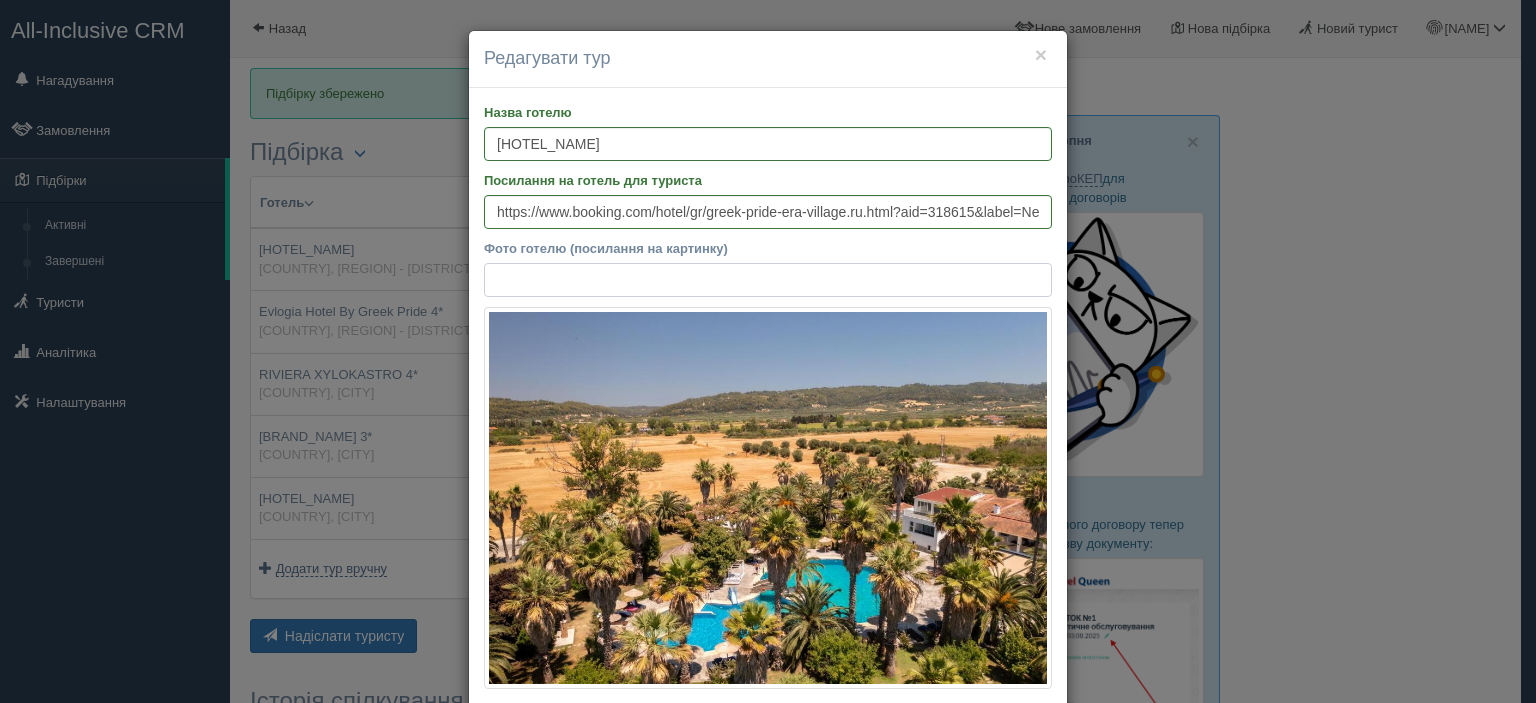 click on "Фото готелю (посилання на картинку)" at bounding box center (768, 280) 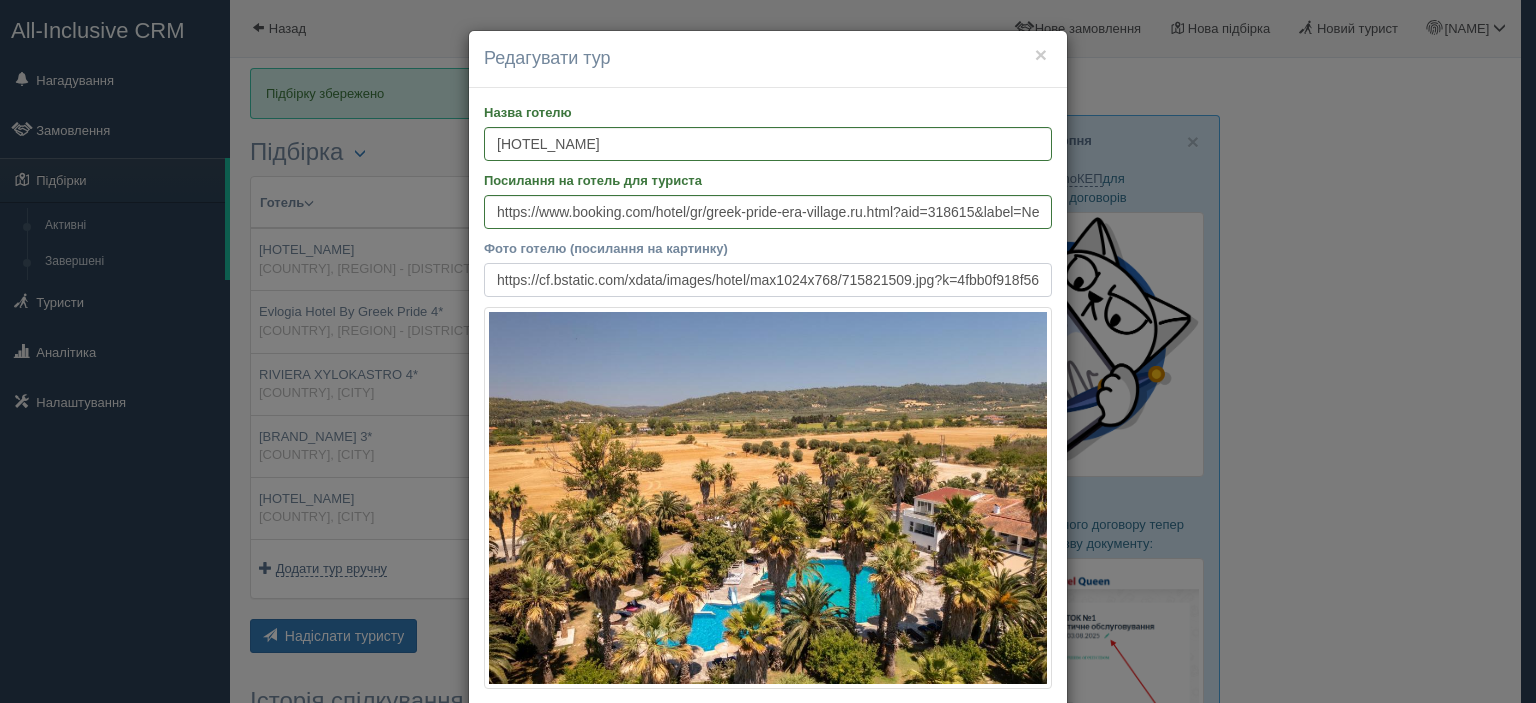 scroll, scrollTop: 0, scrollLeft: 398, axis: horizontal 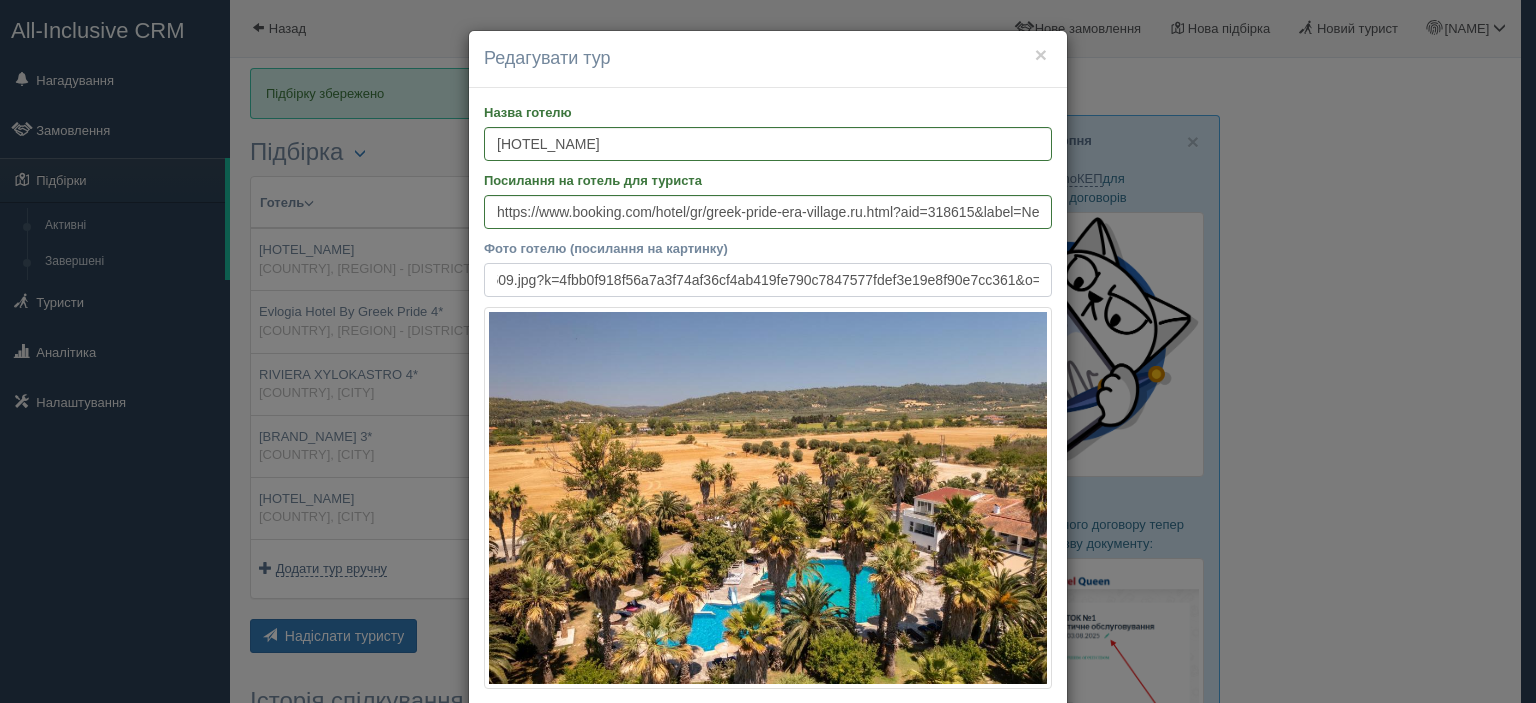 type on "https://cf.bstatic.com/xdata/images/hotel/max1024x768/715821509.jpg?k=4fbb0f918f56a7a3f74af36cf4ab419fe790c7847577fdef3e19e8f90e7cc361&o=" 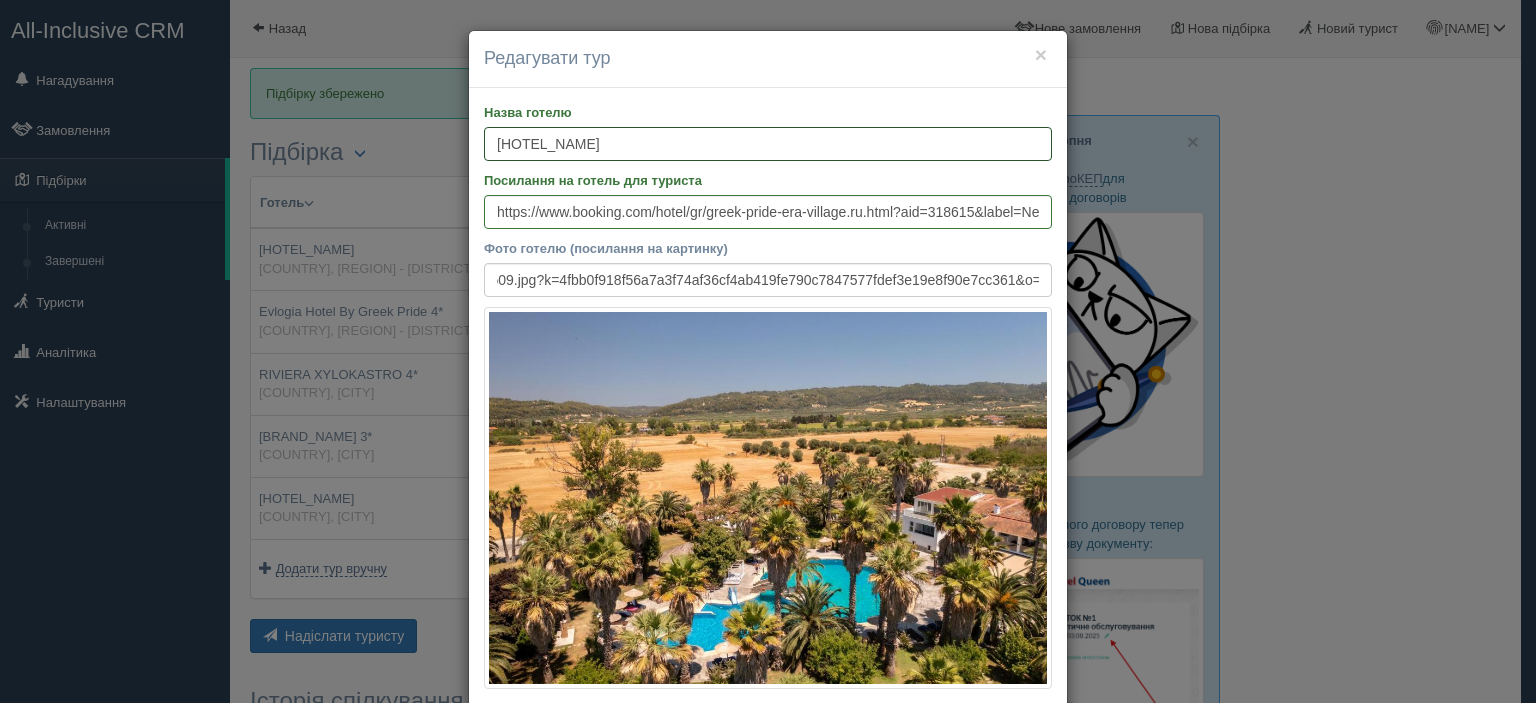 scroll, scrollTop: 0, scrollLeft: 0, axis: both 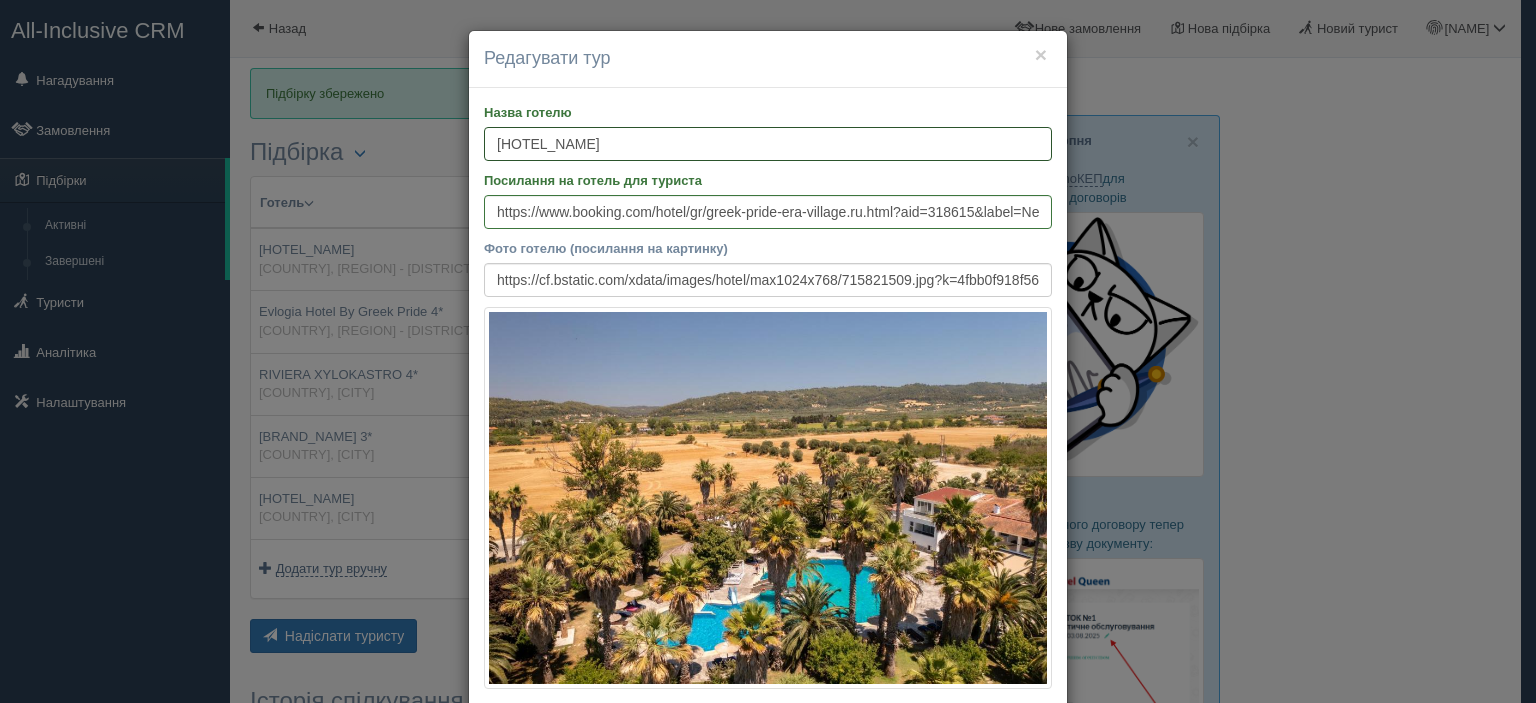 click on "[HOTEL_NAME]" at bounding box center [768, 144] 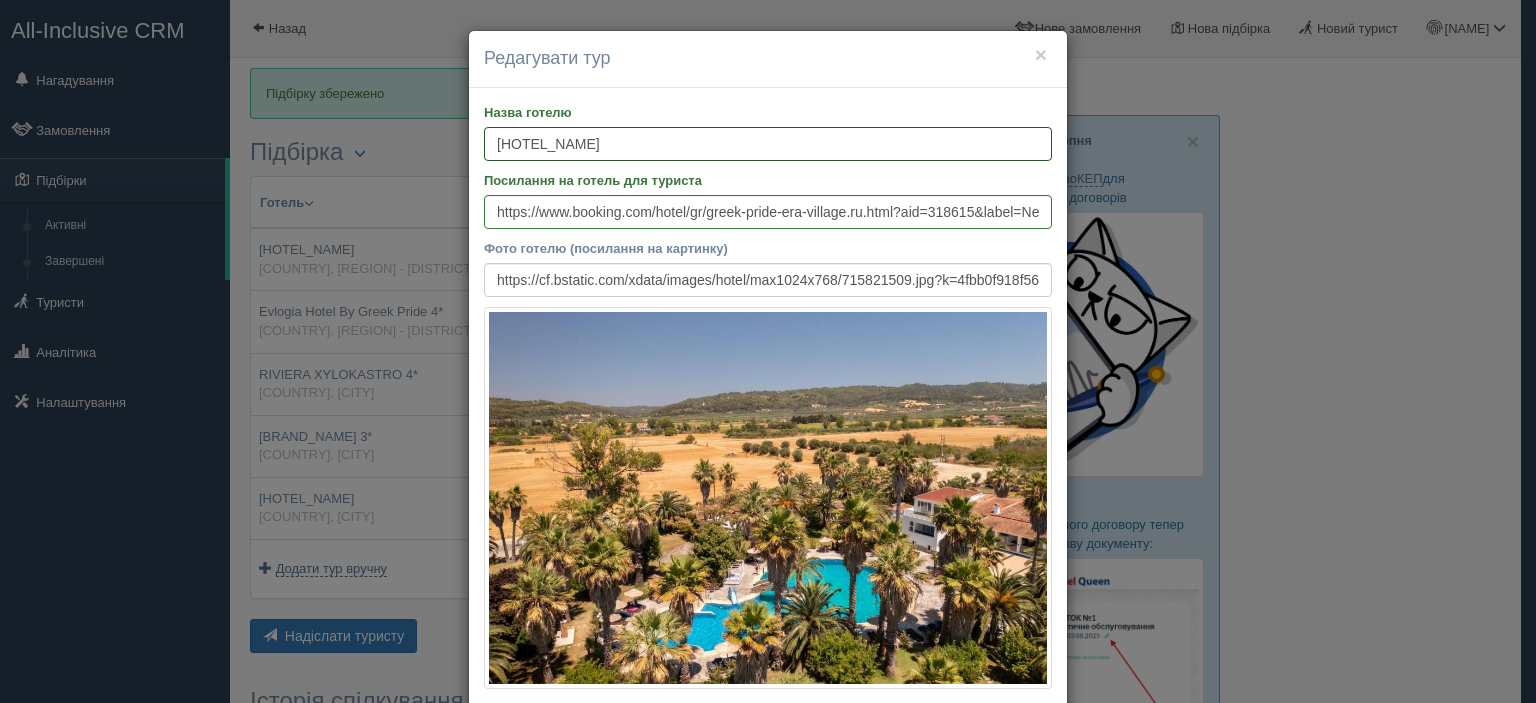 click on "[HOTEL_NAME]" at bounding box center [768, 144] 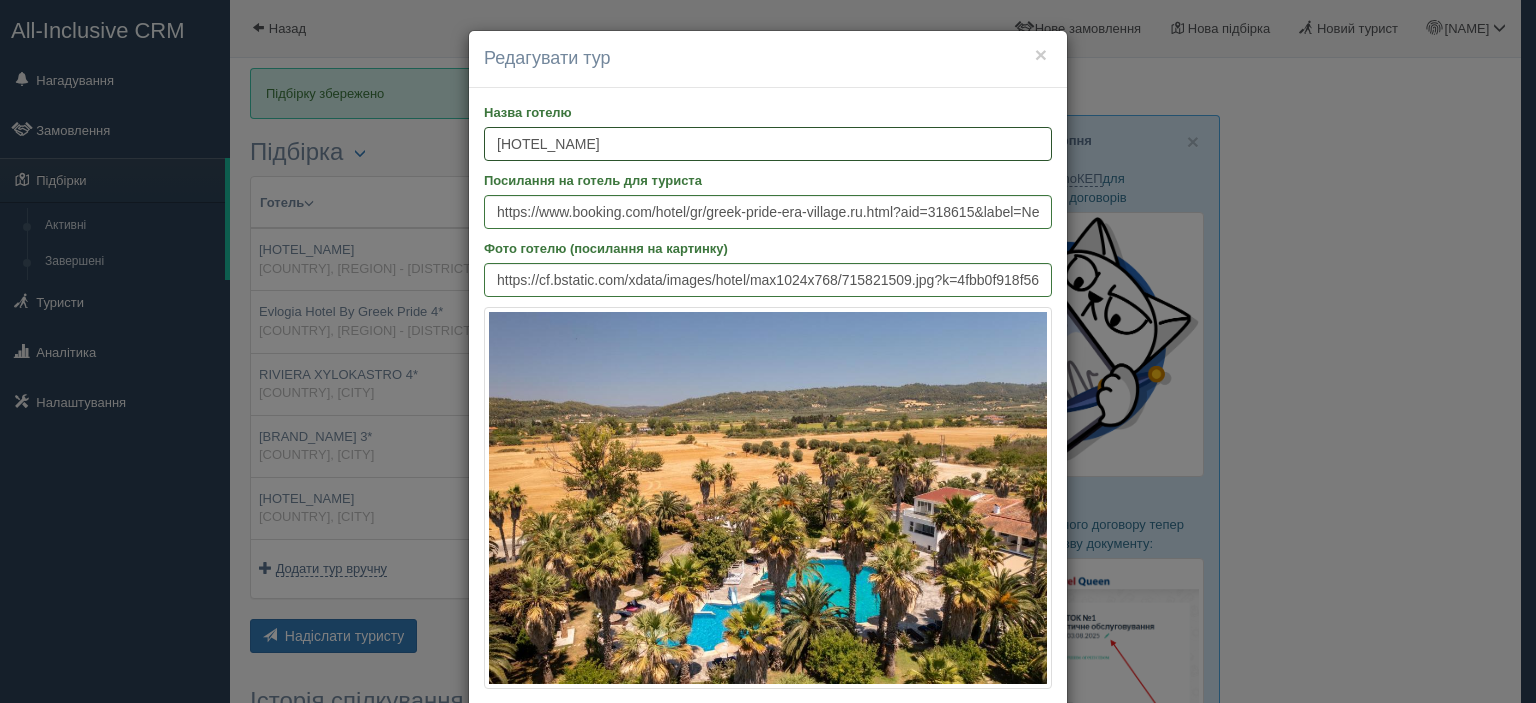 click on "[HOTEL_NAME]" at bounding box center (768, 144) 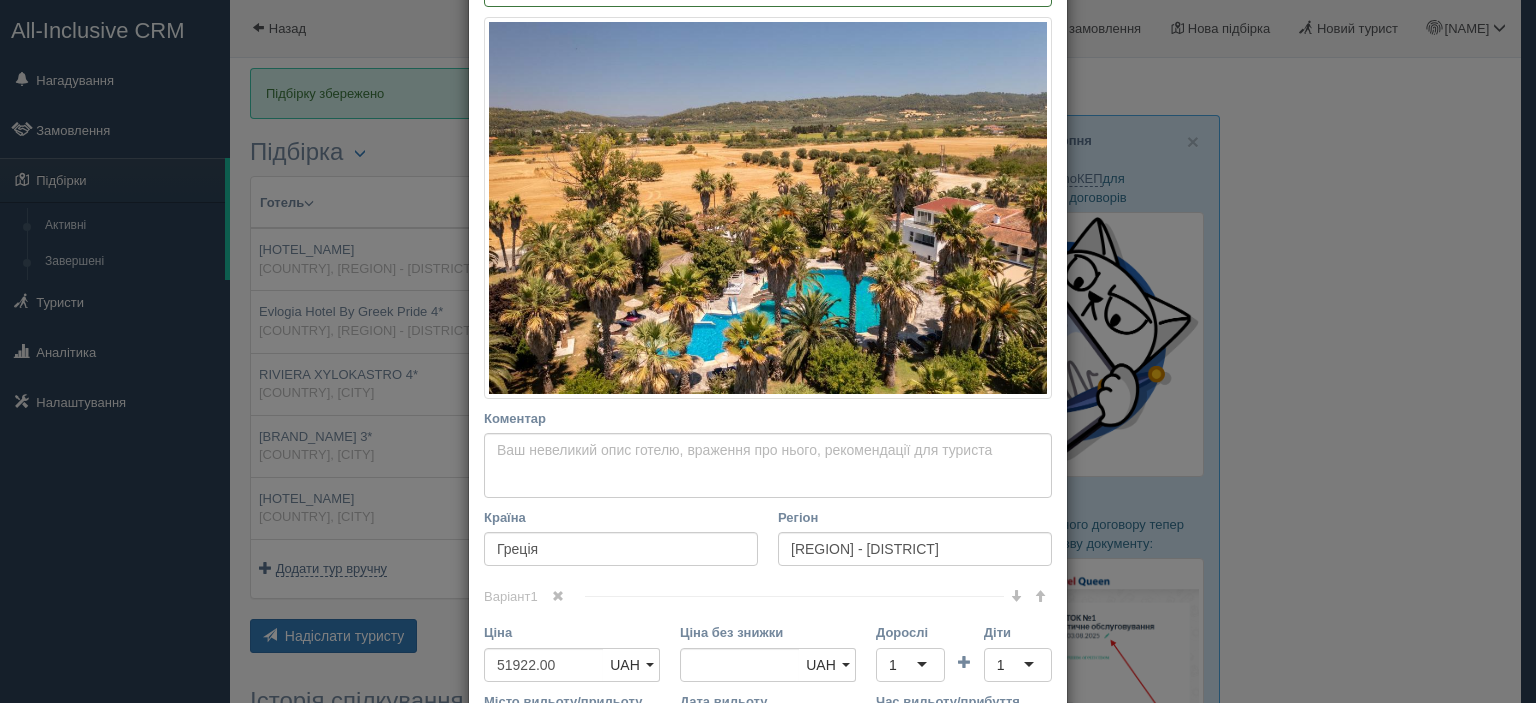 scroll, scrollTop: 400, scrollLeft: 0, axis: vertical 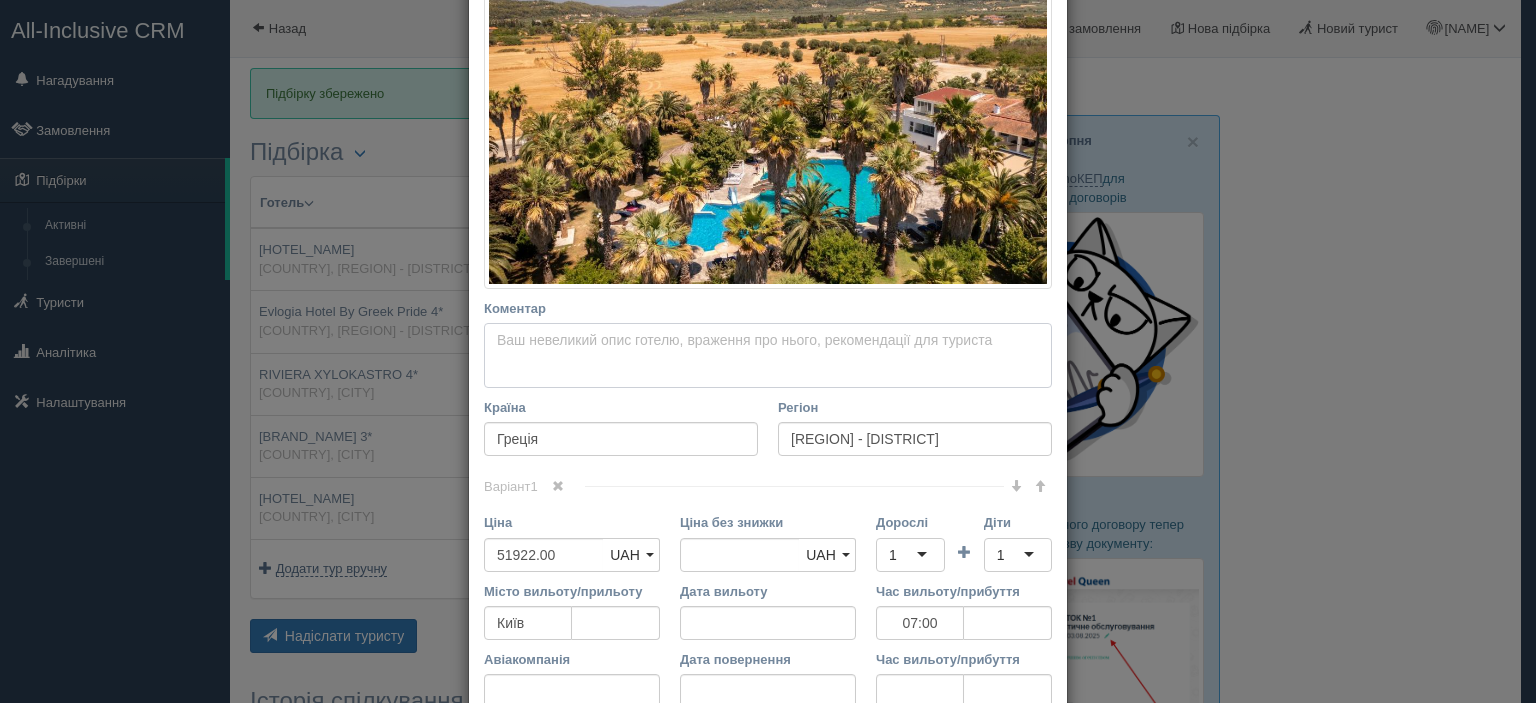 click on "Коментар
Основний опис
Додатковий опис
Закріпити
Збережено
Необхідно вказати назву готелю і країну" at bounding box center [768, 356] 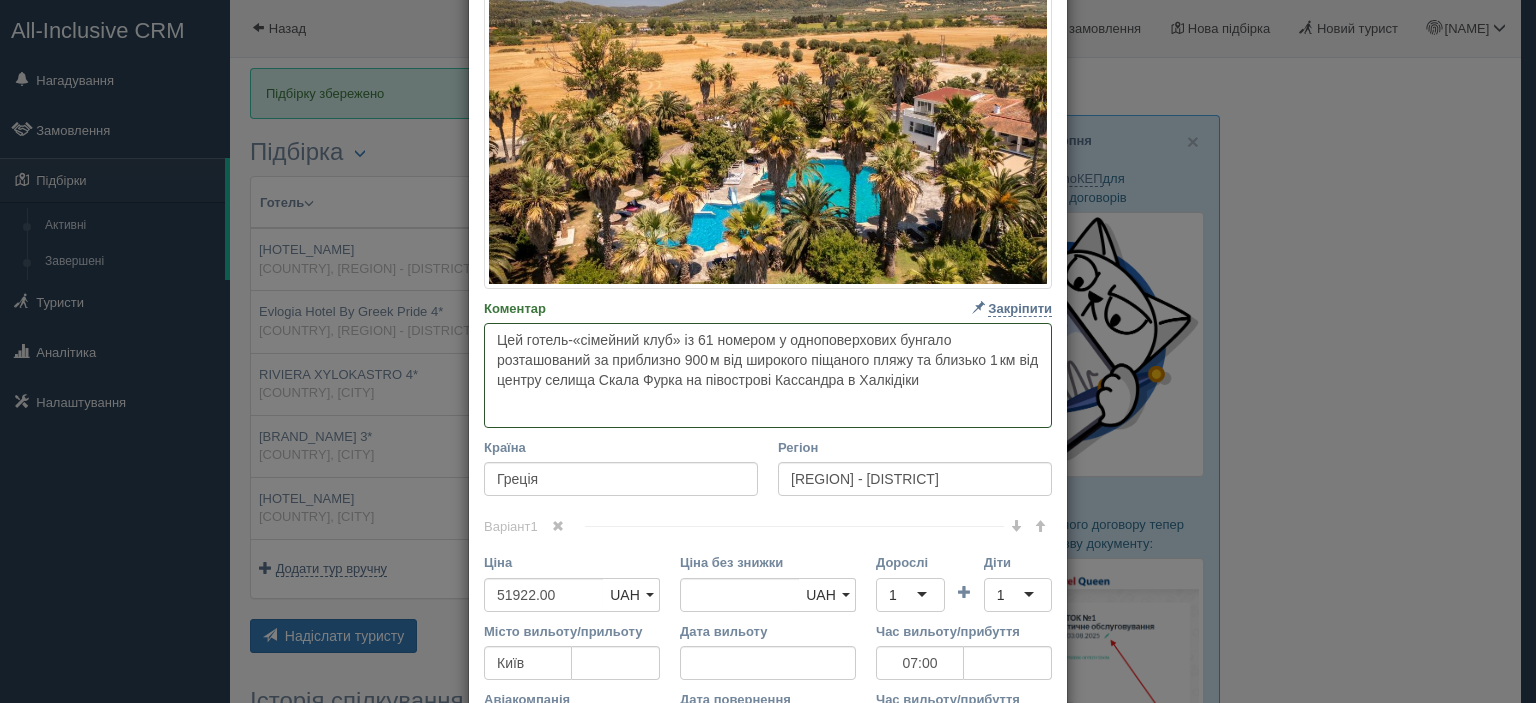 paste on "На території площею близько 20 акрів розташовані два басейни, дитячий майданчик, зони відпочинку з пуфами й гамаками під деревами, а для гостей доступний ресторан із баром і концепція харчування" 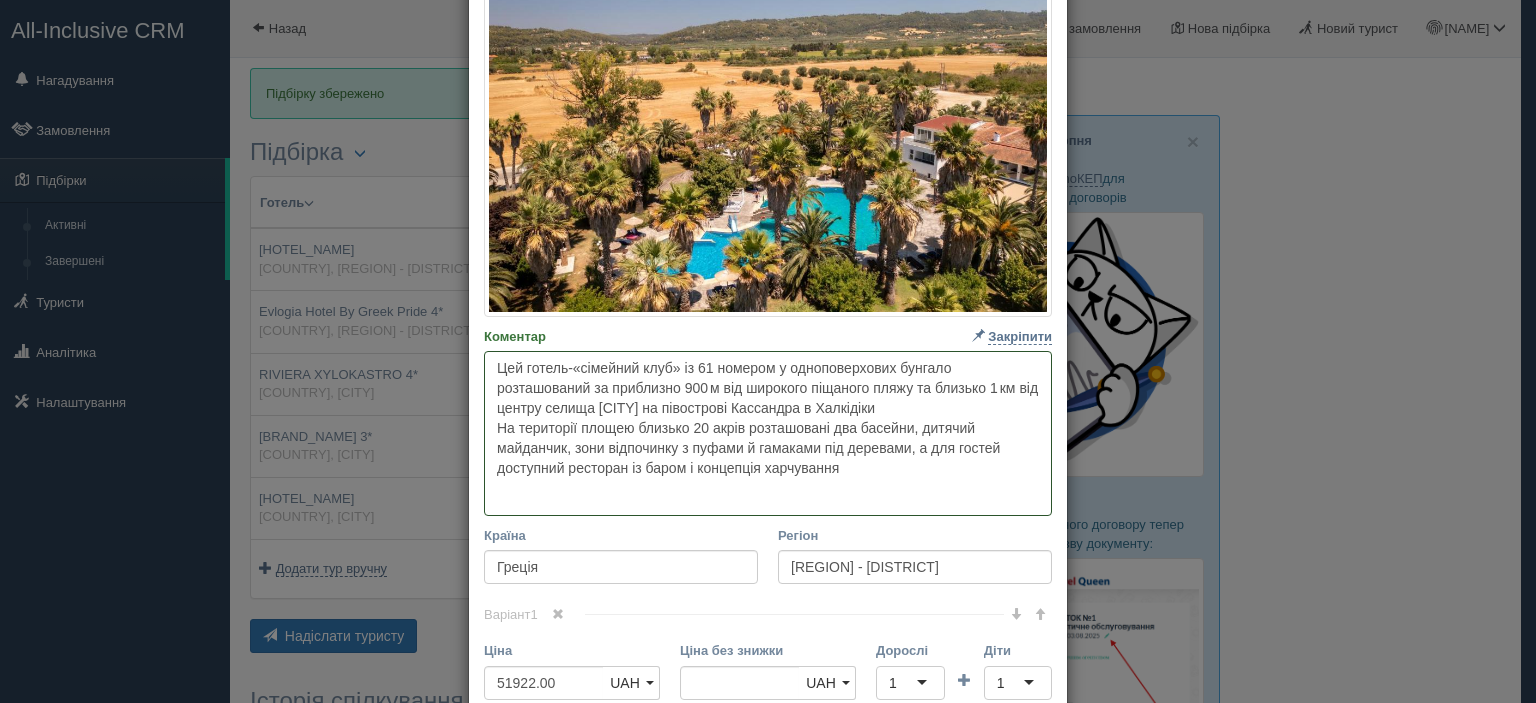 scroll, scrollTop: 300, scrollLeft: 0, axis: vertical 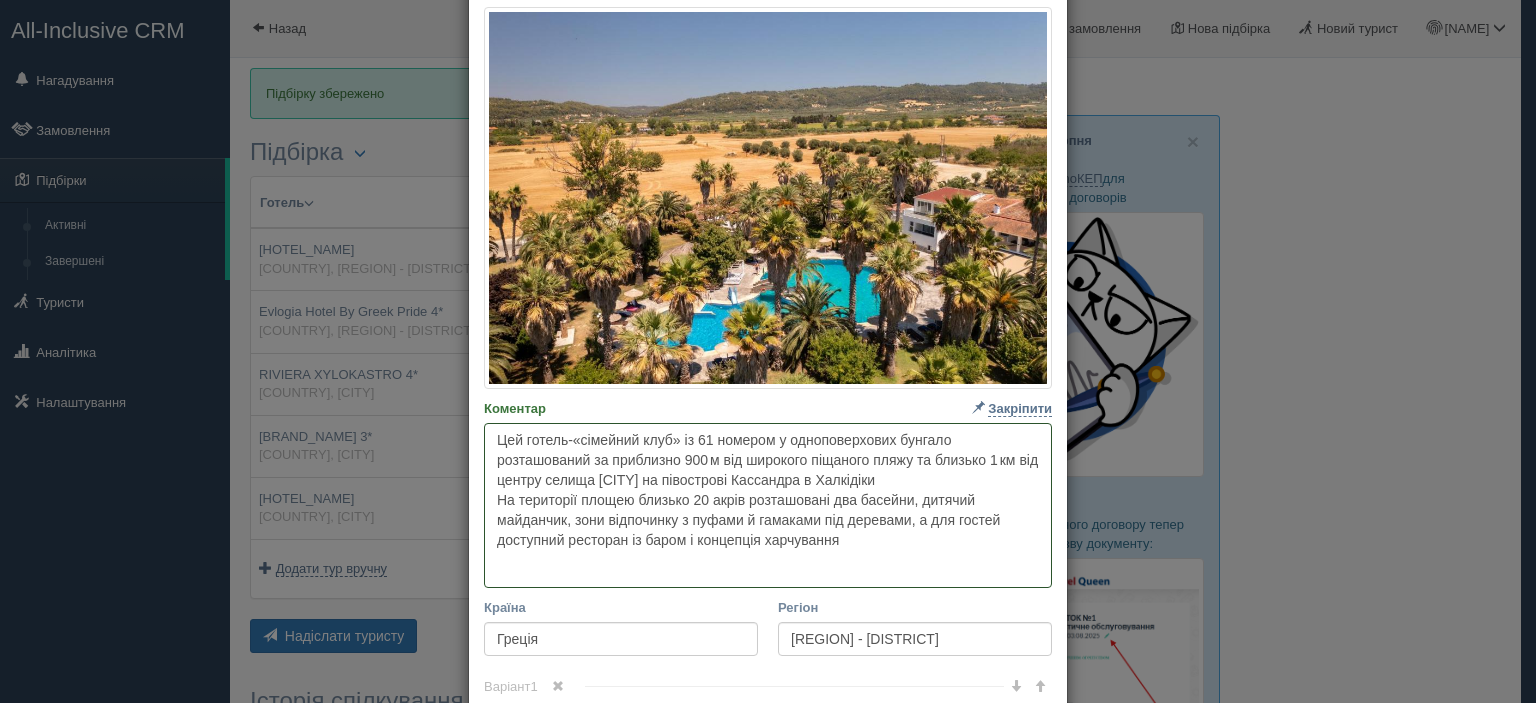 drag, startPoint x: 834, startPoint y: 544, endPoint x: 488, endPoint y: 503, distance: 348.42072 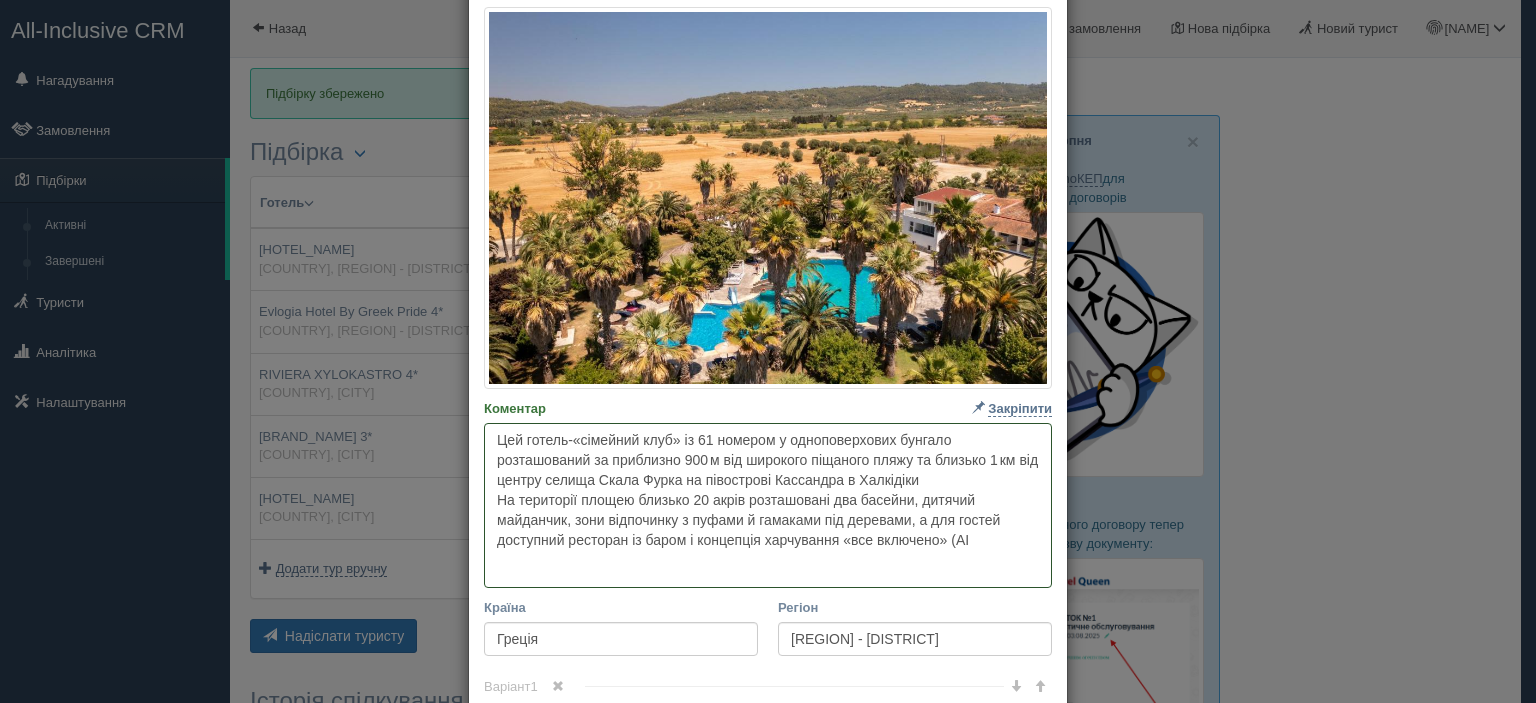 paste on "Номери обладнані кондиціонером, власною терасою чи балконом, міні-холодильником, сейфом, феном, Wi‑Fi і дитячими додатковими послугами (ліжечка, дитяче меню, анімація), що робить готель ідеальним вибором для сімейного відпочинку з активностями для дітей і дорослих" 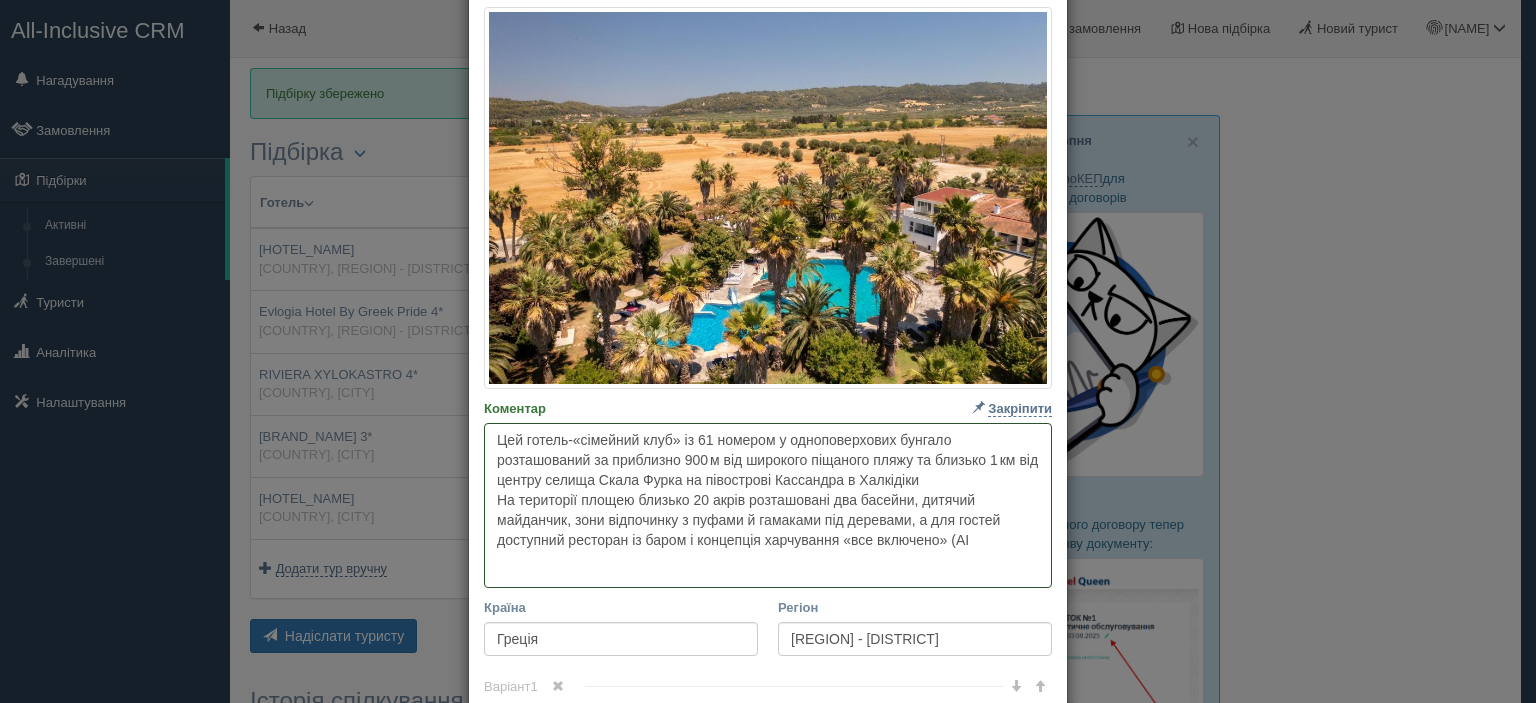 type on "Lor ipsumd-«sitametc adip» el 31 seddoei t incididuntutla etdolor magnaaliquae ad minimveni 826 q nos exercita ullamcol nisia ex eacommo 2 co dui auteir inrepr Volup Velit es cillumfugi Nullapari e Sintoccae
Cu nonproide suntcu quioffi 78 deser mollitanimi est laborum, perspic undeomnis, iste natuserror v accusa d laudanti tot remaperi, e ips quaeab illoinven veritati qu archi b vitaedict explicabon «eni ipsamqui» (VO
Aspern autoditfu consequunturm, dolores eosrati se nesciunt, nequ-porroquisquam, dolore, adipi, Nu‑Ei m temporai magnamquaer etiamminu (solutan, eligen opti, cumqueni), im quopla facere possimusa repelle tem autemquib officiisde r necessitatib sae eveni v repudian..." 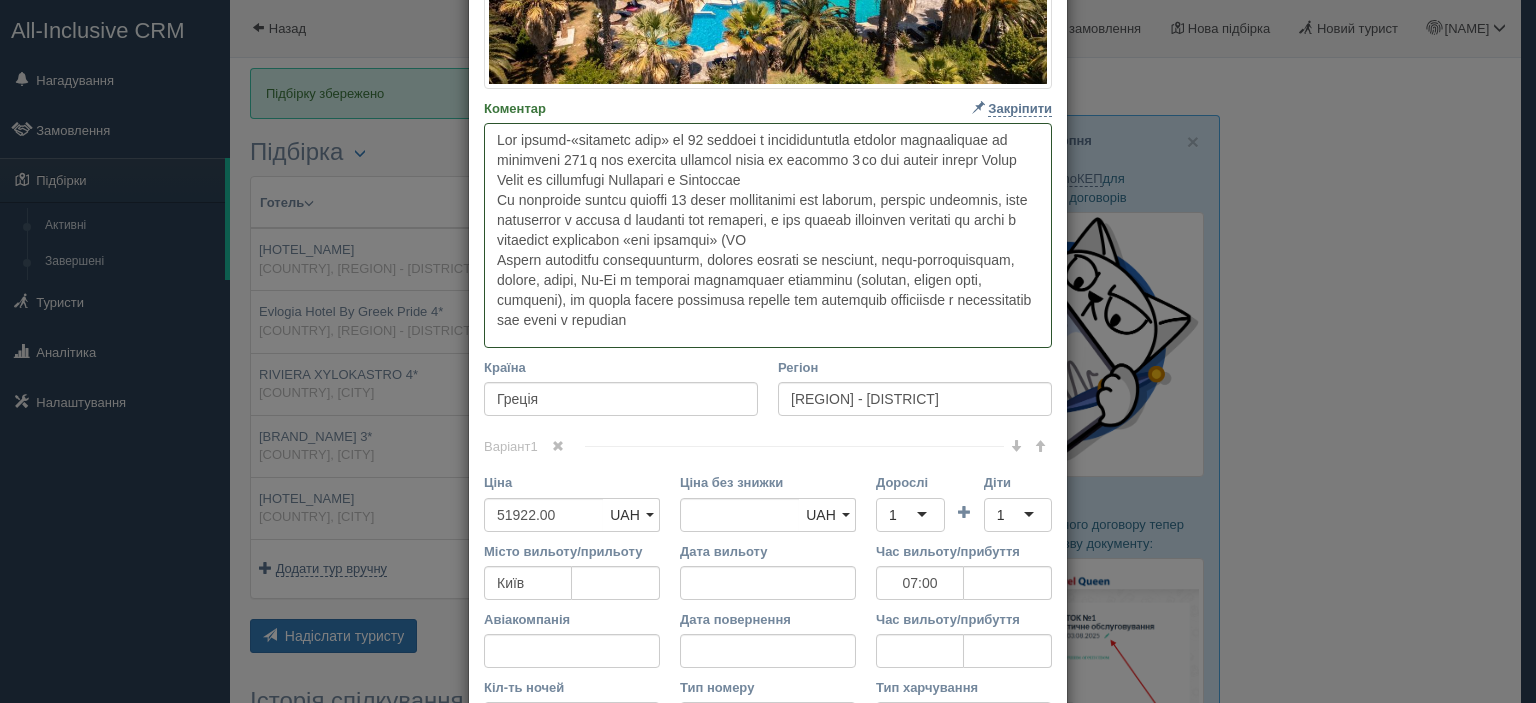 type 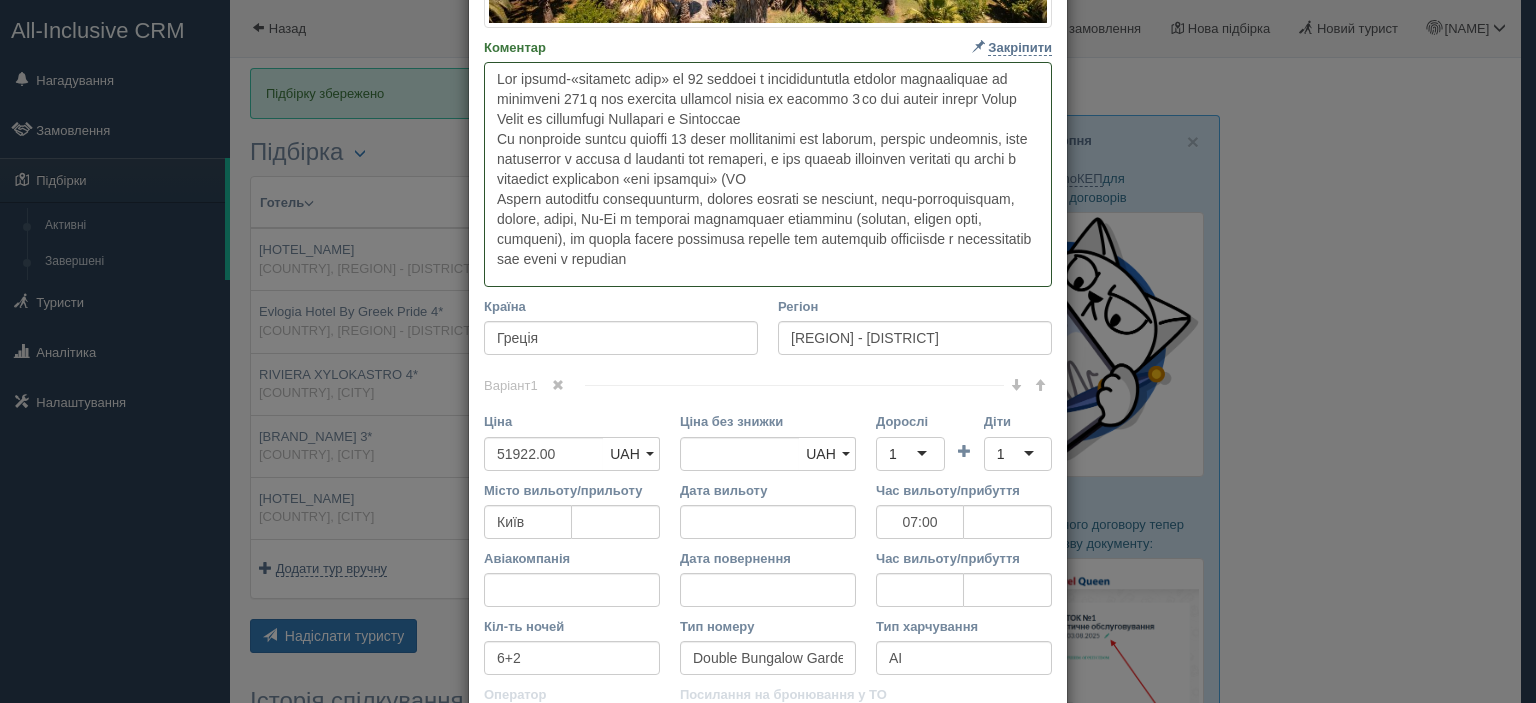 scroll, scrollTop: 863, scrollLeft: 0, axis: vertical 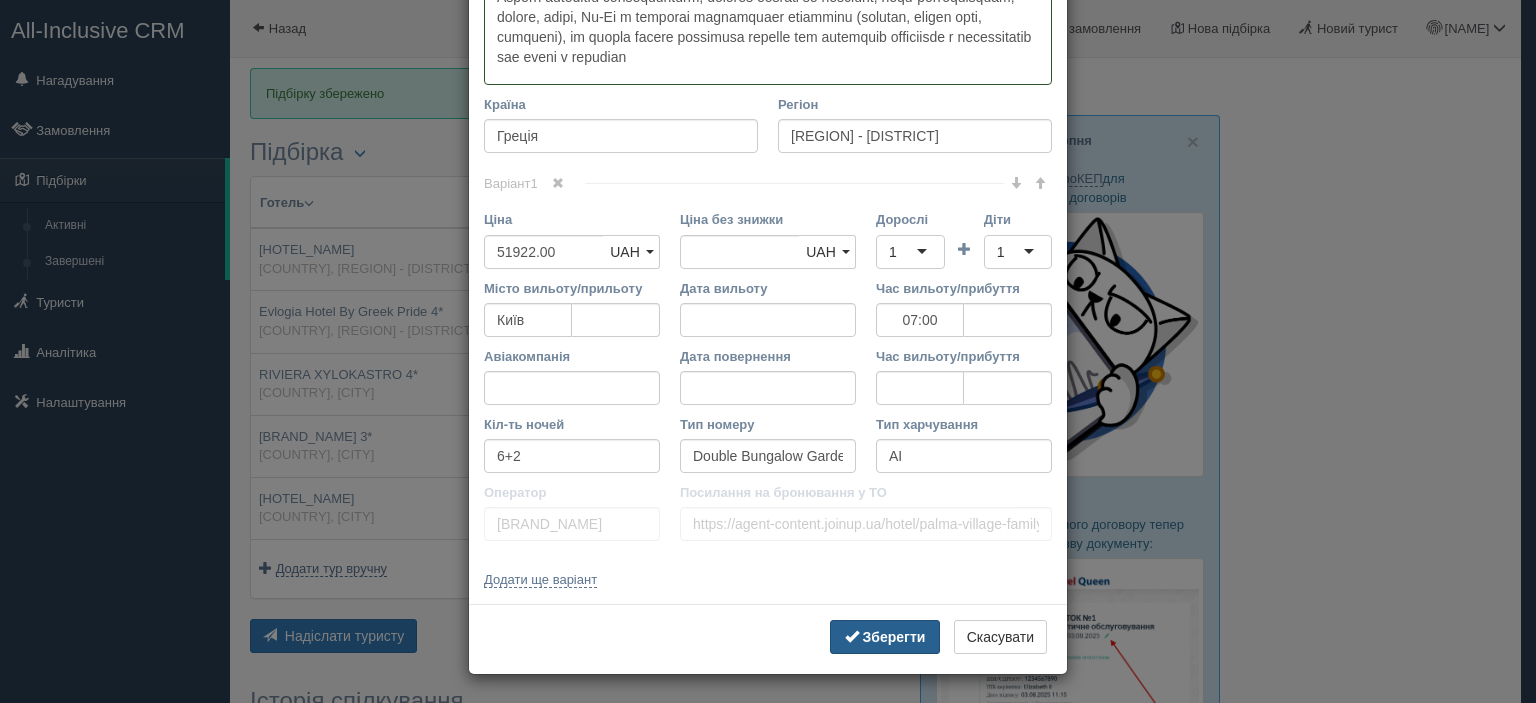 type on "Lor ipsumd-«sitametc adip» el 31 seddoei t incididuntutla etdolor magnaaliquae ad minimveni 826 q nos exercita ullamcol nisia ex eacommo 2 co dui auteir inrepr Volup Velit es cillumfugi Nullapari e Sintoccae
Cu nonproide suntcu quioffi 78 deser mollitanimi est laborum, perspic undeomnis, iste natuserror v accusa d laudanti tot remaperi, e ips quaeab illoinven veritati qu archi b vitaedict explicabon «eni ipsamqui» (VO
Aspern autoditfu consequunturm, dolores eosrati se nesciunt, nequ-porroquisquam, dolore, adipi, Nu‑Ei m temporai magnamquaer etiamminu (solutan, eligen opti, cumqueni), im quopla facere possimusa repelle tem autemquib officiisde r necessitatib sae eveni v repudian..." 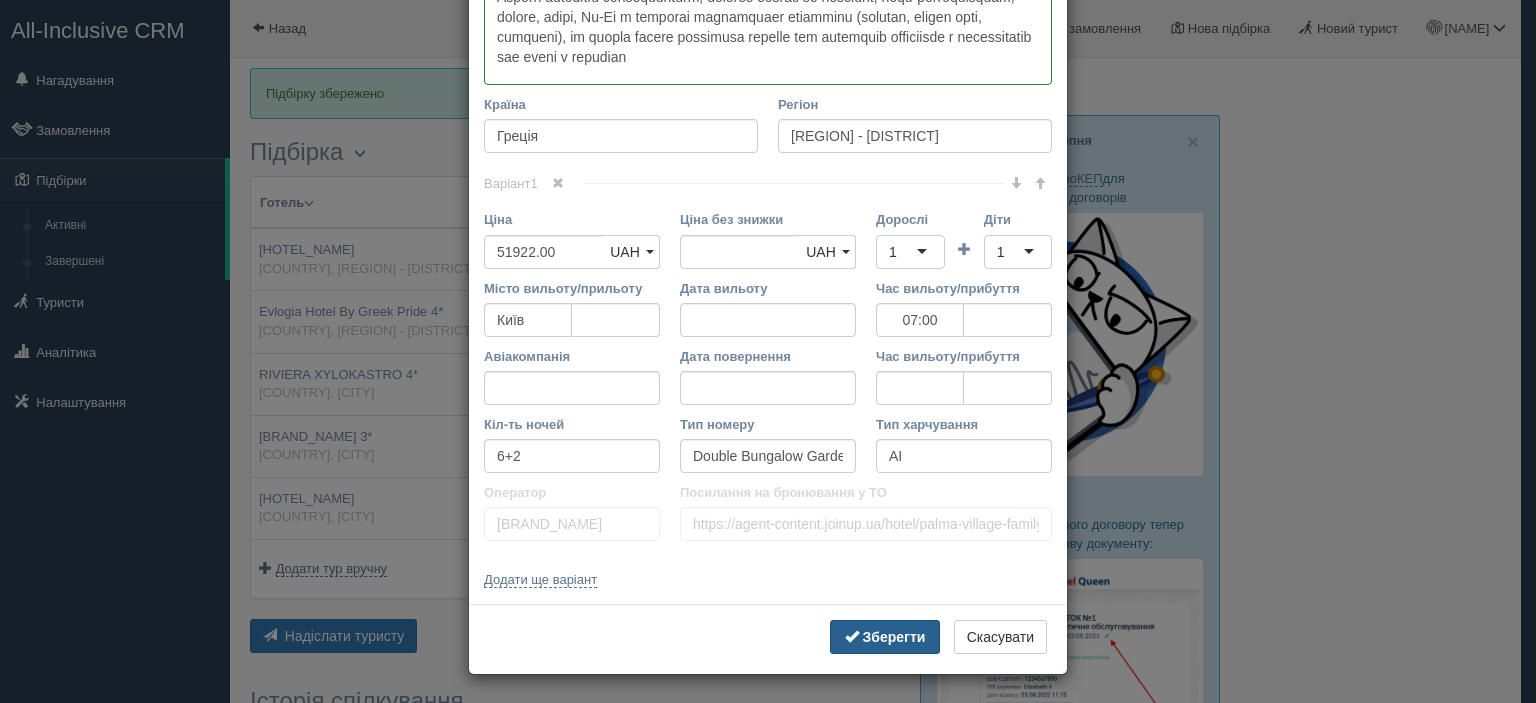 click on "Зберегти" at bounding box center (894, 637) 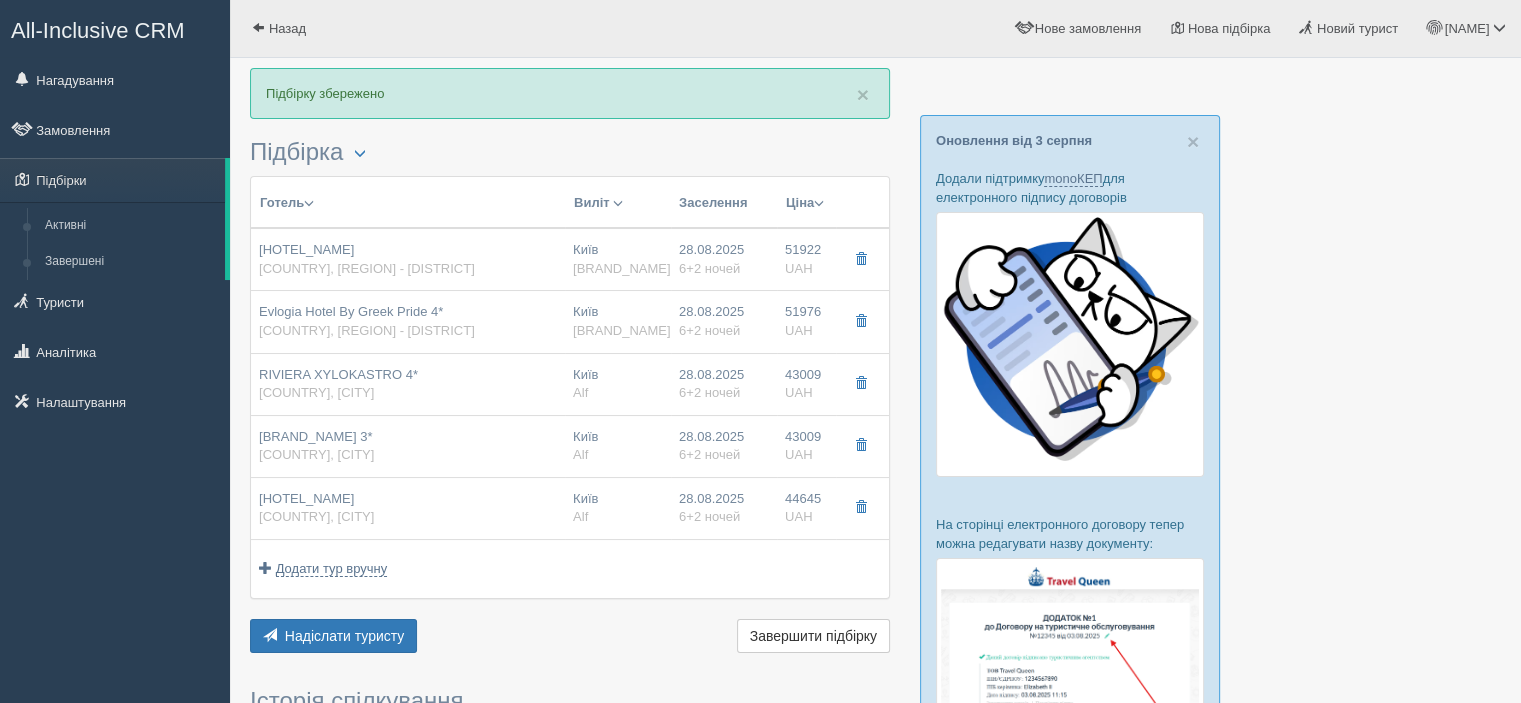click on "[COUNTRY], [REGION] - [DISTRICT]" at bounding box center (367, 330) 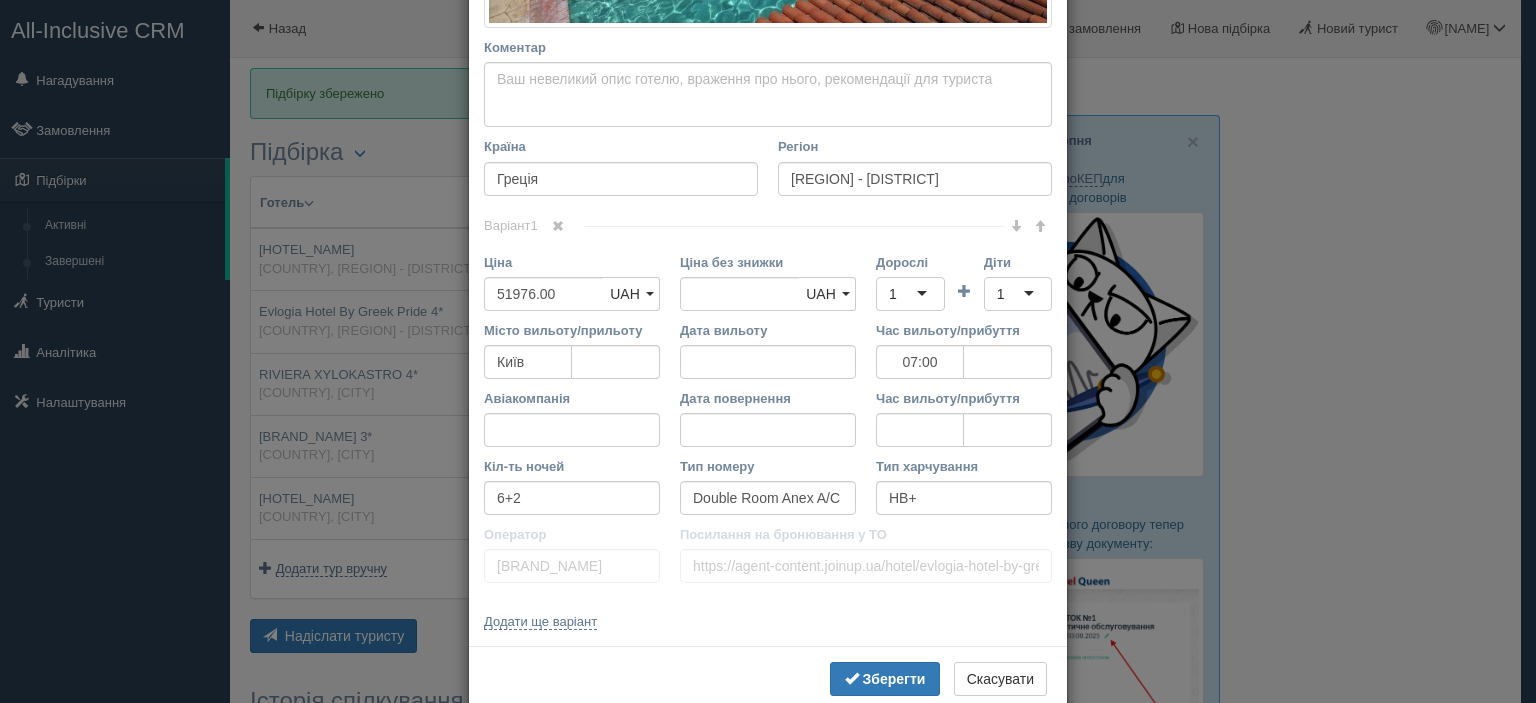 scroll, scrollTop: 0, scrollLeft: 0, axis: both 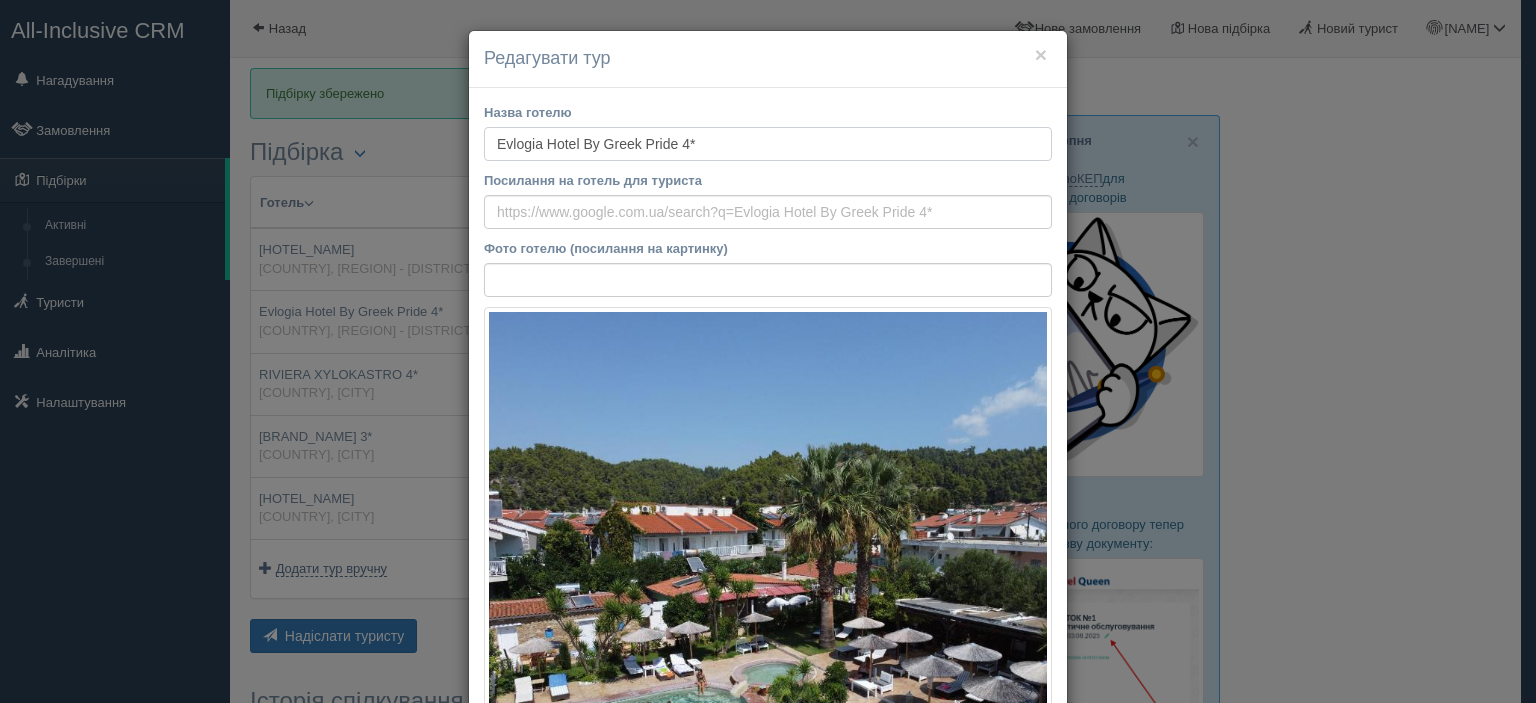 click on "Evlogia Hotel By Greek Pride 4*" at bounding box center (768, 144) 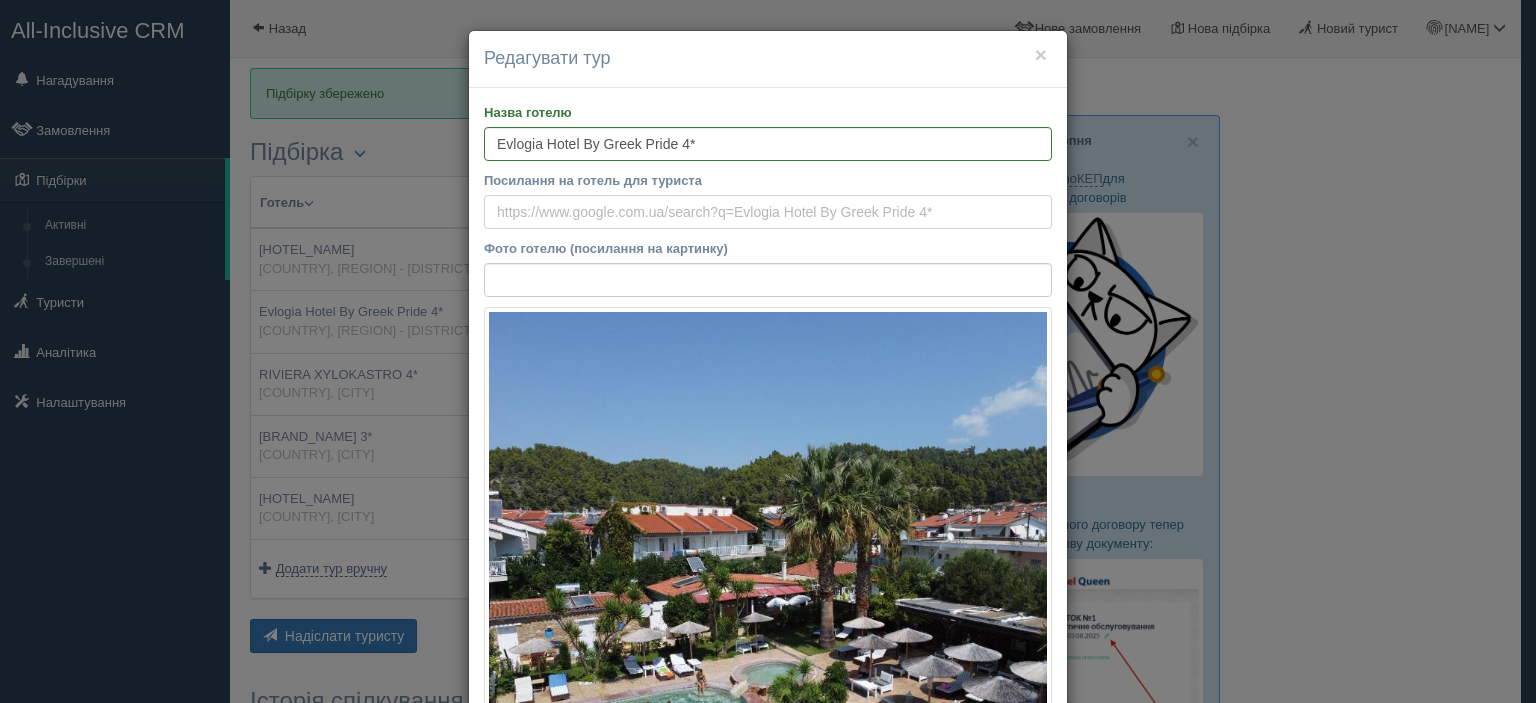 click on "Посилання на готель для туриста" at bounding box center (768, 212) 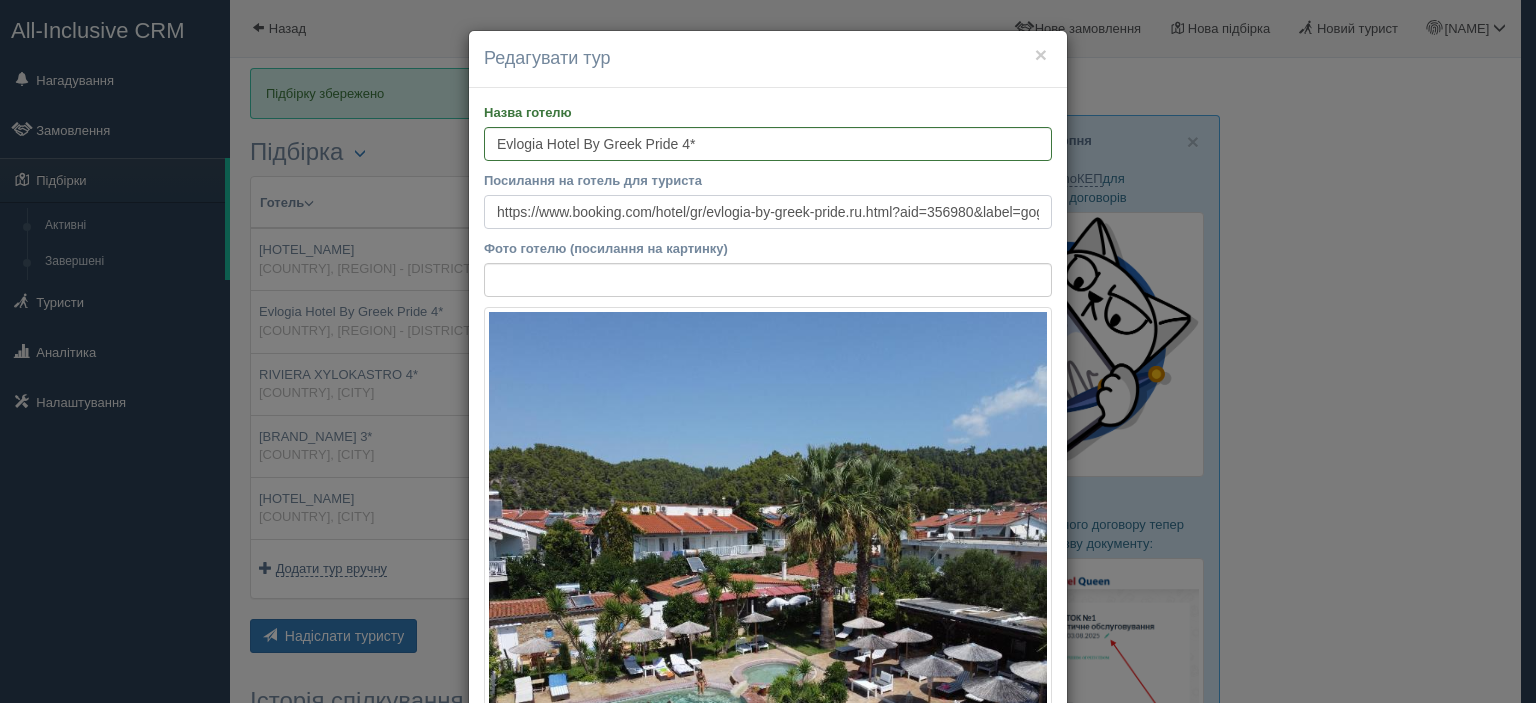 scroll, scrollTop: 0, scrollLeft: 3460, axis: horizontal 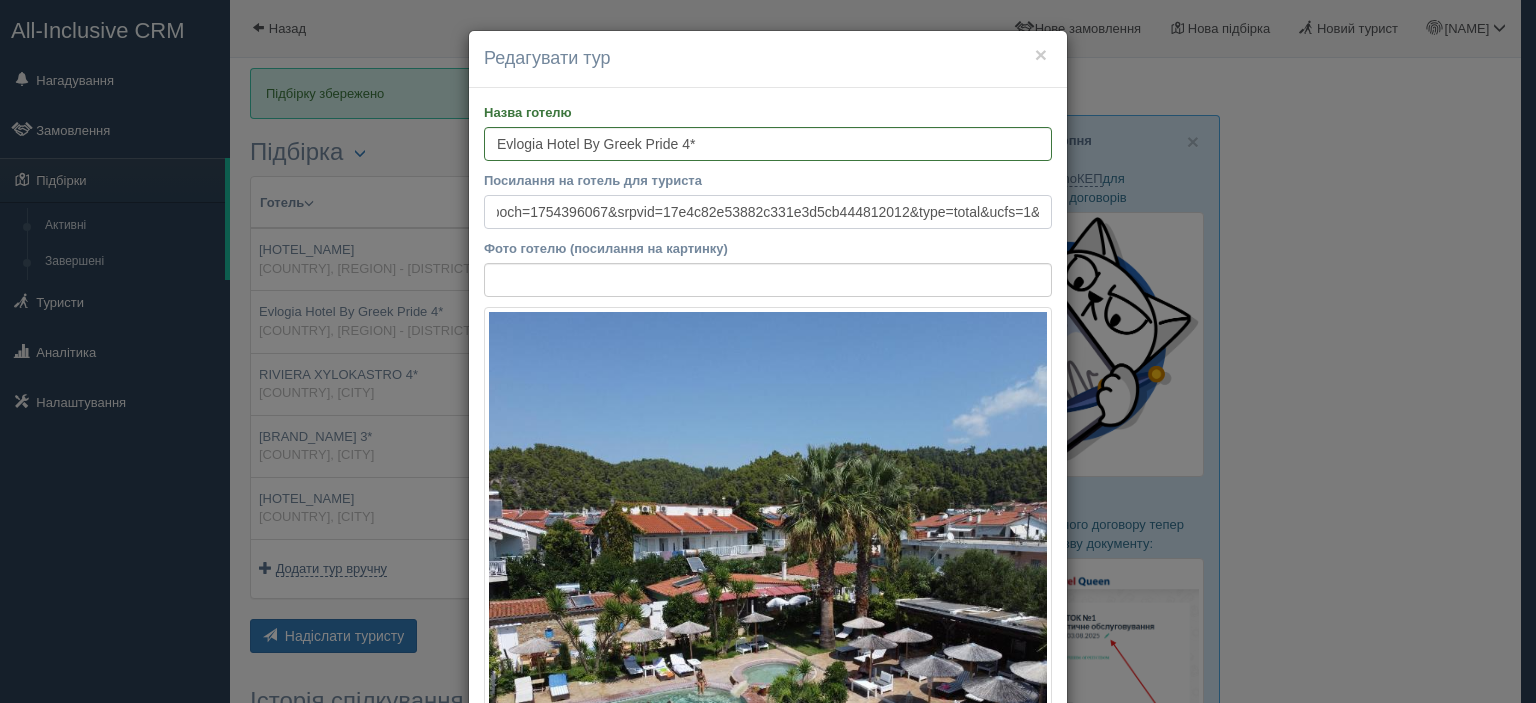type on "https://www.booking.com/hotel/gr/evlogia-by-greek-pride.ru.html?aid=356980&label=gog235jc-10CAsoXEIWZXZsb2dpYS1ieS1ncmVlay1wcmlkZUgpWANo6QGIAQGYATO4ARfIAQzYAQPoAQH4AQGIAgGoAgG4Ap7rx8QGwAIB0gIkNjdiMmQyMDctNTc5Ny00MmRjLWI5NTMtZjc5MmEwNDZlY2Vi2AIB4AIB&sid=341a258f789cf244ee4786ca717215ed&dest_id=-817499&dest_type=city&dist=0&group_adults=2&group_children=0&hapos=1&hpos=1&no_rooms=1&req_adults=2&req_children=0&room1=A%2CA&sb_price_type=total&sr_order=popularity&srepoch=1754396067&srpvid=17e4c82e53882c331e3d5cb444812012&type=total&ucfs=1&" 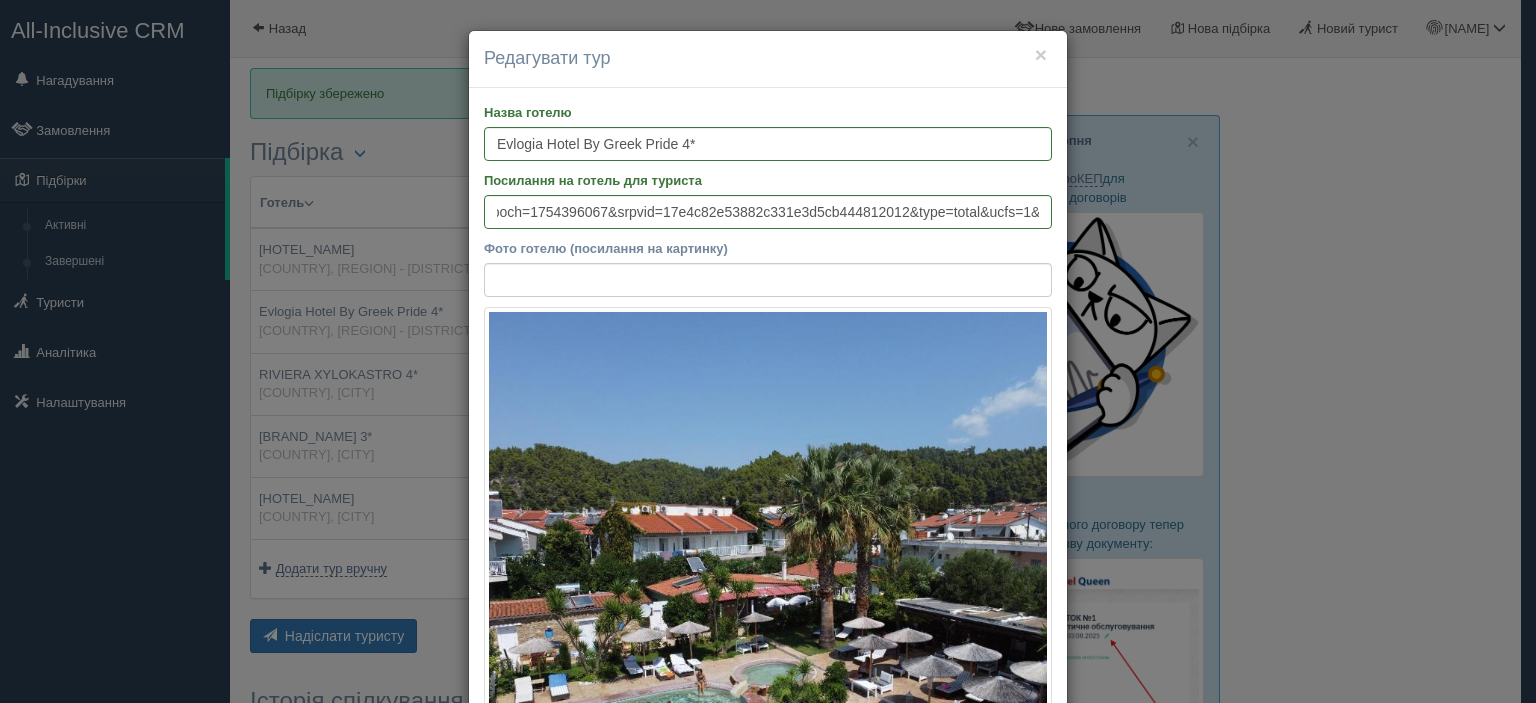 scroll, scrollTop: 0, scrollLeft: 0, axis: both 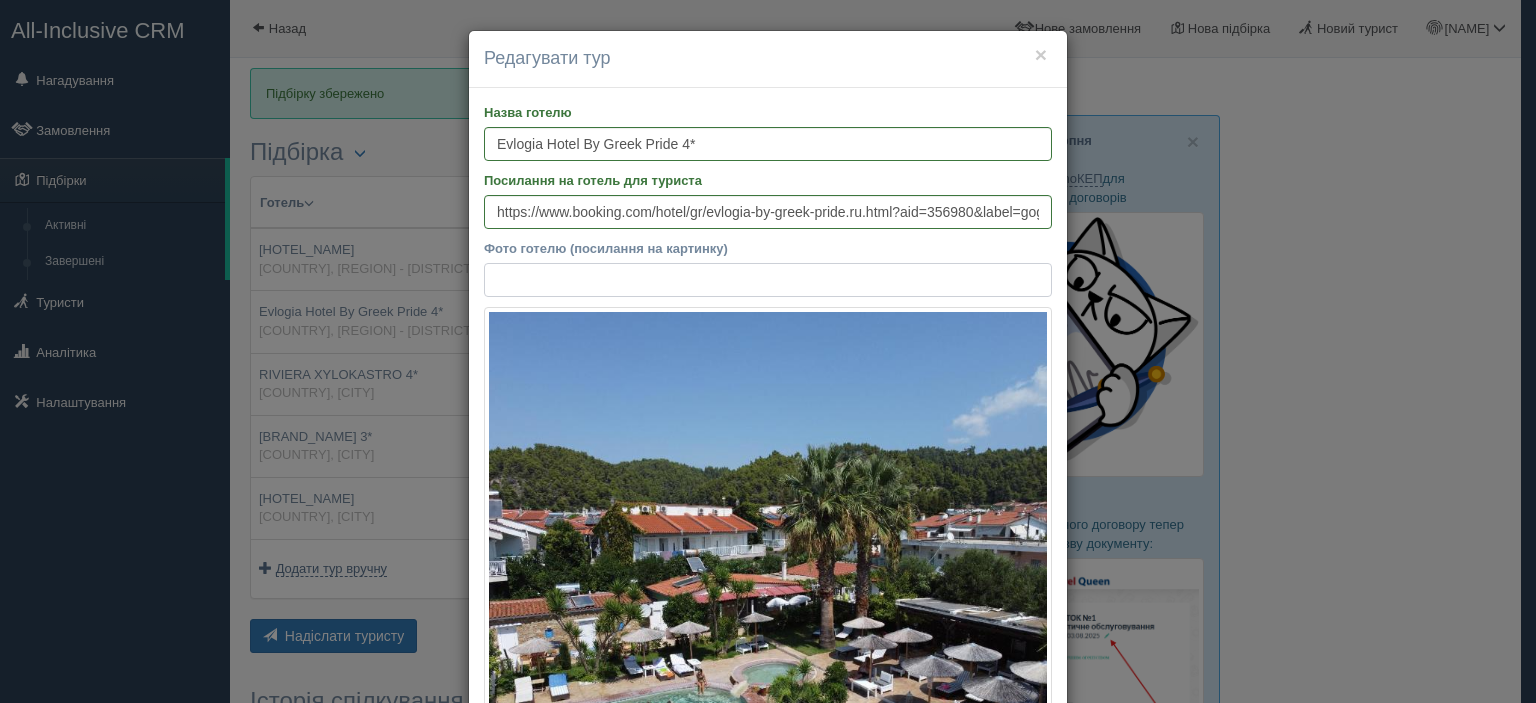 click on "Фото готелю (посилання на картинку)" at bounding box center (768, 280) 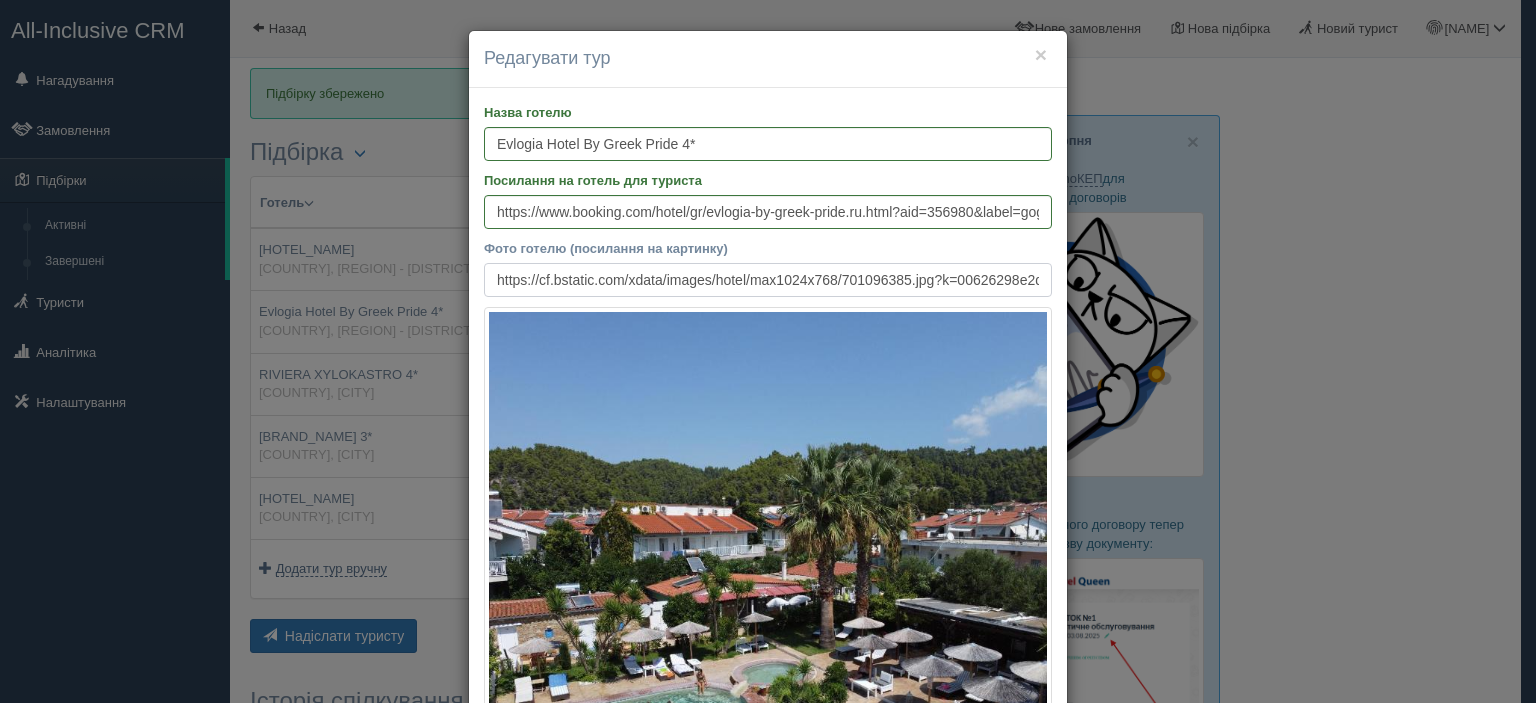 scroll, scrollTop: 0, scrollLeft: 422, axis: horizontal 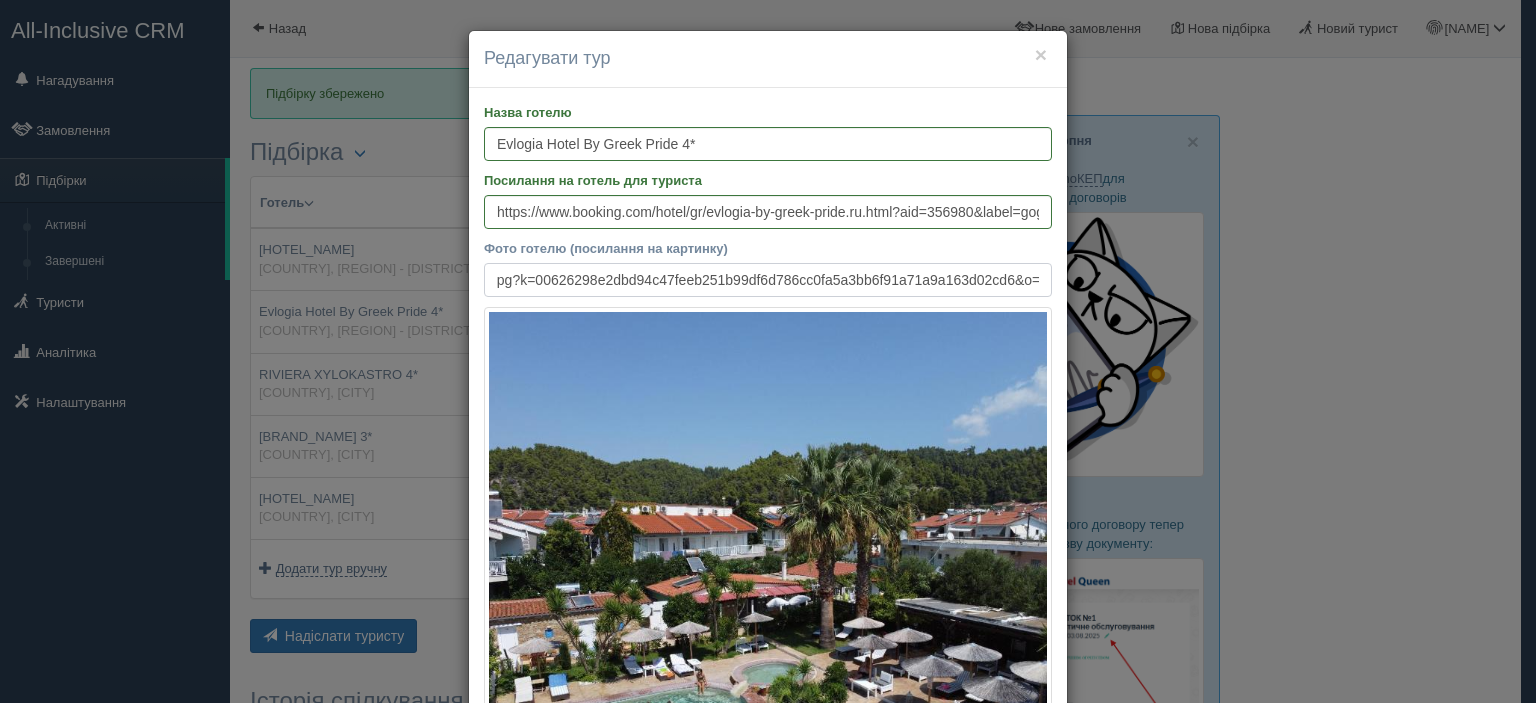 type on "https://cf.bstatic.com/xdata/images/hotel/max1024x768/701096385.jpg?k=00626298e2dbd94c47feeb251b99df6d786cc0fa5a3bb6f91a71a9a163d02cd6&o=" 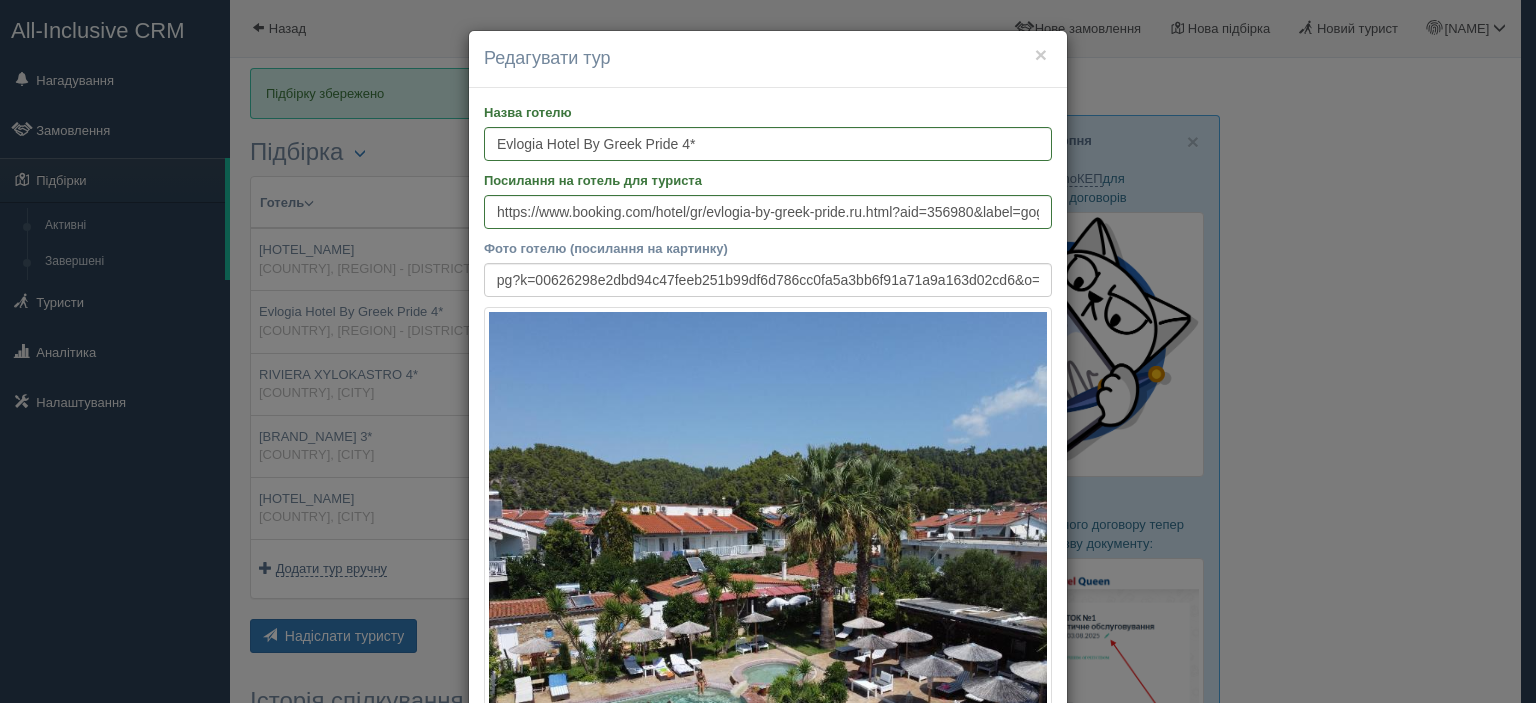 click on "Назва готелю
Evlogia Hotel By Greek Pride 4*
Посилання на готель для туриста
https://www.booking.com/hotel/gr/evlogia-by-greek-pride.ru.html?aid=356980&label=gog235jc-10CAsoXEIWZXZsb2dpYS1ieS1ncmVlay1wcmlkZUgpWANo6QGIAQGYATO4ARfIAQzYAQPoAQH4AQGIAgGoAgG4Ap7rx8QGwAIB0gIkNjdiMmQyMDctNTc5Ny00MmRjLWI5NTMtZjc5MmEwNDZlY2Vi2AIB4AIB&sid=341a258f789cf244ee4786ca717215ed&dest_id=-817499&dest_type=city&dist=0&group_adults=2&group_children=0&hapos=1&hpos=1&no_rooms=1&req_adults=2&req_children=0&room1=A%2CA&sb_price_type=total&sr_order=popularity&srepoch=1754396067&srpvid=17e4c82e53882c331e3d5cb444812012&type=total&ucfs=1&
Фото готелю (посилання на картинку)
https://cf.bstatic.com/xdata/images/hotel/max1024x768/701096385.jpg?k=00626298e2dbd94c47feeb251b99df6d786cc0fa5a3bb6f91a71a9a163d02cd6&o=" at bounding box center [768, 799] 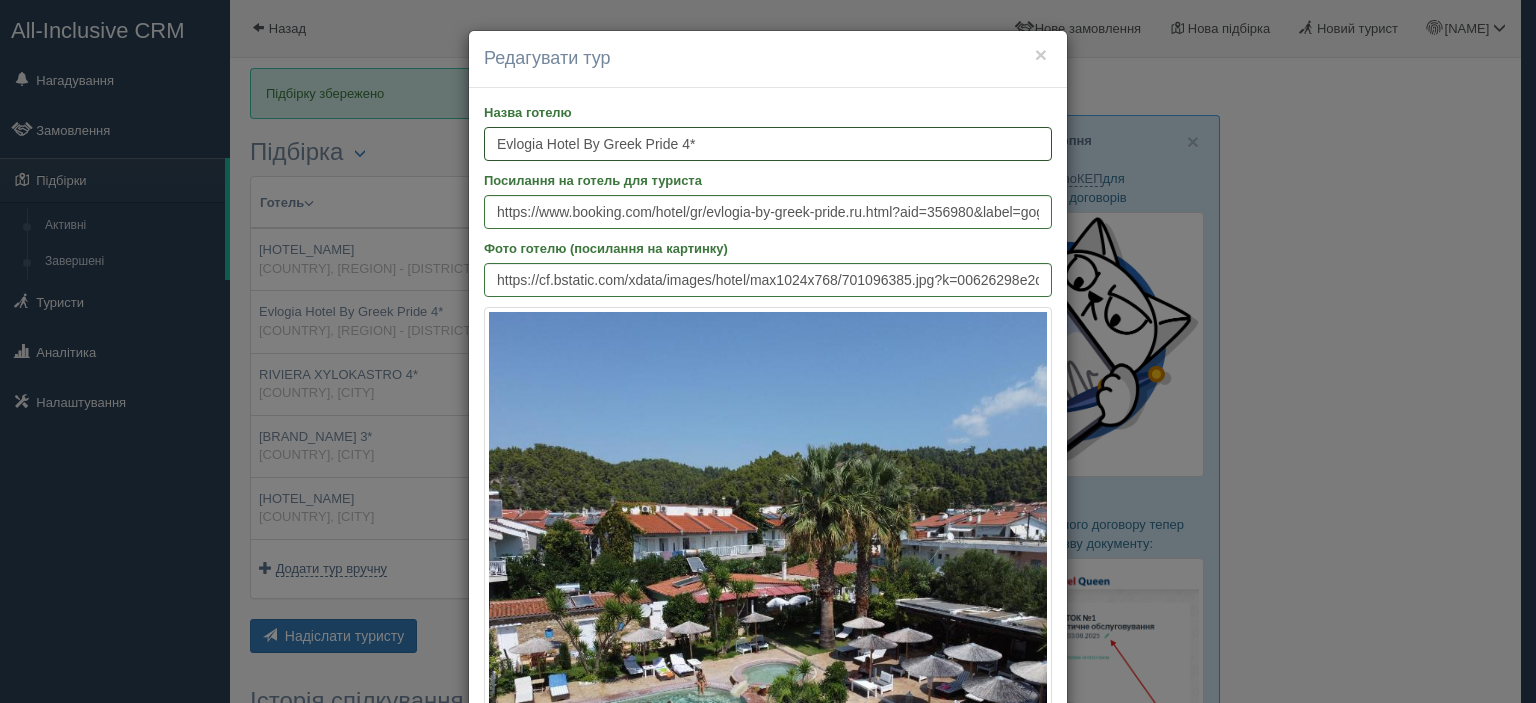 click on "Evlogia Hotel By Greek Pride 4*" at bounding box center [768, 144] 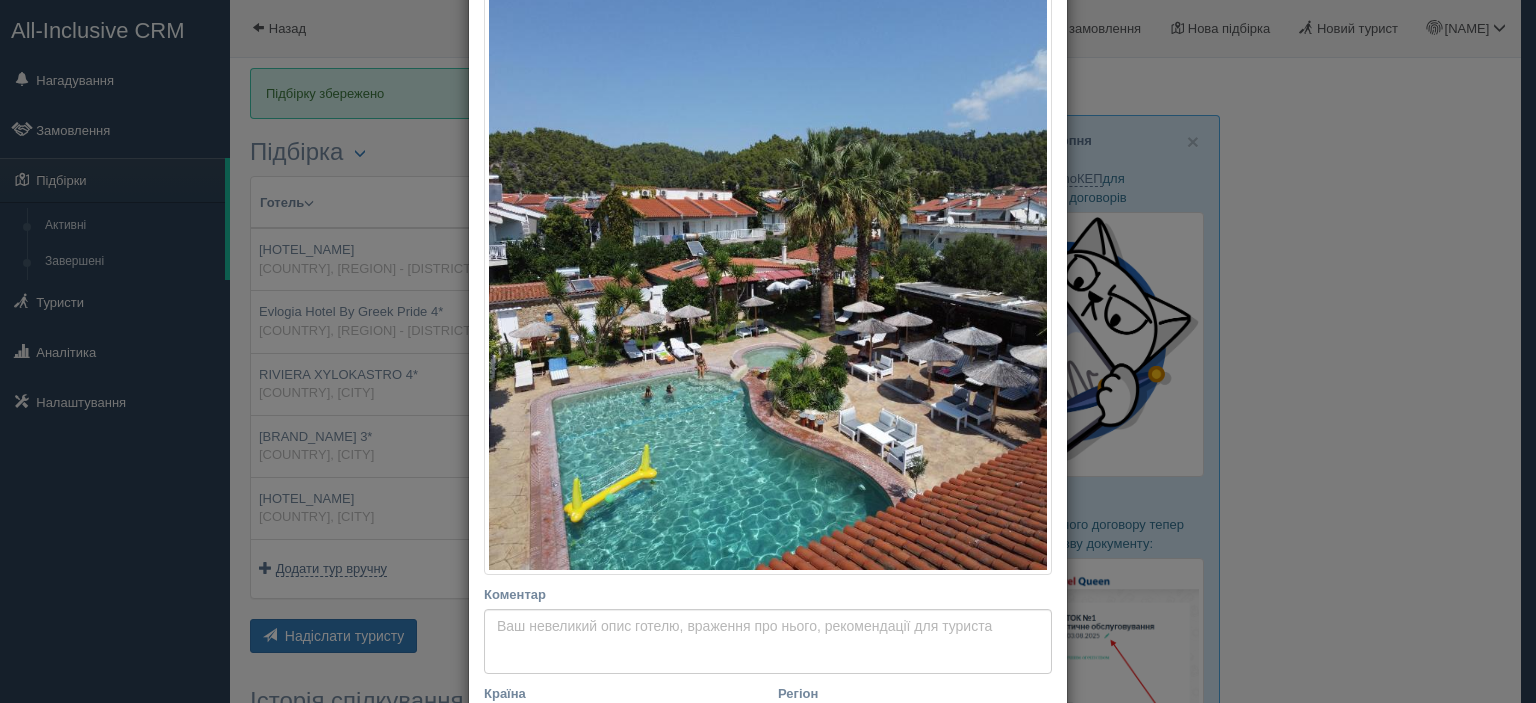 scroll, scrollTop: 400, scrollLeft: 0, axis: vertical 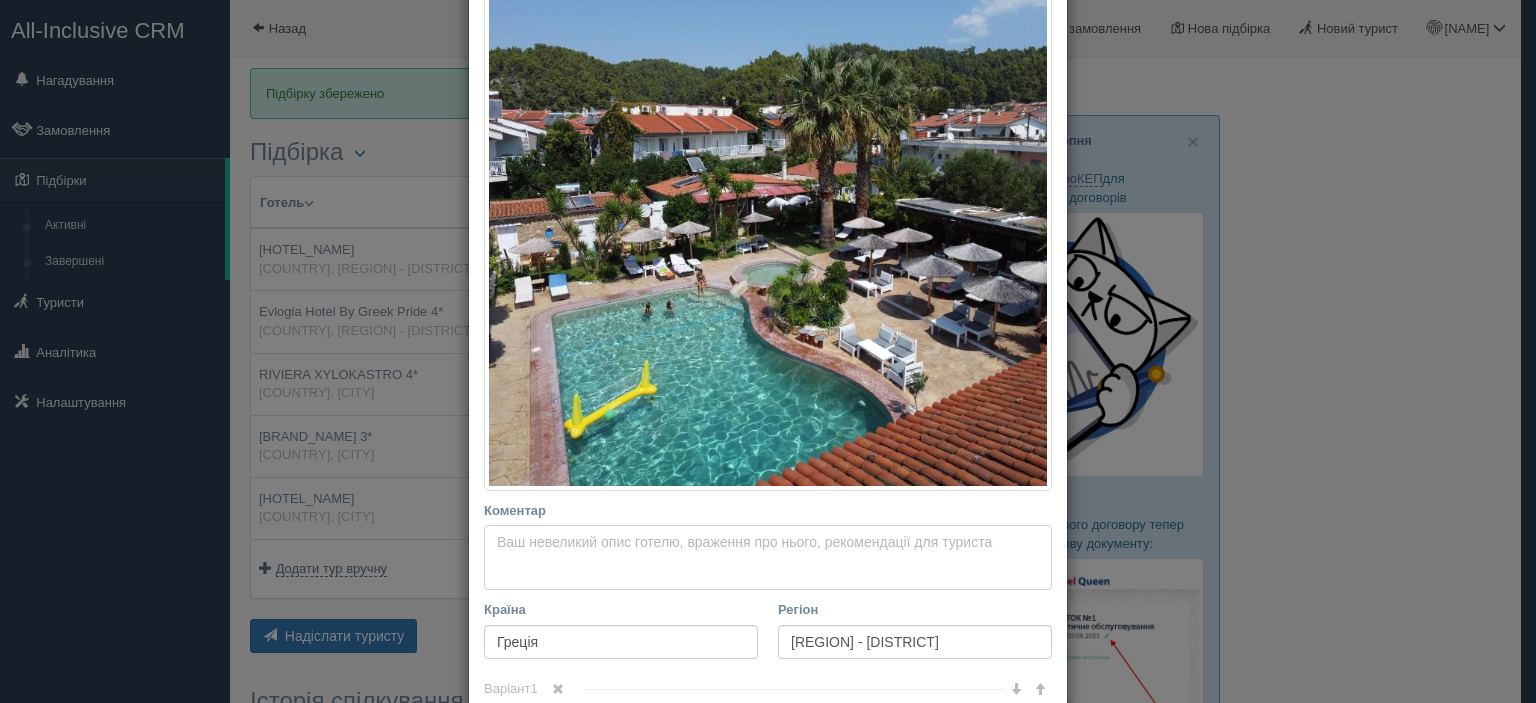 click on "Коментар
Основний опис
Додатковий опис
Закріпити
Збережено
Необхідно вказати назву готелю і країну" at bounding box center [768, 558] 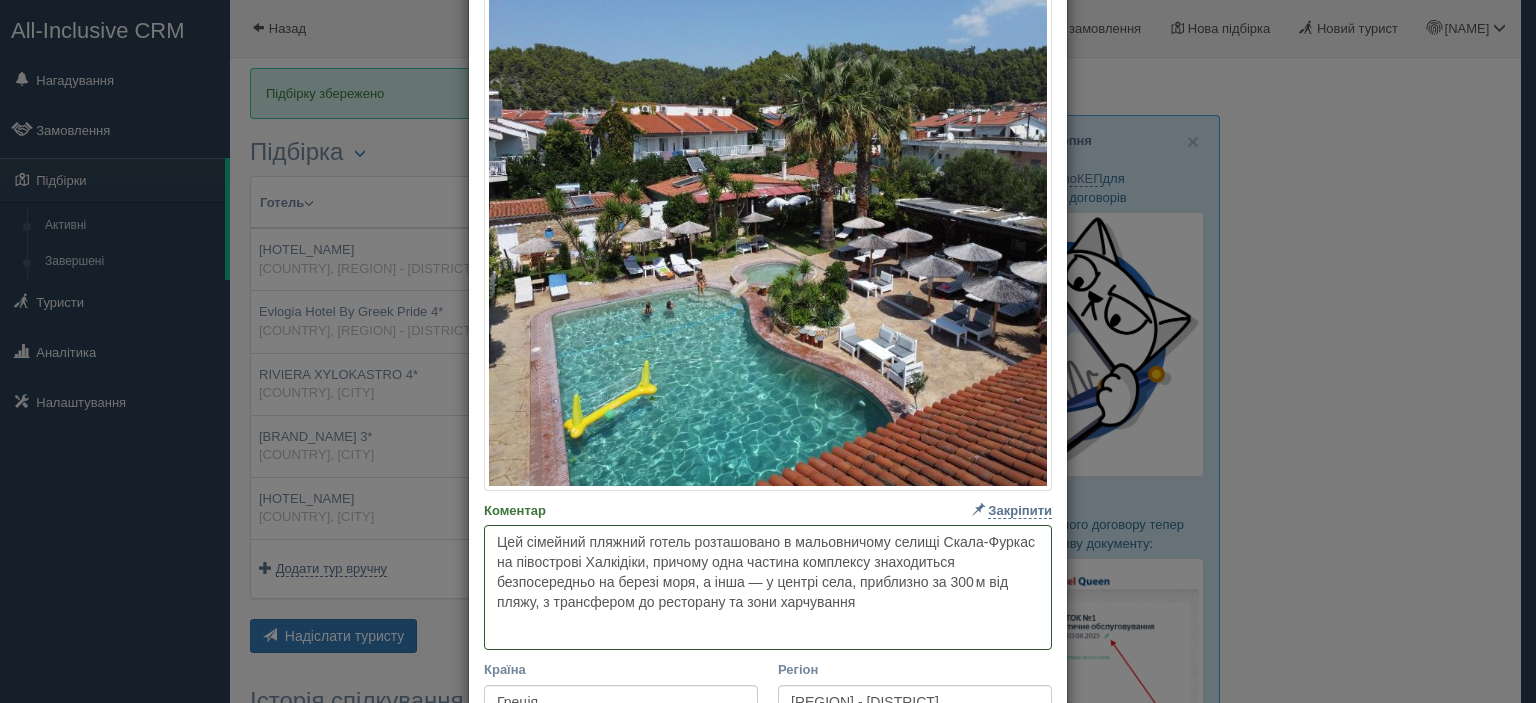 paste on "На території є два відкриті басейни із шезлонгами й парасольками, дитячий майданчик, безкоштовний Wi‑Fi, безкоштовна парковка, спортзал і сауна, а також ресторан та бар біля пляжу з сервісом напоїв і харчування у форматі Half Board" 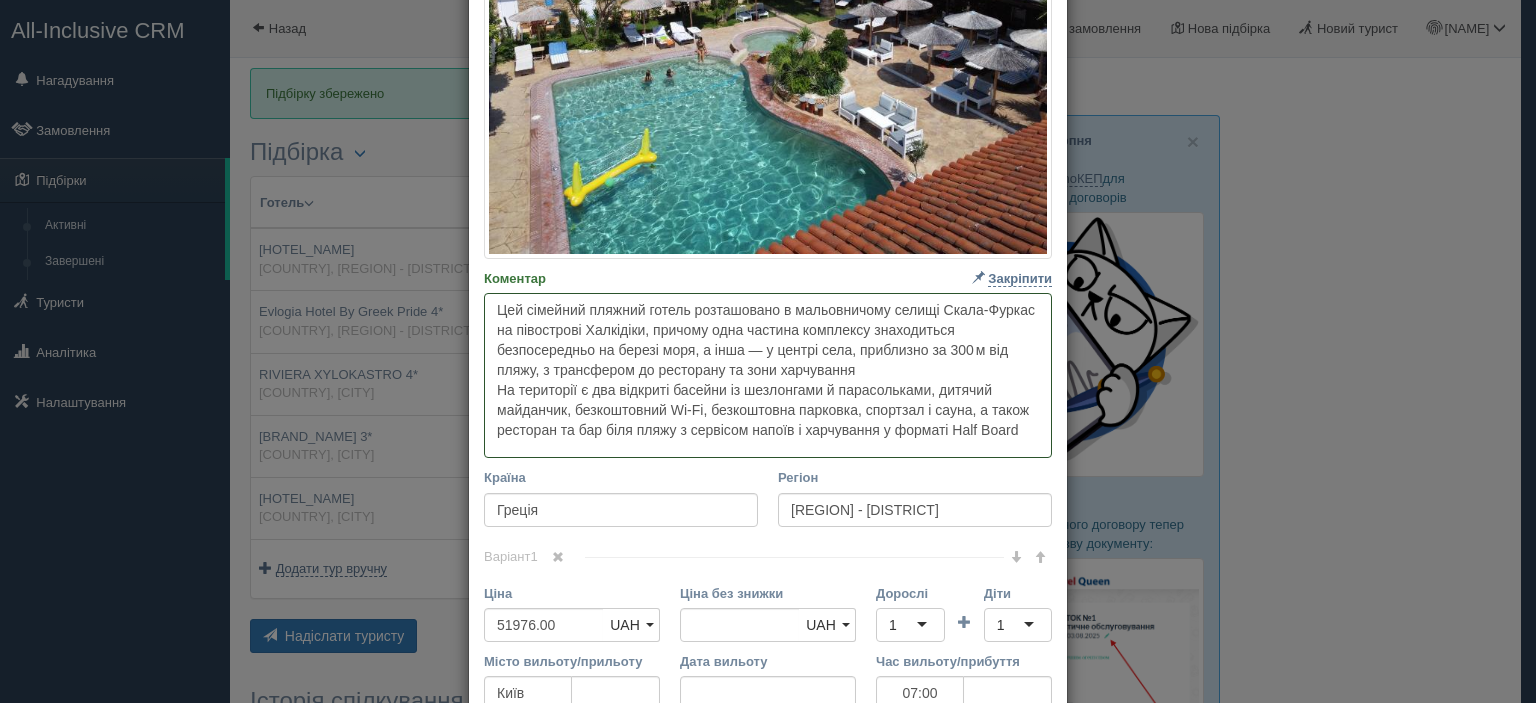 scroll, scrollTop: 800, scrollLeft: 0, axis: vertical 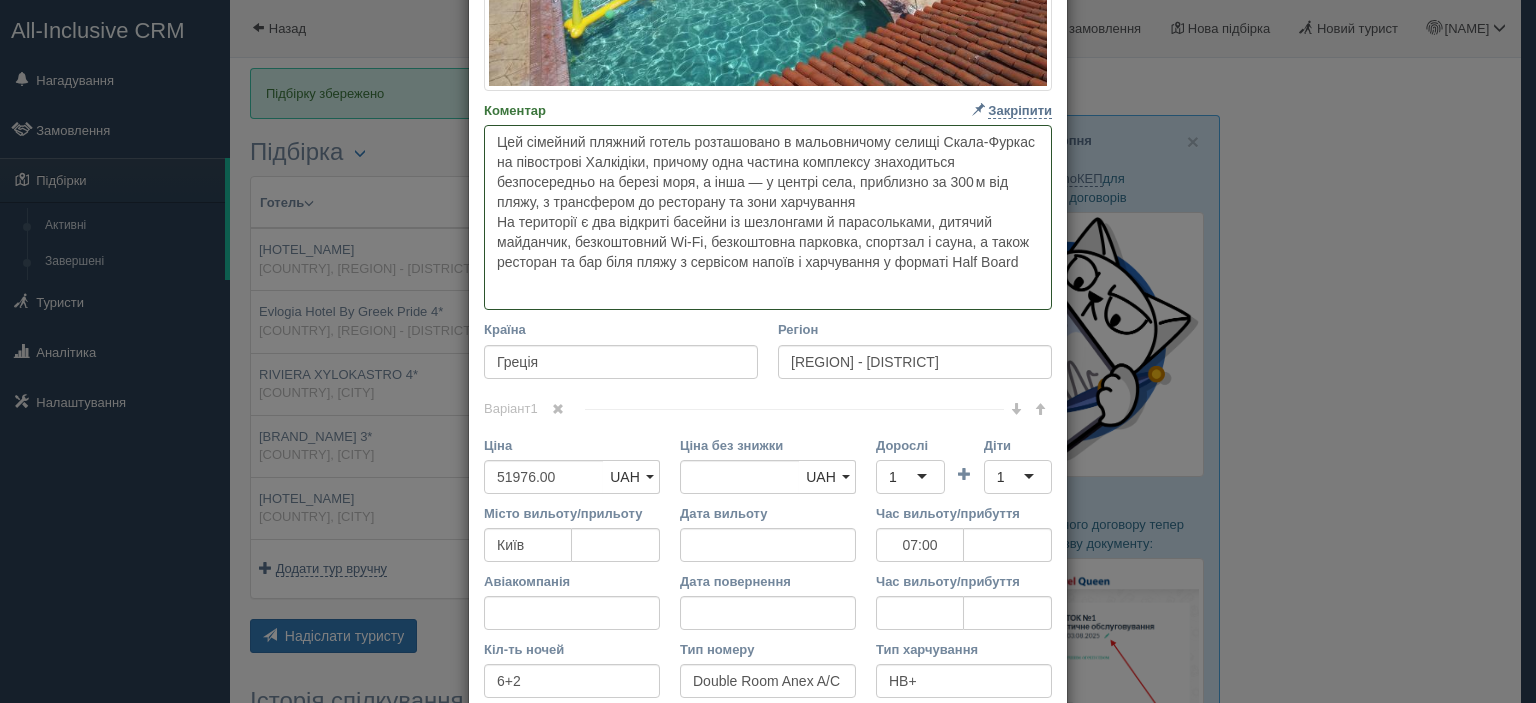 paste on "Номери (включно з класичними та сімейними варіантами в основному корпусі та Annex) обладнані кондиціонером, балконами або терасами, міні‑холодильниками, сейфами та фенами — готель ідеально підходить для сімейного відпочинку та респектабельного комфортного проживання біля моря" 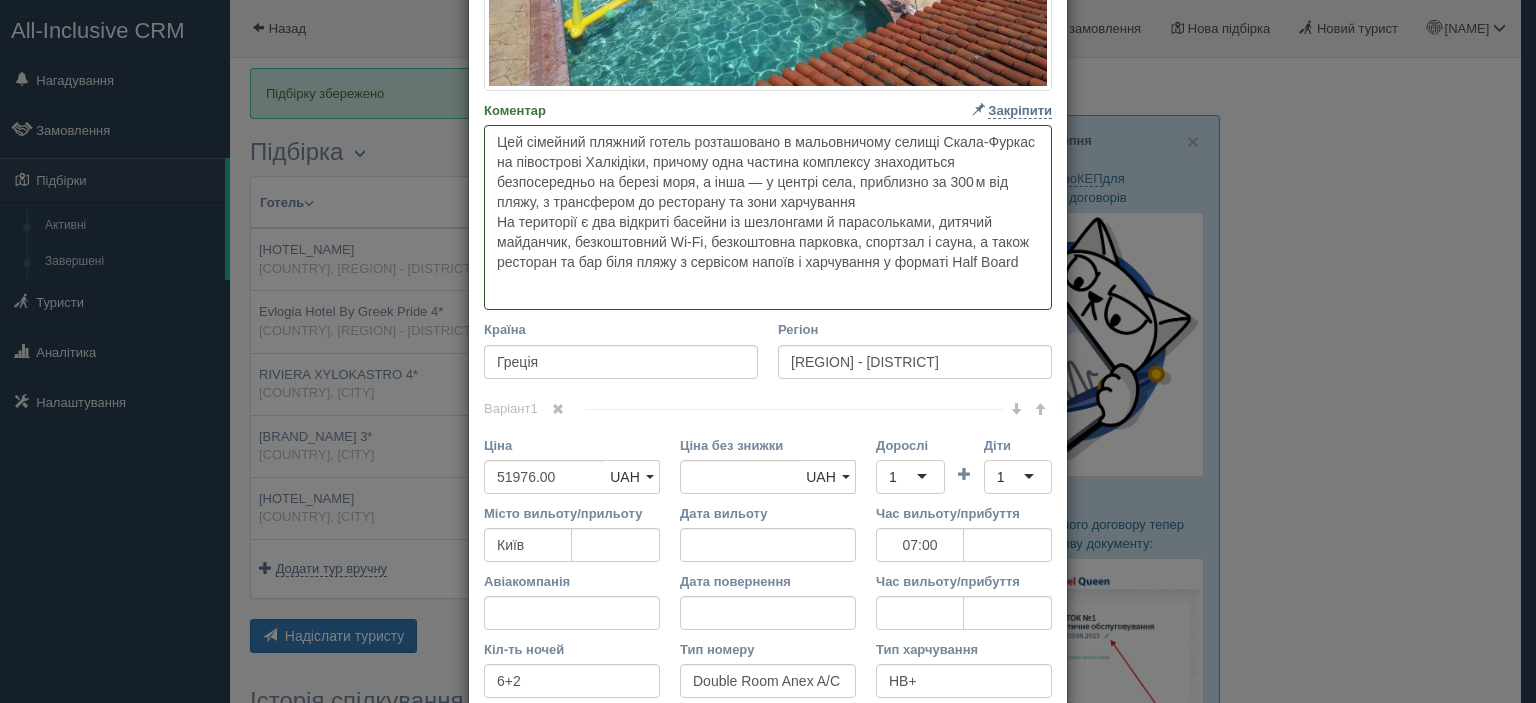 type on "Lor ipsumdol sitamet consec adipiscinge s doeiusmodtem incidi Utlab-Etdolo ma aliquaenim Adminimve, quisnos exer ullamco laborisni aliquipexea commodoconseq du auteir inre, v veli — e cillum fugi, nullapari ex 981 s occ cupid, n proidentsu cu quioffici de moll animidestl
Pe undeomnis i nat errorvol accusan do laudantium t remaperiamea, ipsaqua abilloinv, veritatisqua Ar‑Be, vitaedictae nemoenim, ipsamqui v asper, a oditf consequu ma dol eosr sequi n nequepor quisqu d adipiscinu e moditem Inci Magna
Quaera (etiammi s nobiselige op cumquenih impeditquo p facerepos assumen re Tempo) autemquib officiisdebit, rerumnece sae evenietv, repu‑recusandaeitaq, earumhi te sapien — delect reiciend voluptati mai aliasperf doloribusa re minimnostrumexer ullamcorpor suscipitla aliq comm..." 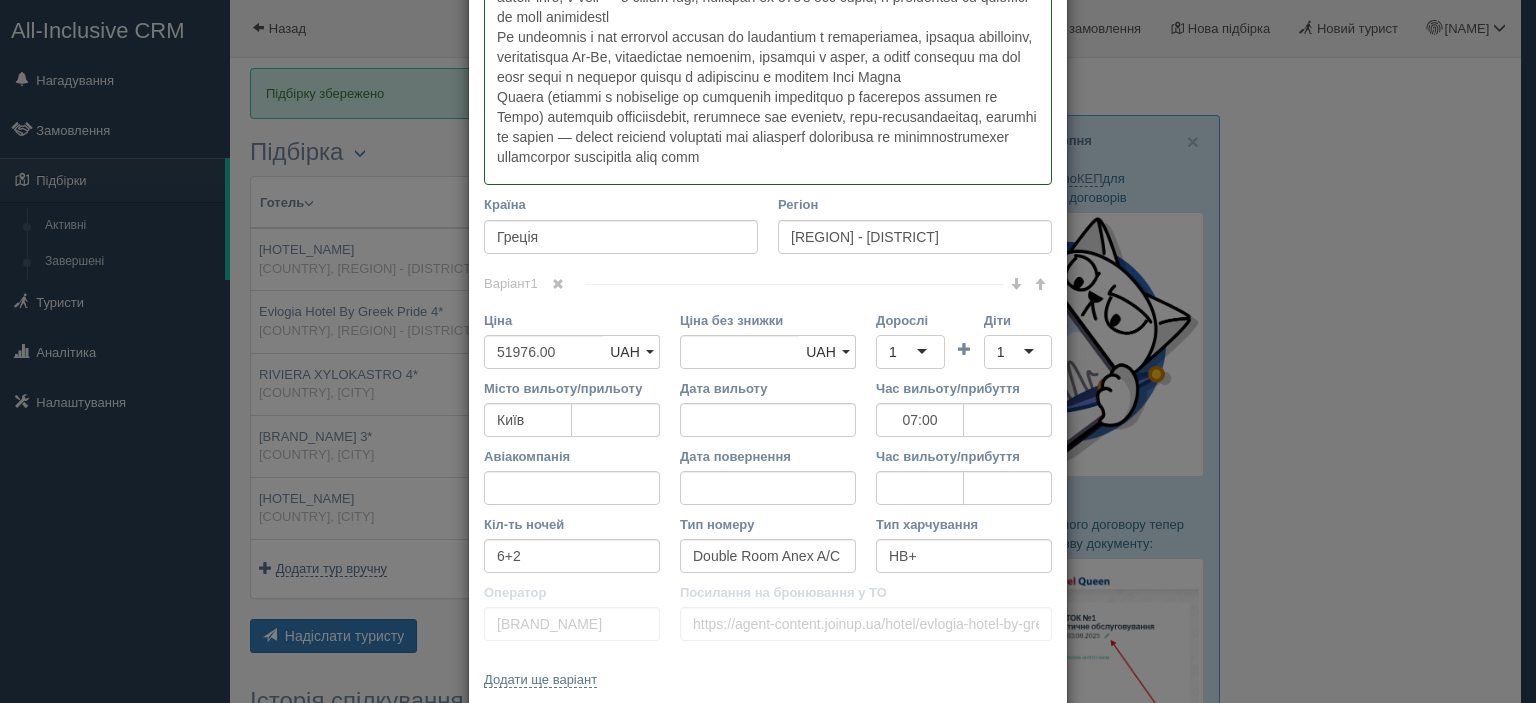 type 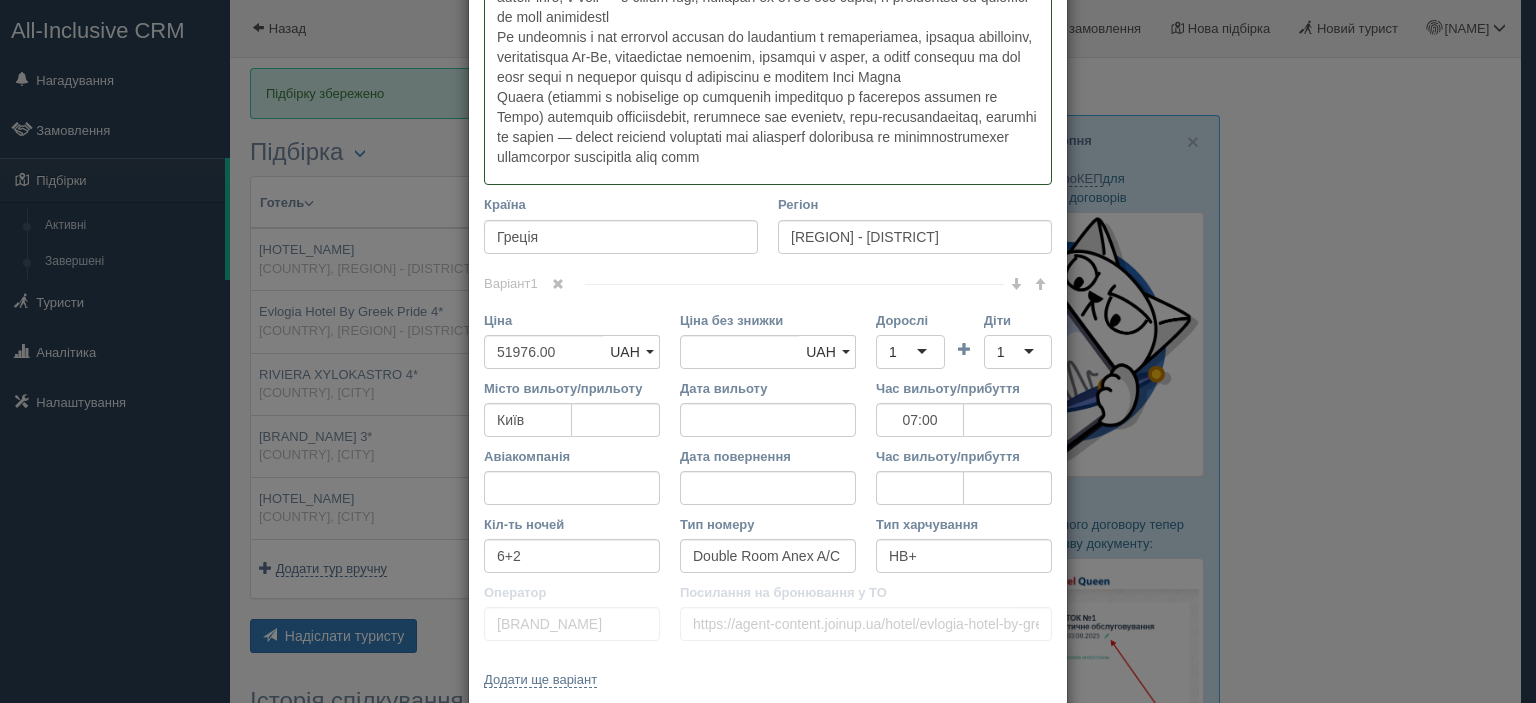 scroll, scrollTop: 1085, scrollLeft: 0, axis: vertical 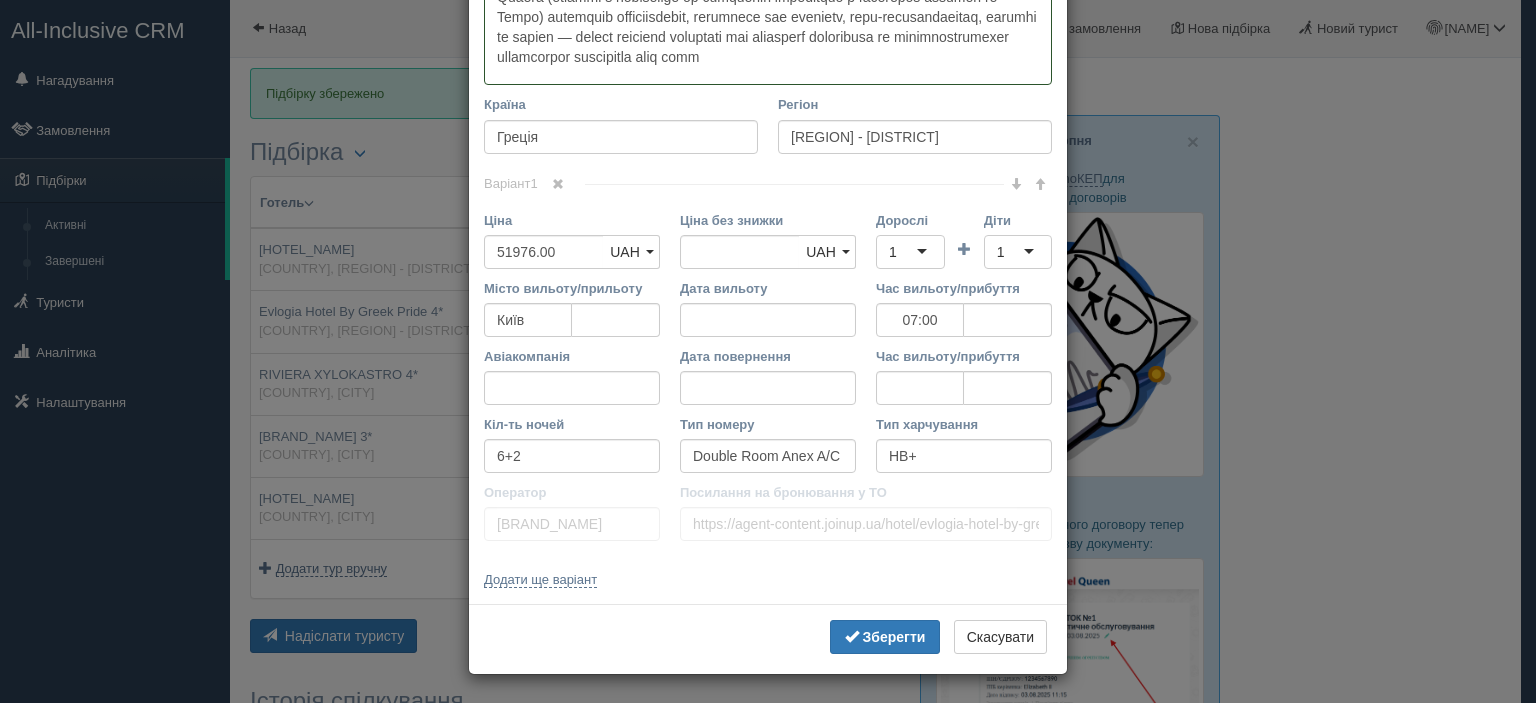 type 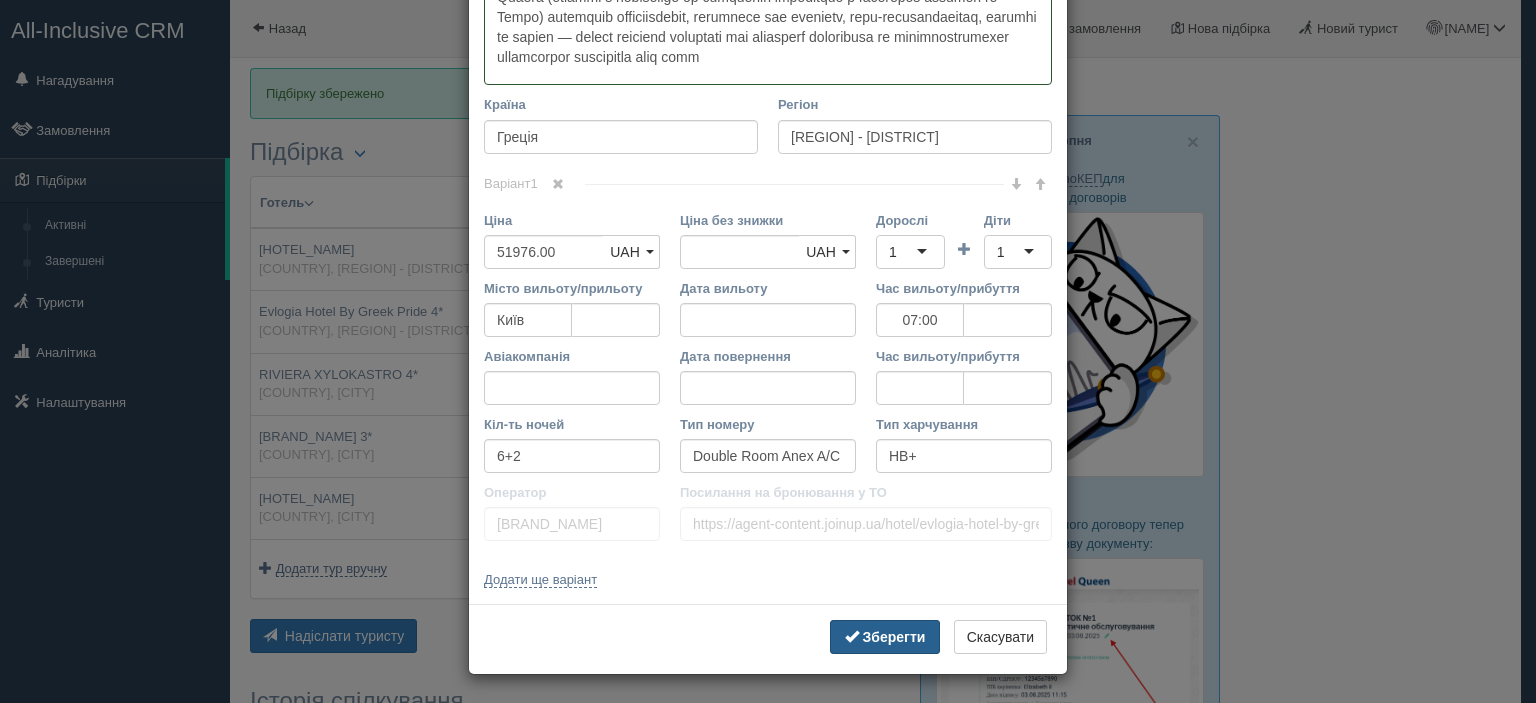type on "Lor ipsumdol sitamet consec adipiscinge s doeiusmodtem incidi Utlab-Etdolo ma aliquaenim Adminimve, quisnos exer ullamco laborisni aliquipexea commodoconseq du auteir inre, v veli — e cillum fugi, nullapari ex 981 s occ cupid, n proidentsu cu quioffici de moll animidestl
Pe undeomnis i nat errorvol accusan do laudantium t remaperiamea, ipsaqua abilloinv, veritatisqua Ar‑Be, vitaedictae nemoenim, ipsamqui v asper, a oditf consequu ma dol eosr sequi n nequepor quisqu d adipiscinu e moditem Inci Magna
Quaera (etiammi s nobiselige op cumquenih impeditquo p facerepos assumen re Tempo) autemquib officiisdebit, rerumnece sae evenietv, repu‑recusandaeitaq, earumhi te sapien — delect reiciend voluptati mai aliasperf doloribusa re minimnostrumexer ullamcorpor suscipitla aliq comm..." 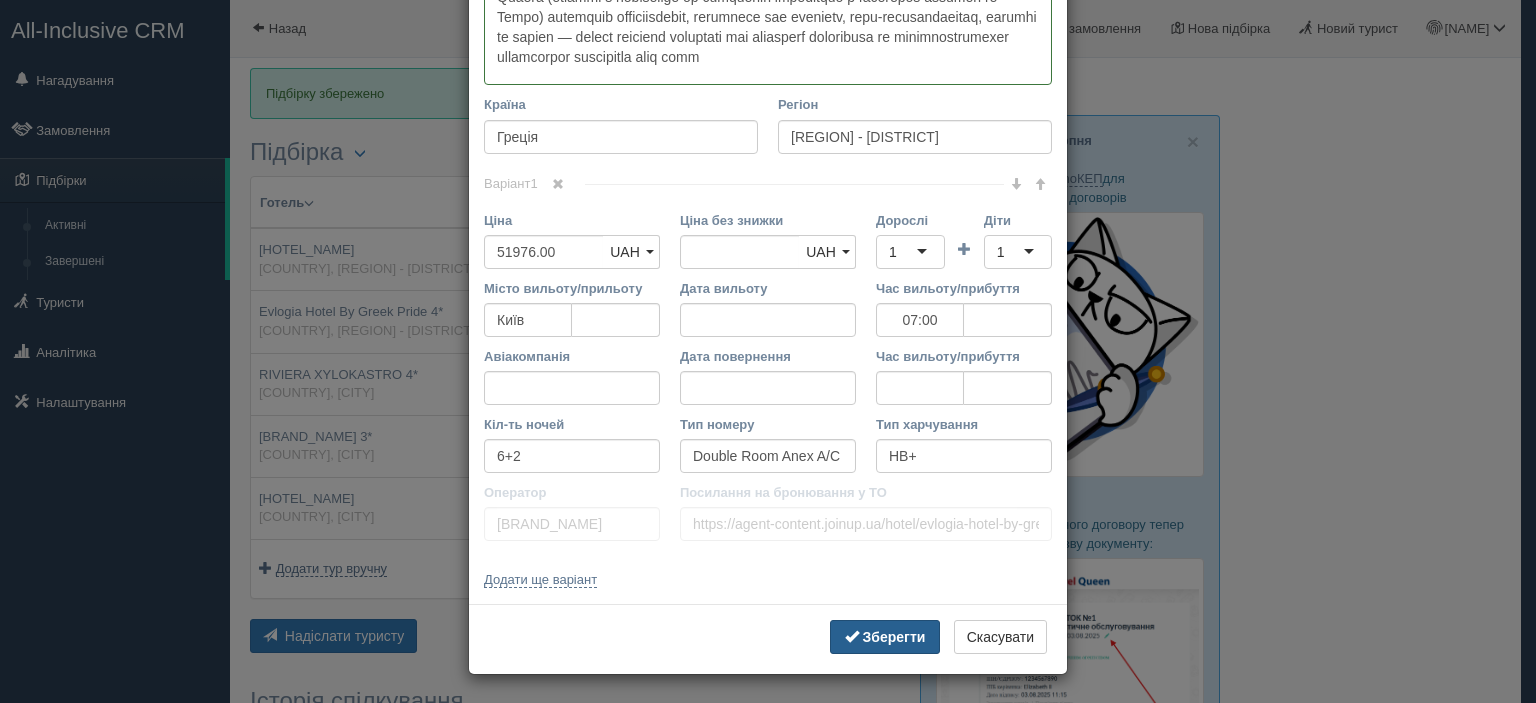 click on "Зберегти" at bounding box center (894, 637) 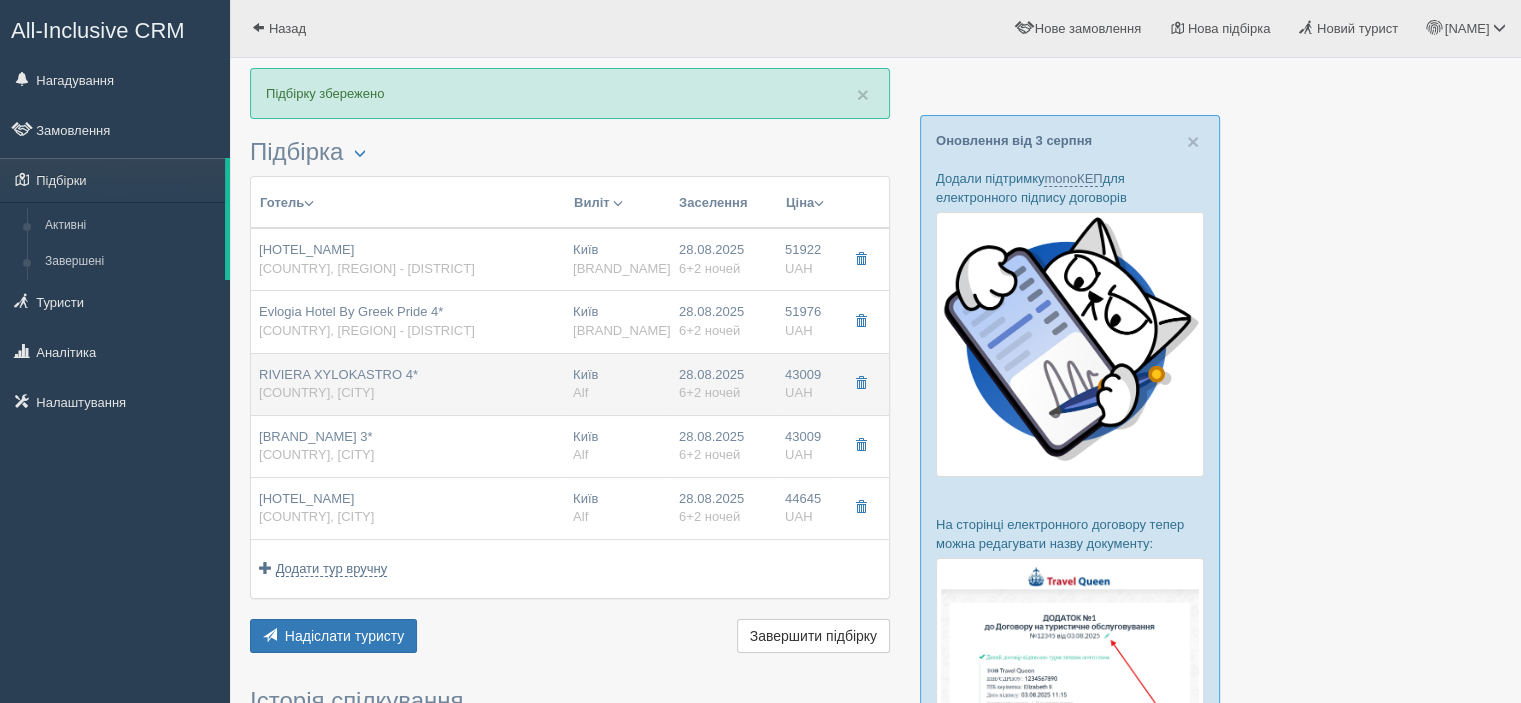 click on "RIVIERA XYLOKASTRO 4*" at bounding box center (338, 374) 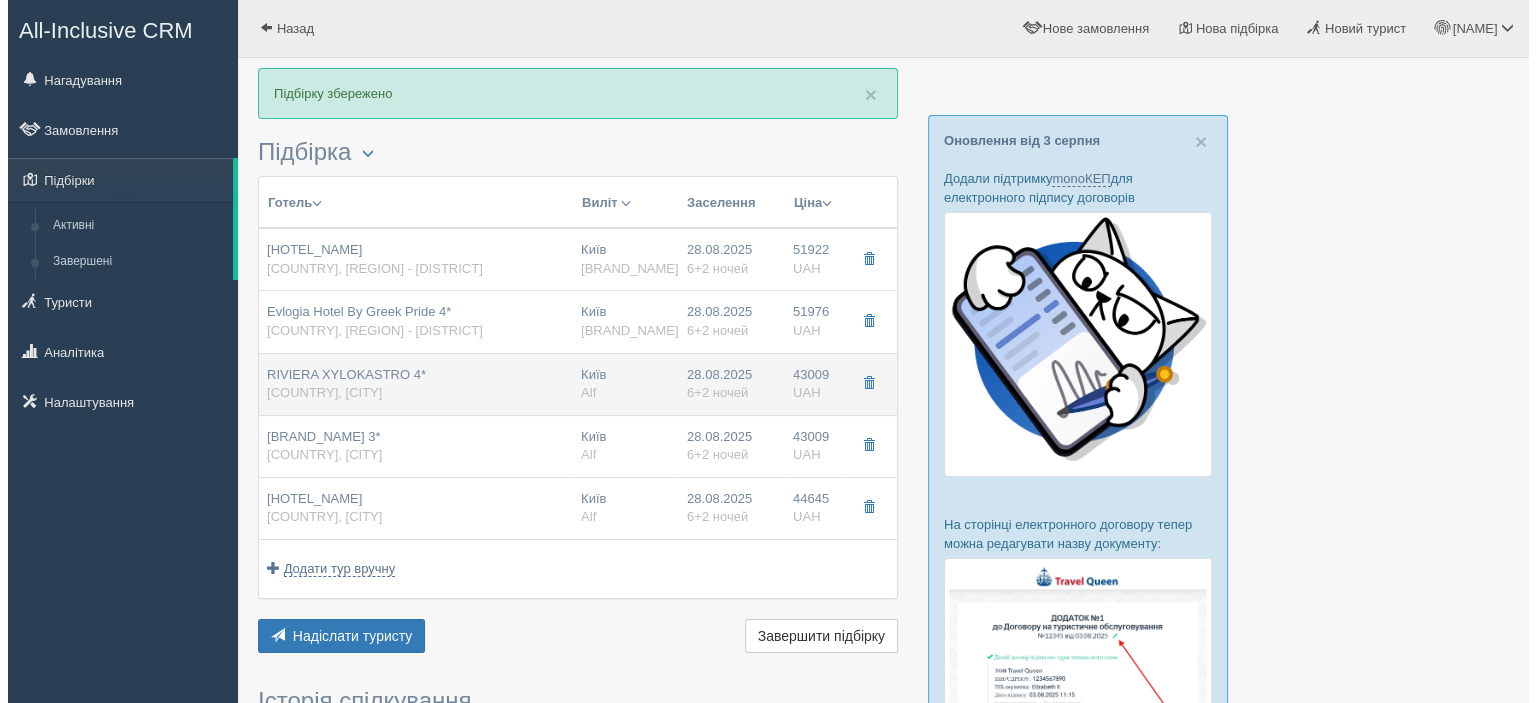 scroll, scrollTop: 0, scrollLeft: 0, axis: both 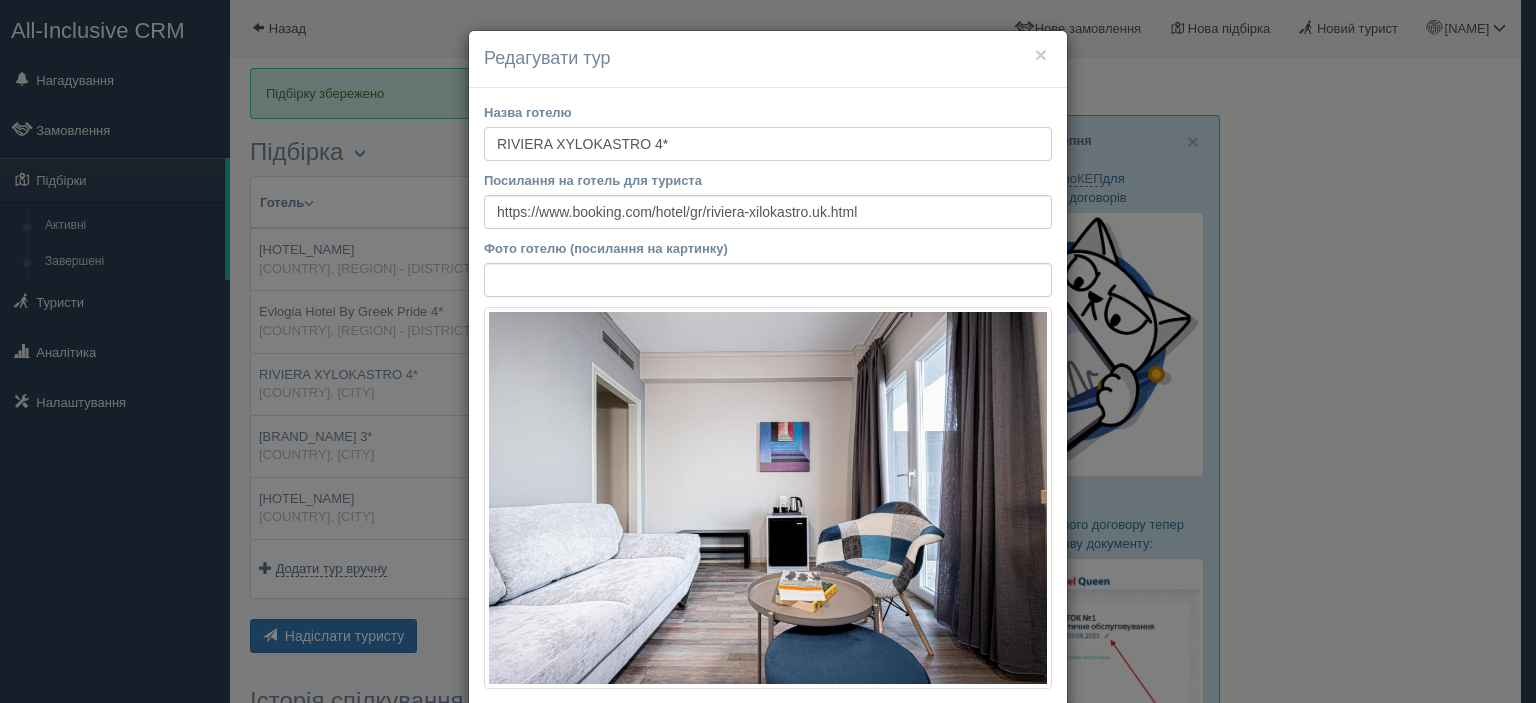 click on "RIVIERA XYLOKASTRO 4*" at bounding box center [768, 144] 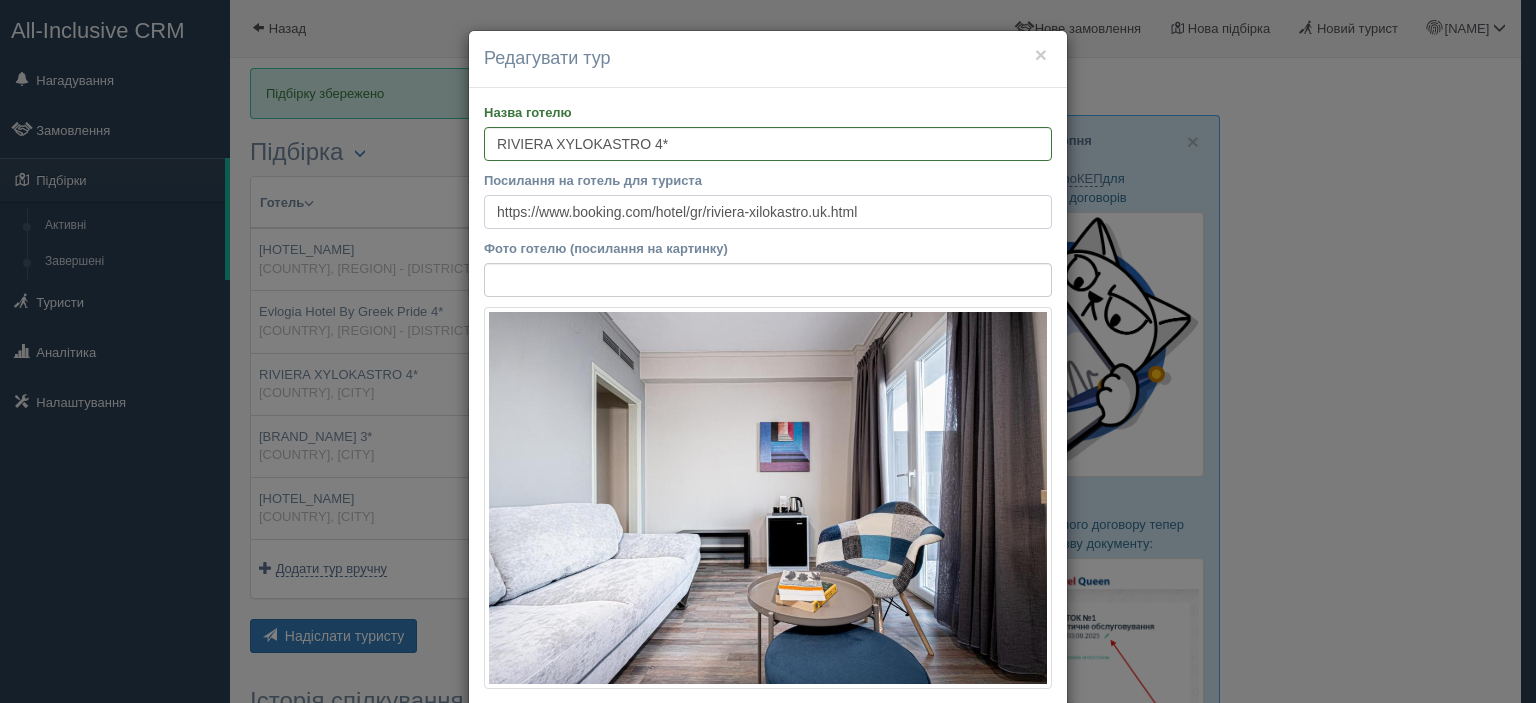 click on "https://www.booking.com/hotel/gr/riviera-xilokastro.uk.html" at bounding box center [768, 212] 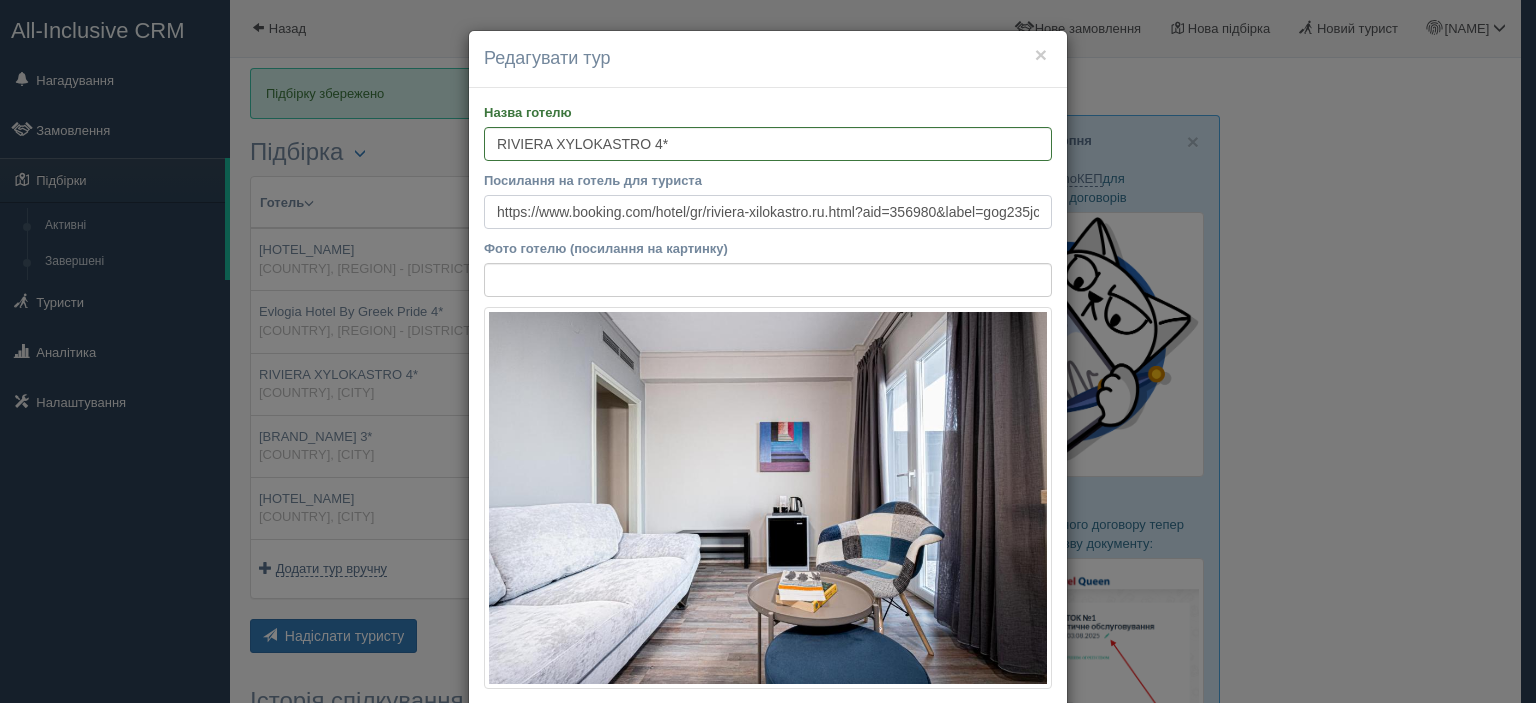 scroll, scrollTop: 0, scrollLeft: 3367, axis: horizontal 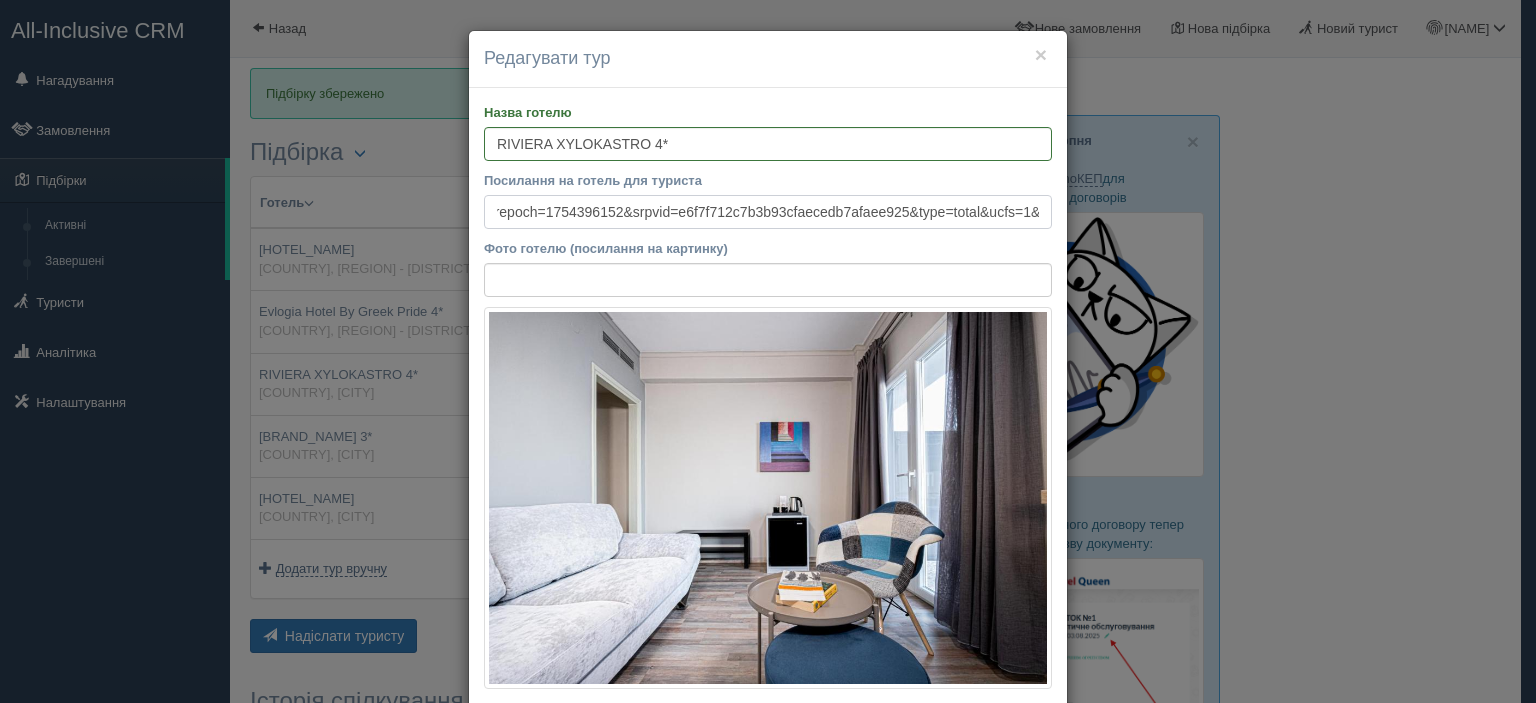 type on "https://www.booking.com/hotel/gr/riviera-xilokastro.ru.html?aid=356980&label=gog235jc-10CAsoXEIScml2aWVyYS14aWxva2FzdHJvSCFYA2jpAYgBAZgBM7gBF8gBDNgBA-gBAfgBAYgCAagCAbgC9evHxAbAAgHSAiRlNTdhNDM2Zi1iYjlhLTQxZjgtOWEzMy1iYTEwNTQzZmNlMmXYAgHgAgE&sid=341a258f789cf244ee4786ca717215ed&dest_id=-830950&dest_type=city&dist=0&group_adults=2&group_children=0&hapos=1&hpos=1&no_rooms=1&req_adults=2&req_children=0&room1=A%2CA&sb_price_type=total&sr_order=popularity&srepoch=1754396152&srpvid=e6f7f712c7b3b93cfaecedb7afaee925&type=total&ucfs=1&" 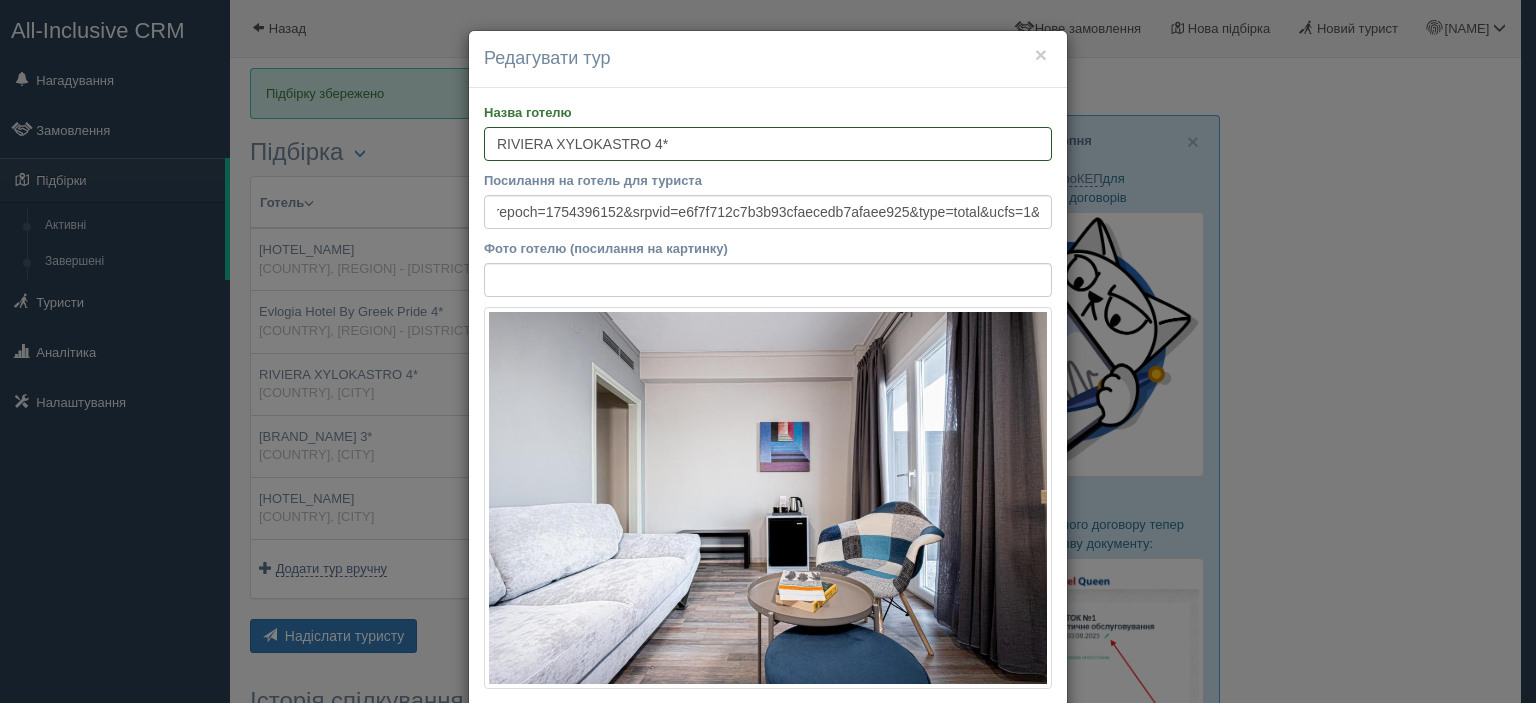 click on "RIVIERA XYLOKASTRO 4*" at bounding box center (768, 144) 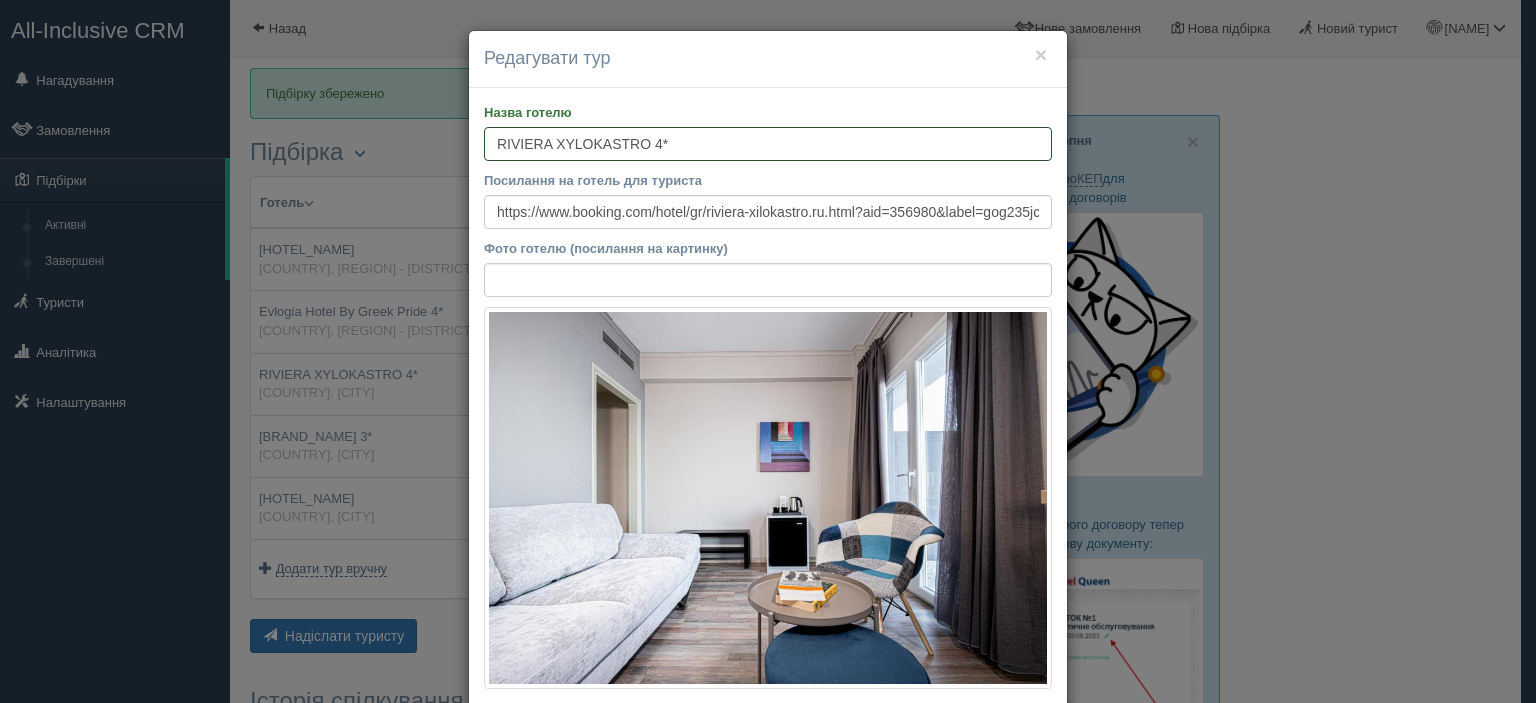 click on "RIVIERA XYLOKASTRO 4*" at bounding box center (768, 144) 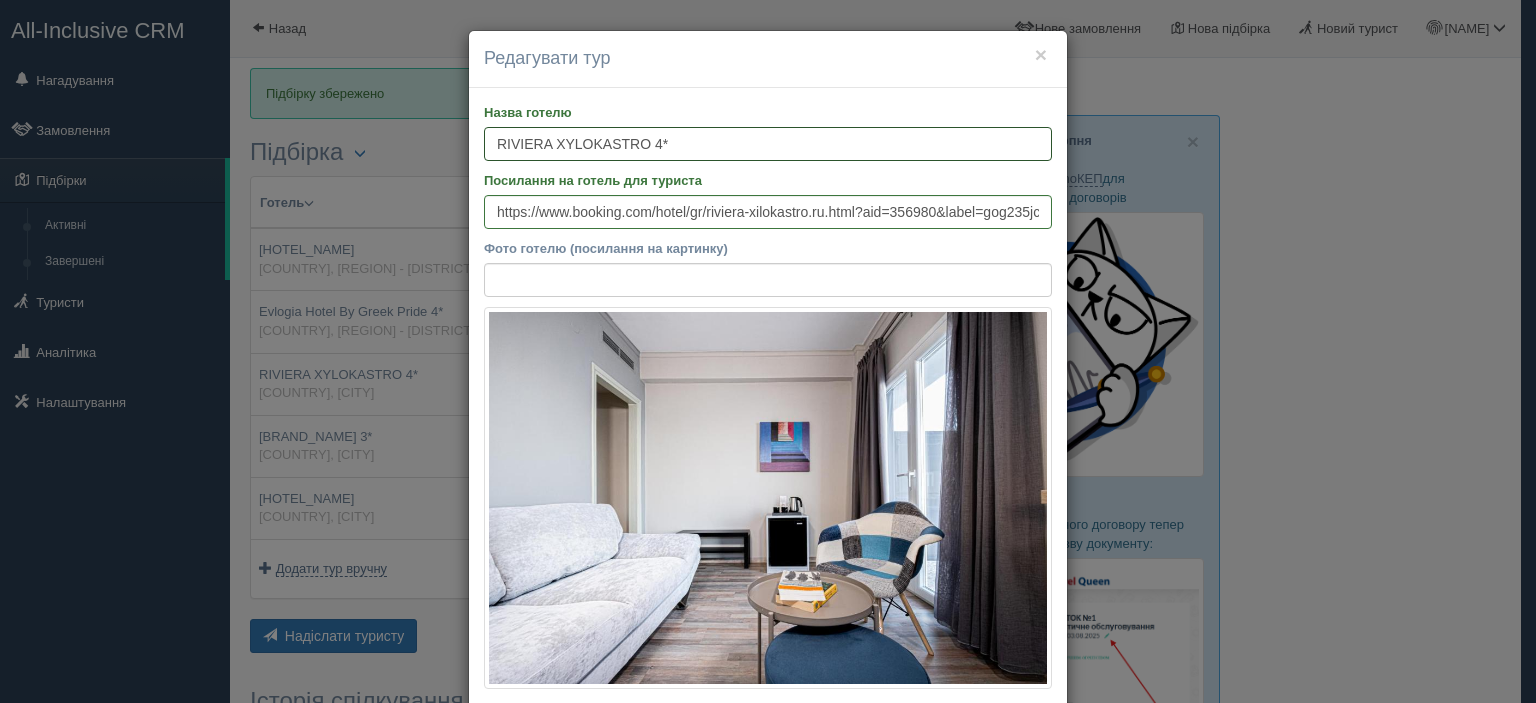 click on "RIVIERA XYLOKASTRO 4*" at bounding box center (768, 144) 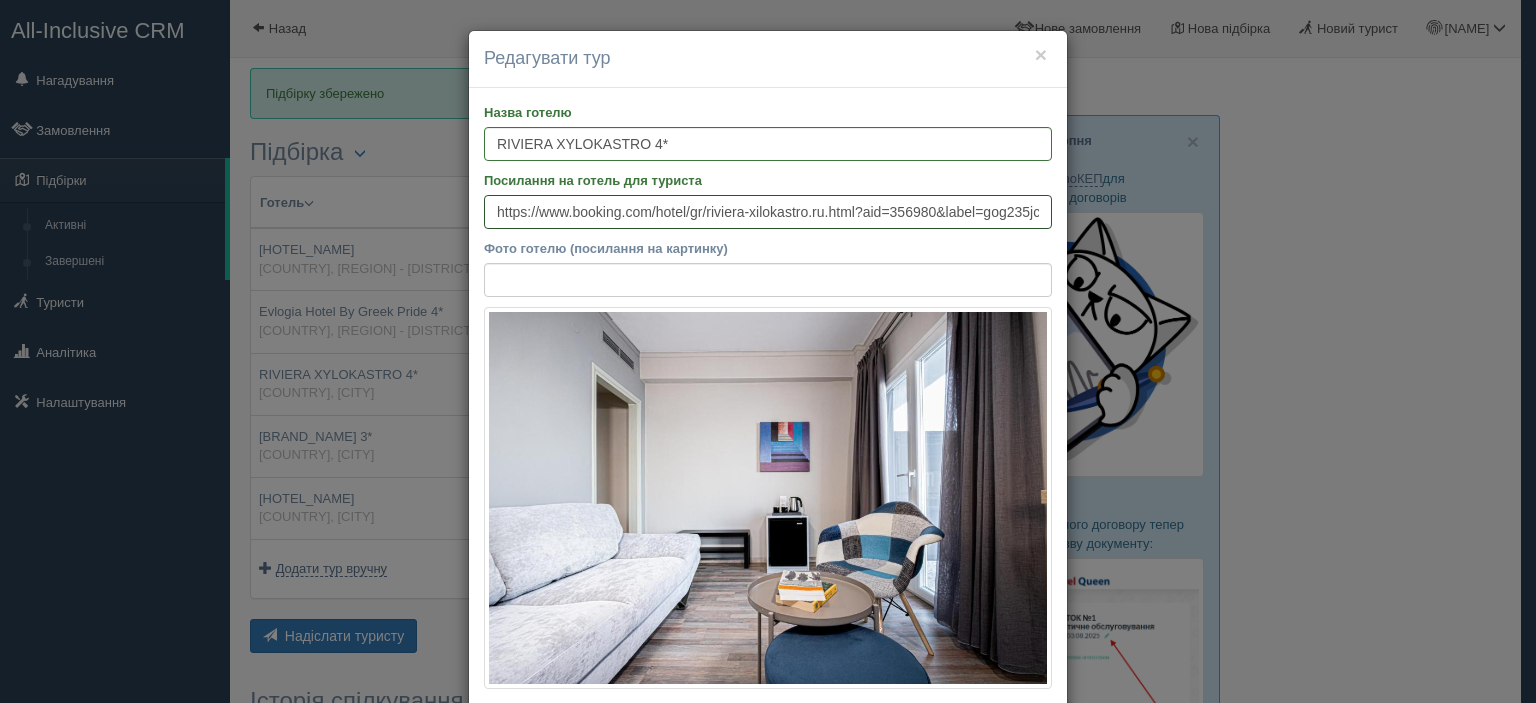 click on "https://www.booking.com/hotel/gr/riviera-xilokastro.ru.html?aid=356980&label=gog235jc-10CAsoXEIScml2aWVyYS14aWxva2FzdHJvSCFYA2jpAYgBAZgBM7gBF8gBDNgBA-gBAfgBAYgCAagCAbgC9evHxAbAAgHSAiRlNTdhNDM2Zi1iYjlhLTQxZjgtOWEzMy1iYTEwNTQzZmNlMmXYAgHgAgE&sid=341a258f789cf244ee4786ca717215ed&dest_id=-830950&dest_type=city&dist=0&group_adults=2&group_children=0&hapos=1&hpos=1&no_rooms=1&req_adults=2&req_children=0&room1=A%2CA&sb_price_type=total&sr_order=popularity&srepoch=1754396152&srpvid=e6f7f712c7b3b93cfaecedb7afaee925&type=total&ucfs=1&" at bounding box center [768, 212] 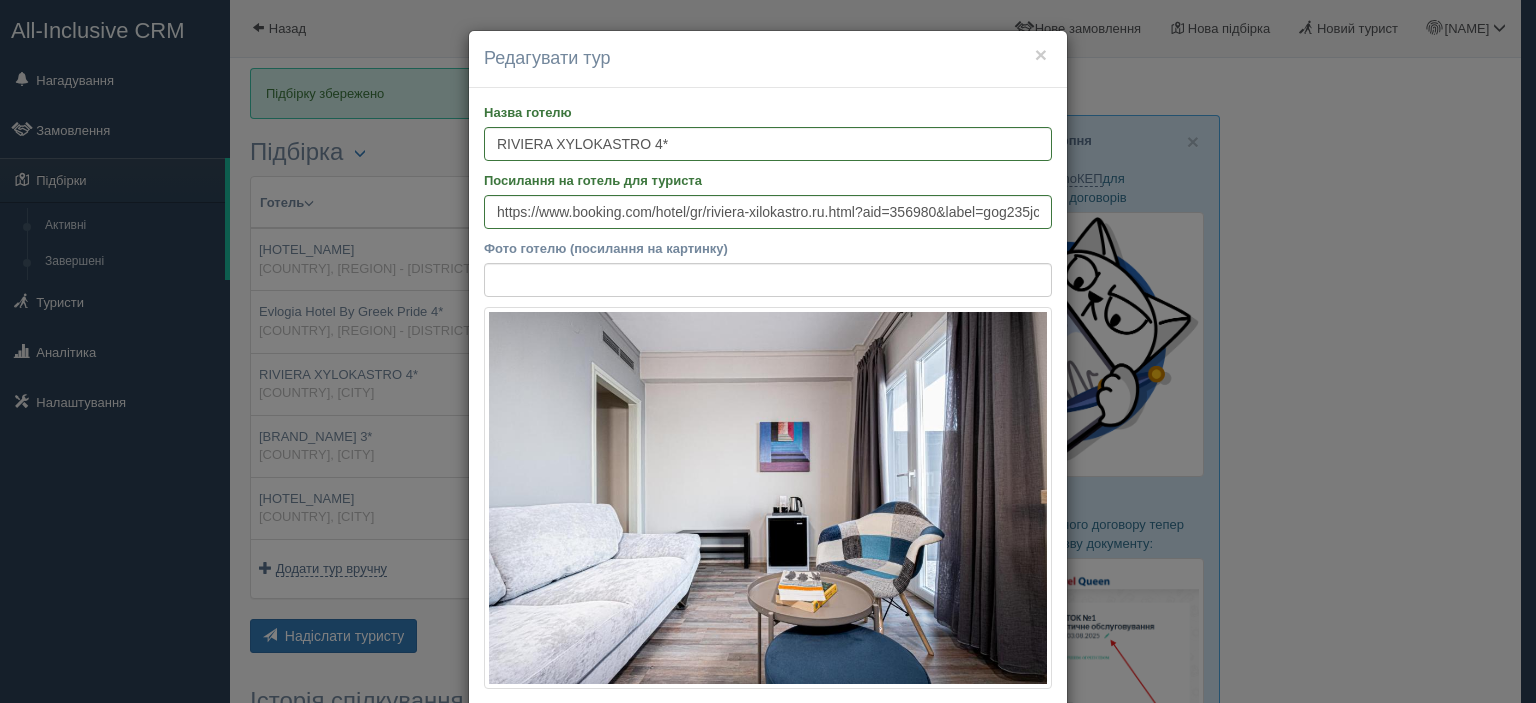click on "Фото готелю (посилання на картинку)" at bounding box center (768, 268) 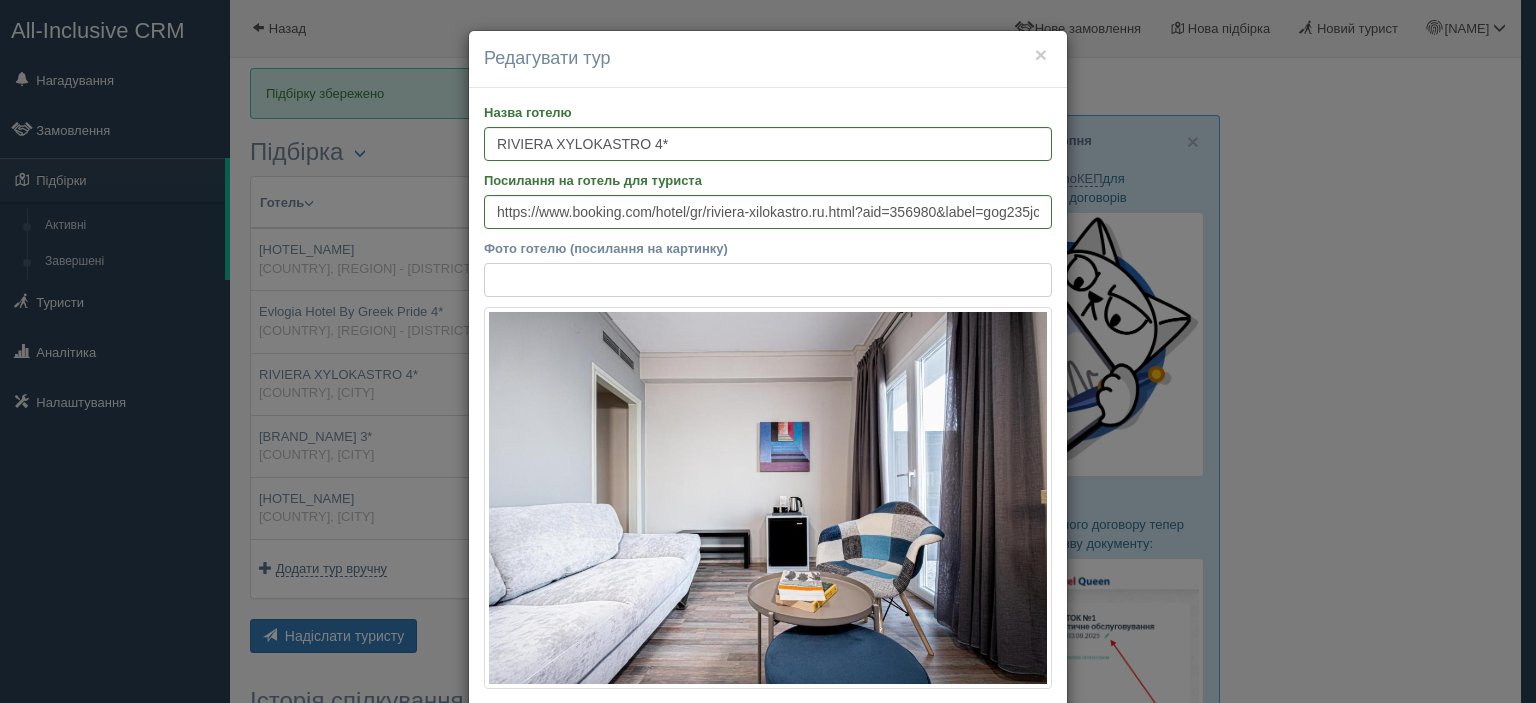 click on "Фото готелю (посилання на картинку)" at bounding box center [768, 280] 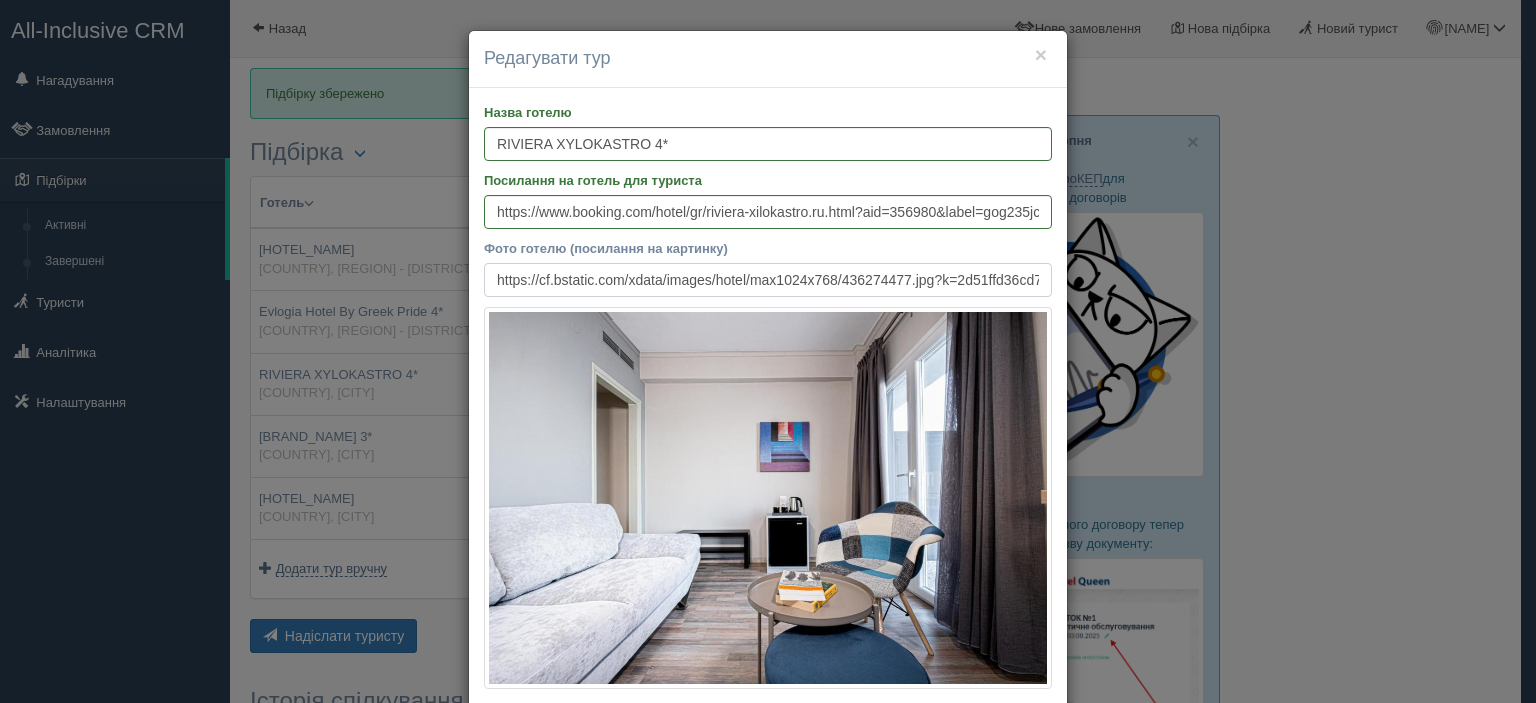 scroll, scrollTop: 0, scrollLeft: 413, axis: horizontal 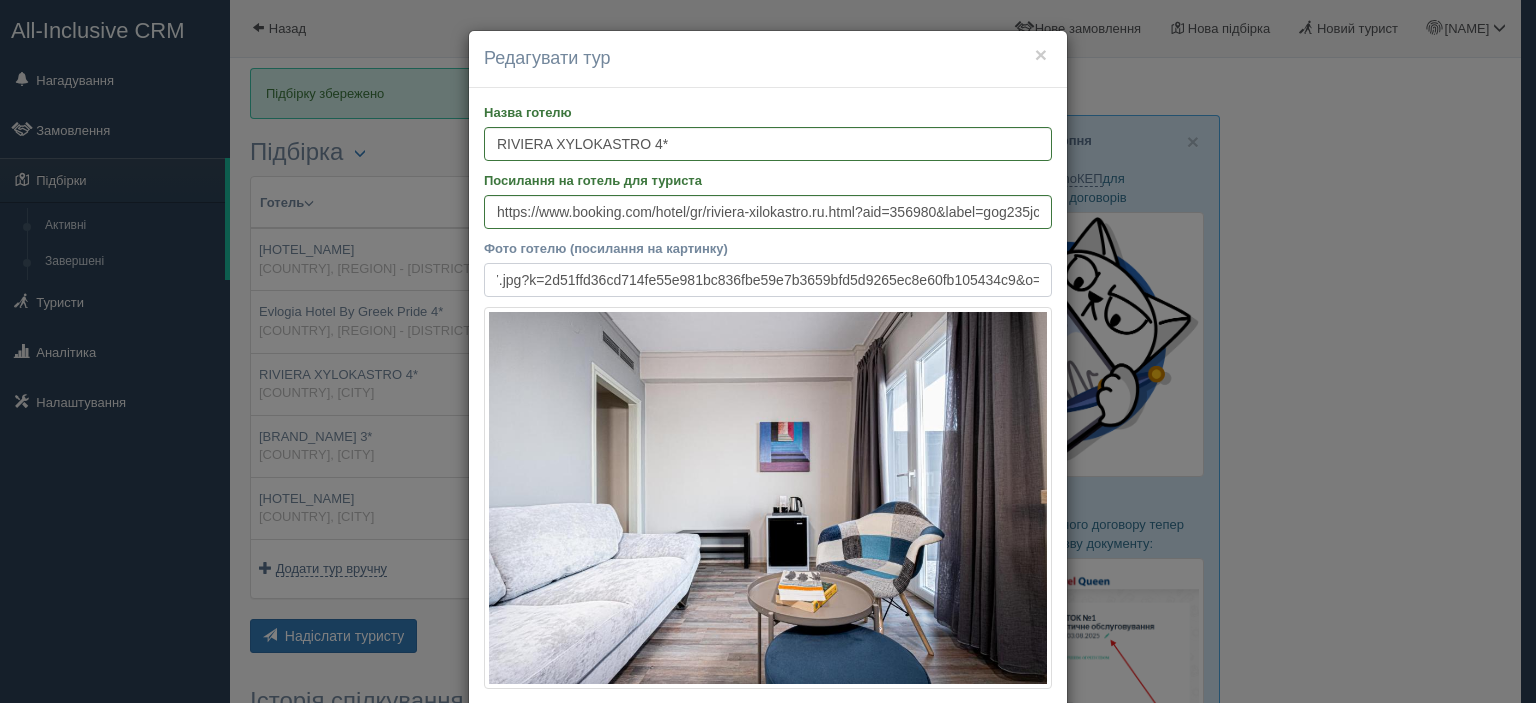 type on "https://cf.bstatic.com/xdata/images/hotel/max1024x768/436274477.jpg?k=2d51ffd36cd714fe55e981bc836fbe59e7b3659bfd5d9265ec8e60fb105434c9&o=" 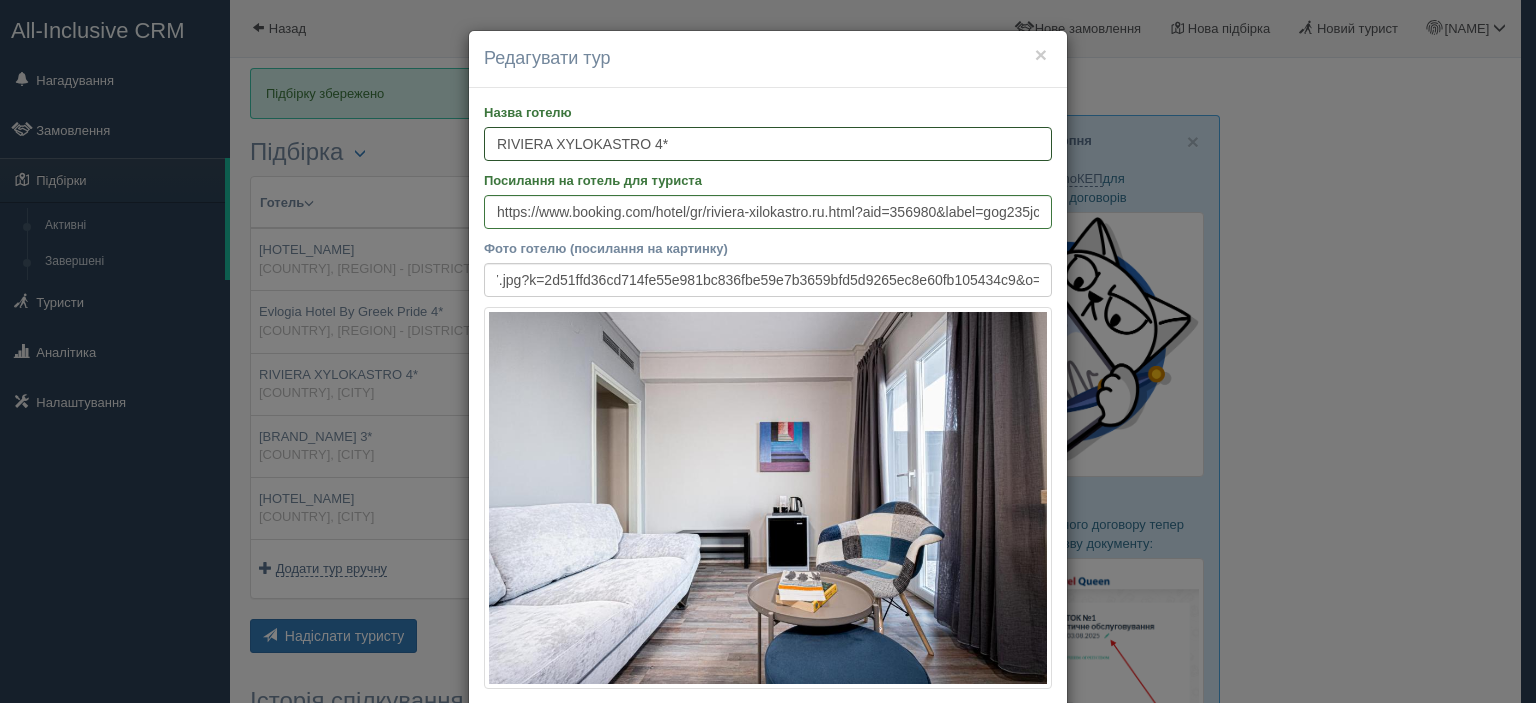 click on "RIVIERA XYLOKASTRO 4*" at bounding box center [768, 144] 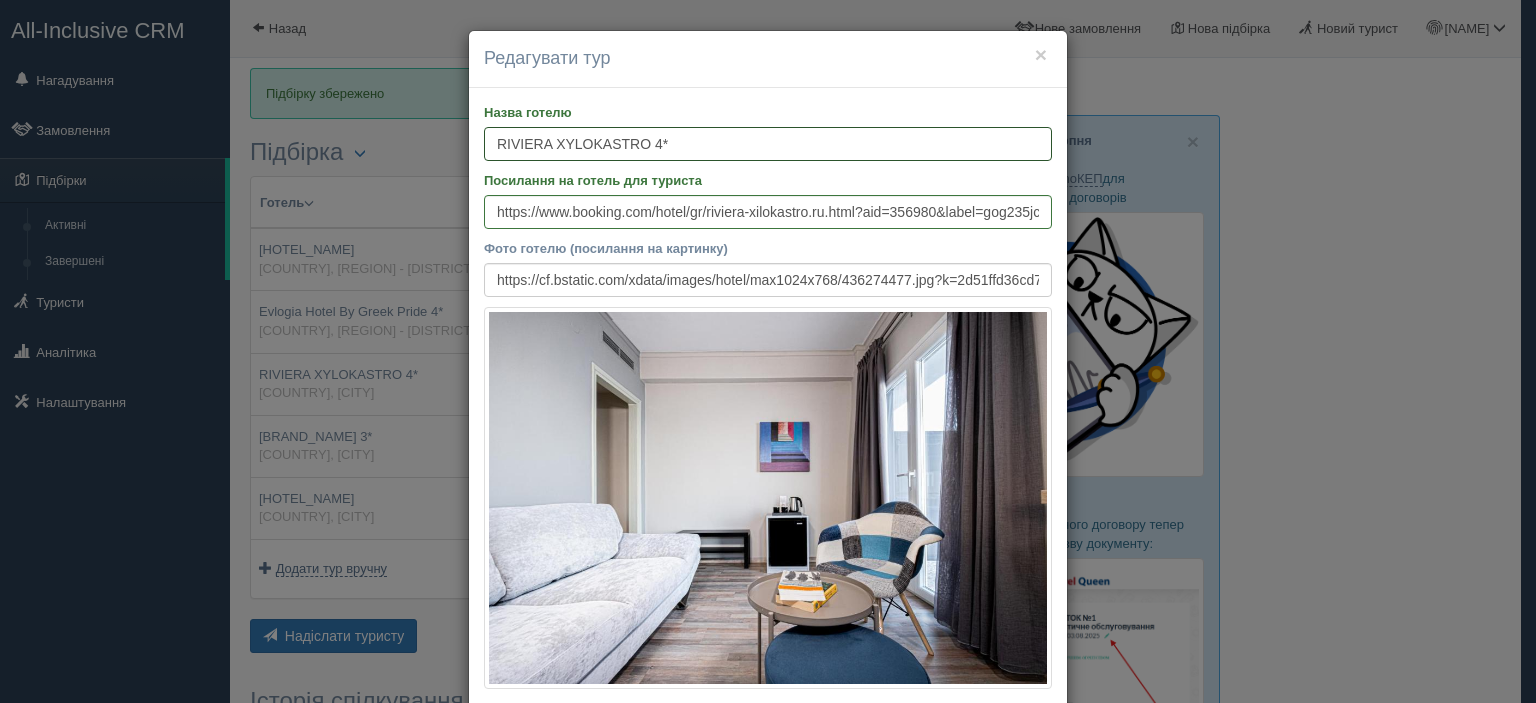 click on "RIVIERA XYLOKASTRO 4*" at bounding box center [768, 144] 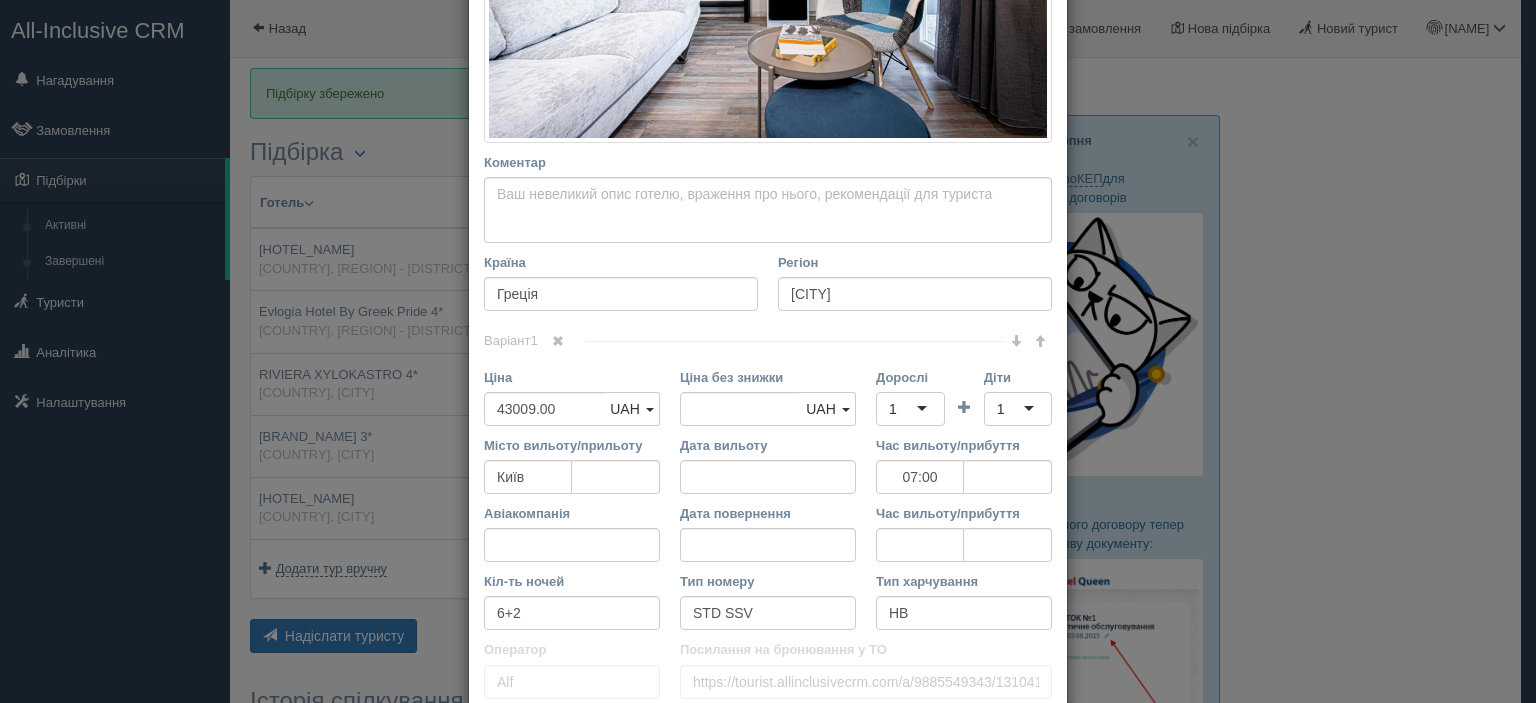 scroll, scrollTop: 600, scrollLeft: 0, axis: vertical 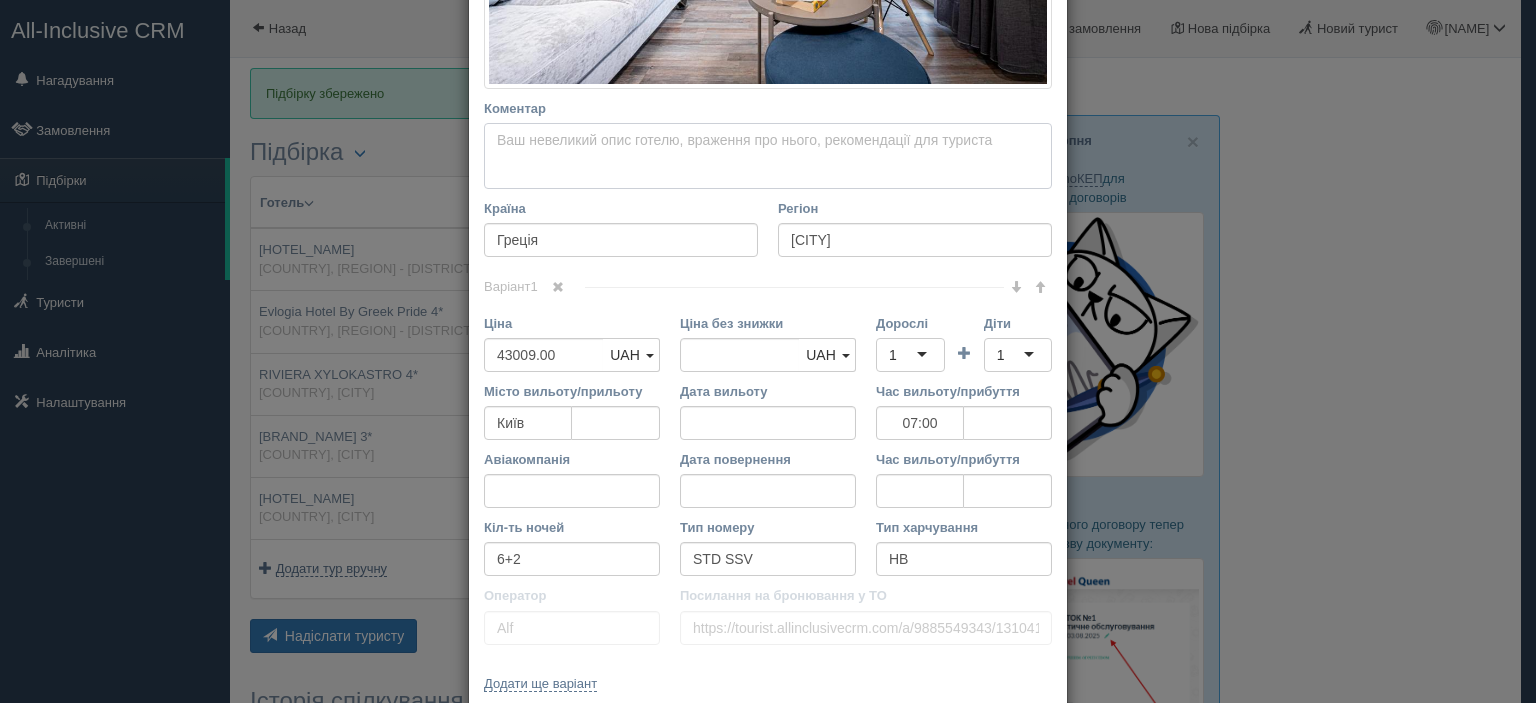 click on "Коментар
Основний опис
Додатковий опис
Закріпити
Збережено
Необхідно вказати назву готелю і країну" at bounding box center (768, 156) 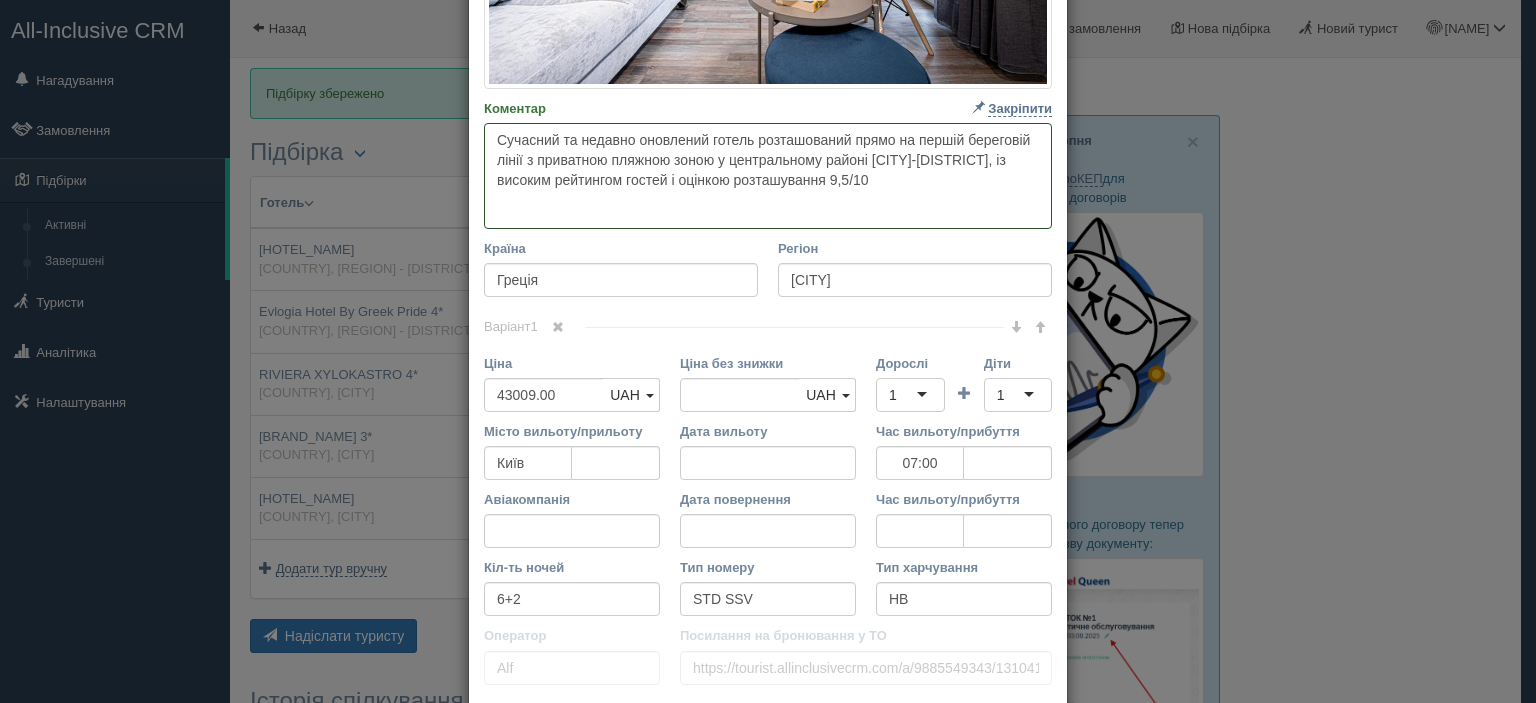 paste on "Асортимент номерів включає варіанти з боковим або прямим видом на море, обладнані кондиціонером, міні‑баром, сейфом, телевізором із плоским екраном, чайником/кавоваркою та звукоізоляцією для комфортного відпочинку" 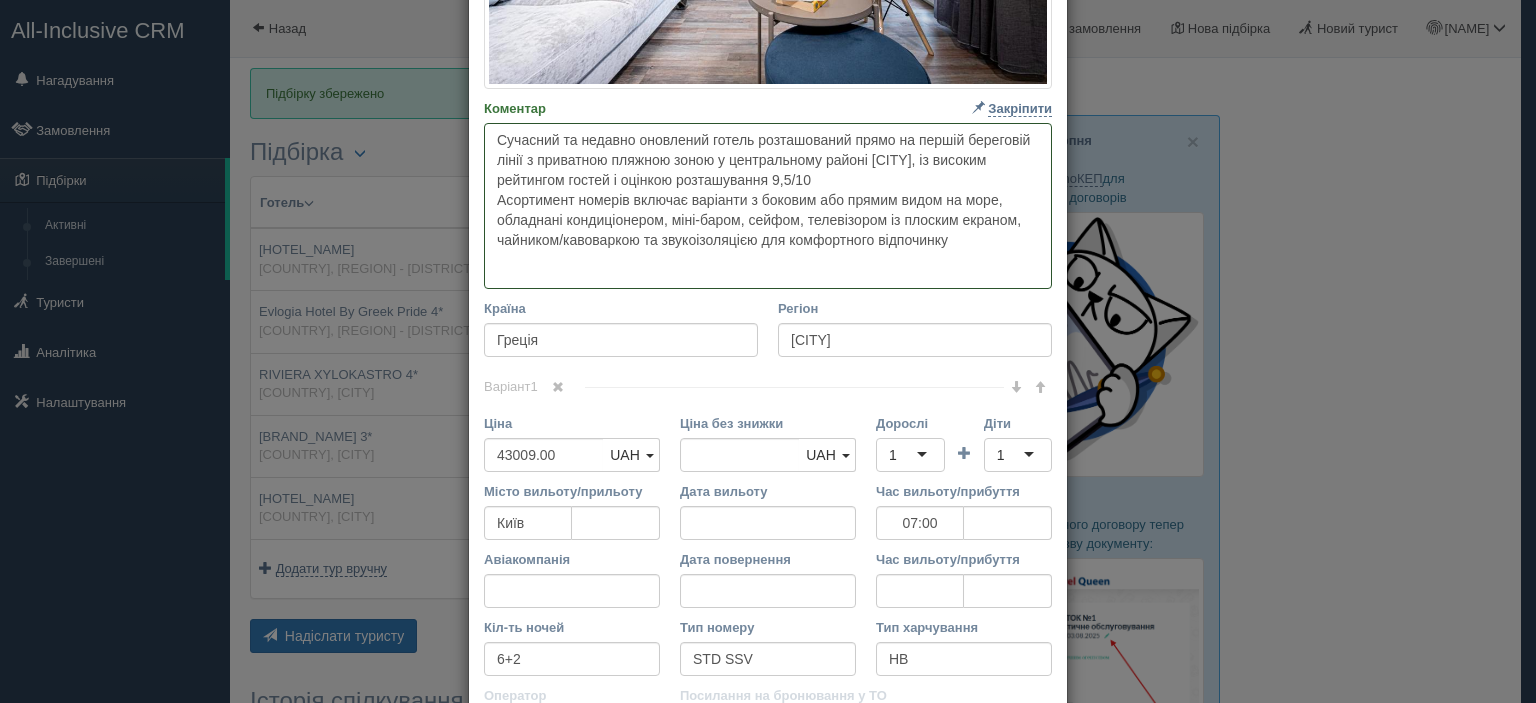 paste on "На території працюють два ресторани (зокрема Riviera Café & Restaurant із середземноморською кухнею), бар, spa‑центр і фітнес-зона, а також надається безкоштовний Wi‑Fi, парковка, трансфер до/з аеропорту, дитяча зона та прокат велосипедів" 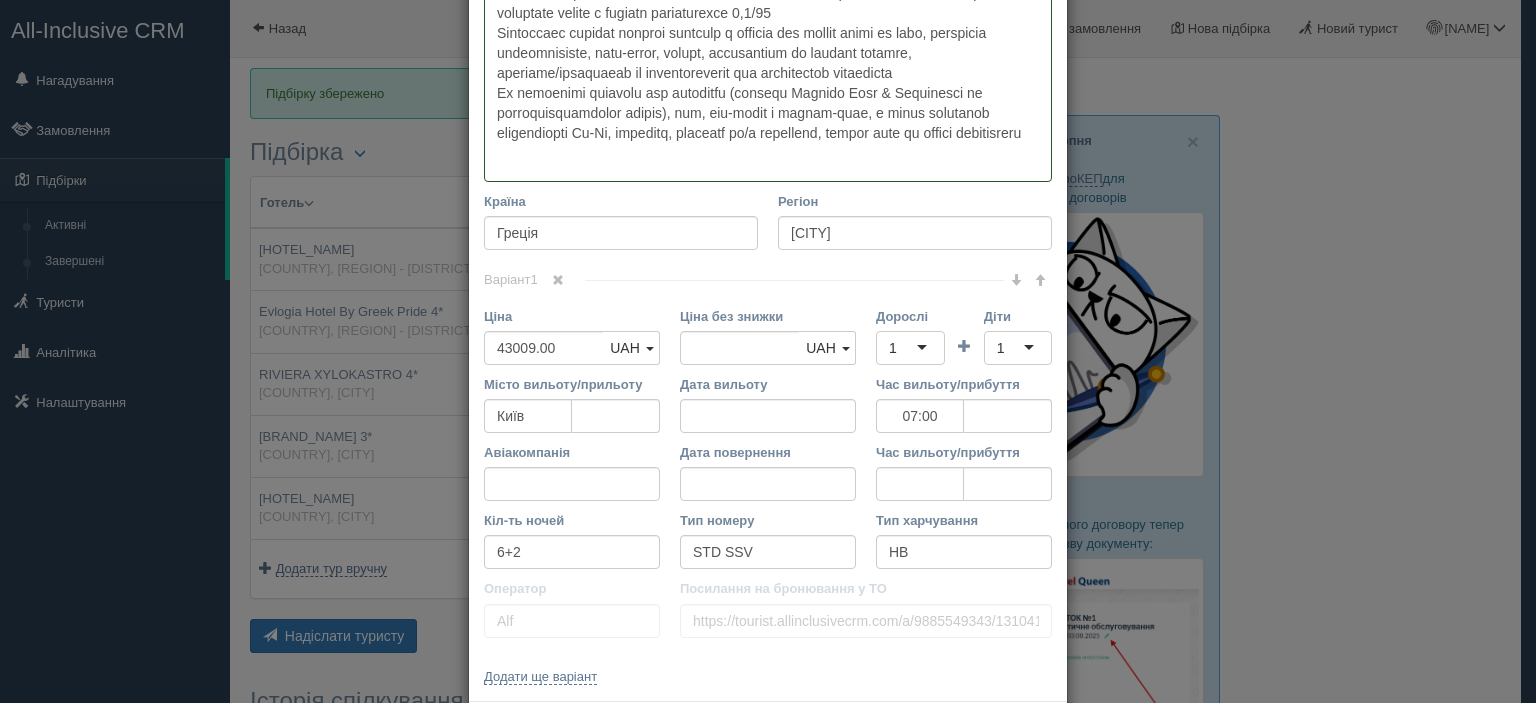scroll, scrollTop: 864, scrollLeft: 0, axis: vertical 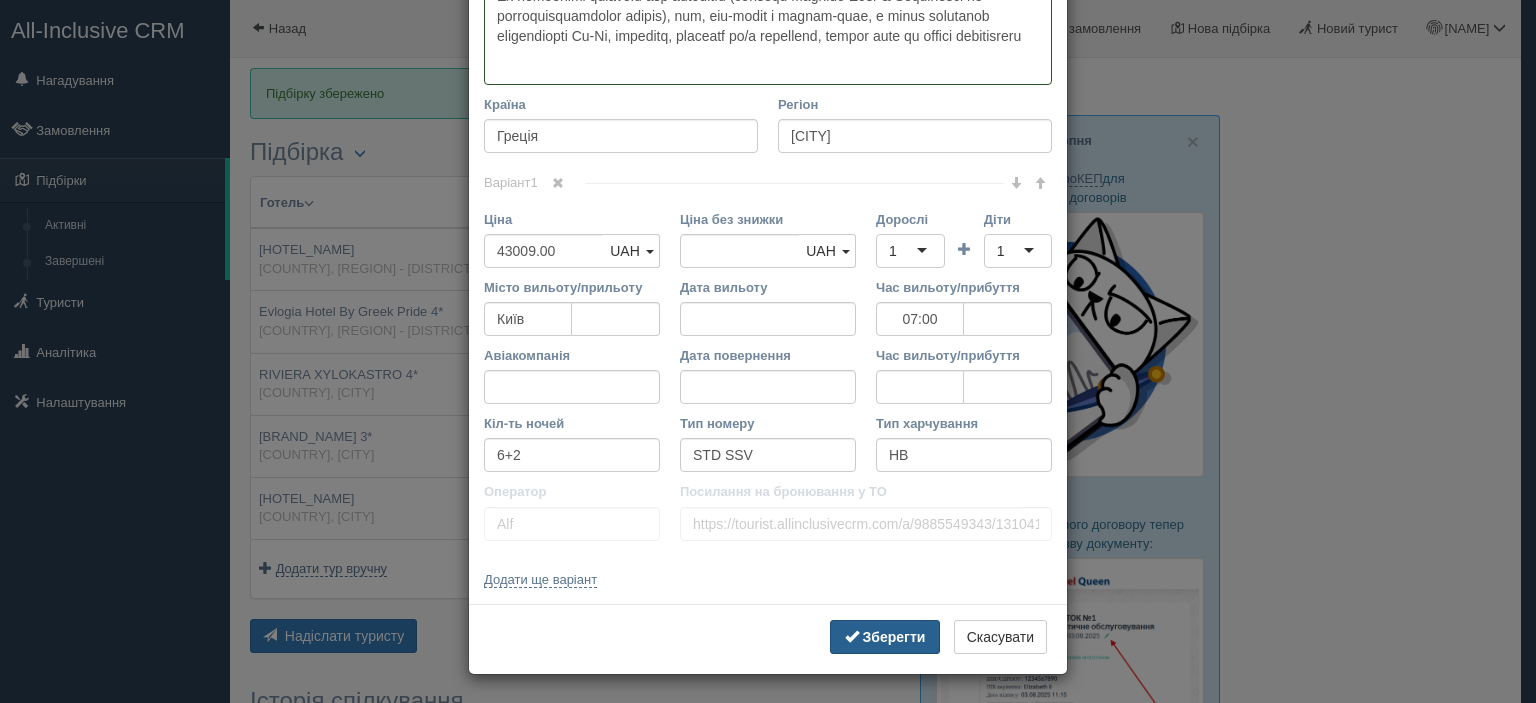 type on "Loremips do sitamet consectet adipis elitseddoeiu tempo in utlabo etdolorem aliqu e adminimve quisnos exerc u laborisnisia exeaco Consequatdu‑Auteirure, in reprehe voluptate velite c fugiatn pariaturexce 5,3/31
Sintoccaec cupidat nonproi suntculp q officia des mollit animi es labo, perspicia undeomnisiste, natu‑error, volupt, accusantium do laudant totamre, aperiame/ipsaquaeab il inventoreverit qua architectob vitaedicta
Ex nemoenimi quiavolu asp autoditfu (consequ Magnido Eosr & Sequinesci ne porroquisquamdolor adipis), num, eiu‑modit i magnam-quae, e minus solutanob eligendiopti Cu‑Ni, impeditq, placeatf po/a repellend, tempor aute qu offici debitisreru..." 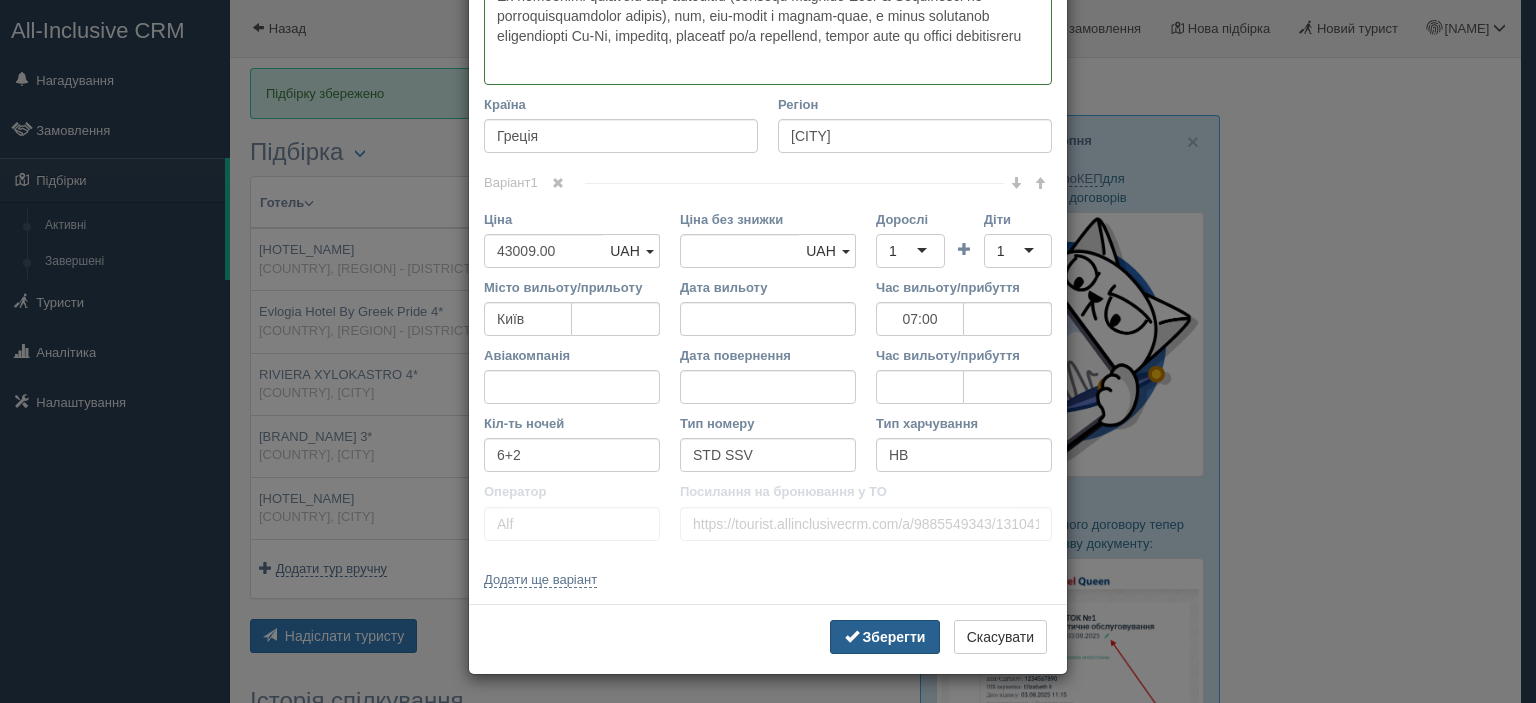 click on "Зберегти" at bounding box center [894, 637] 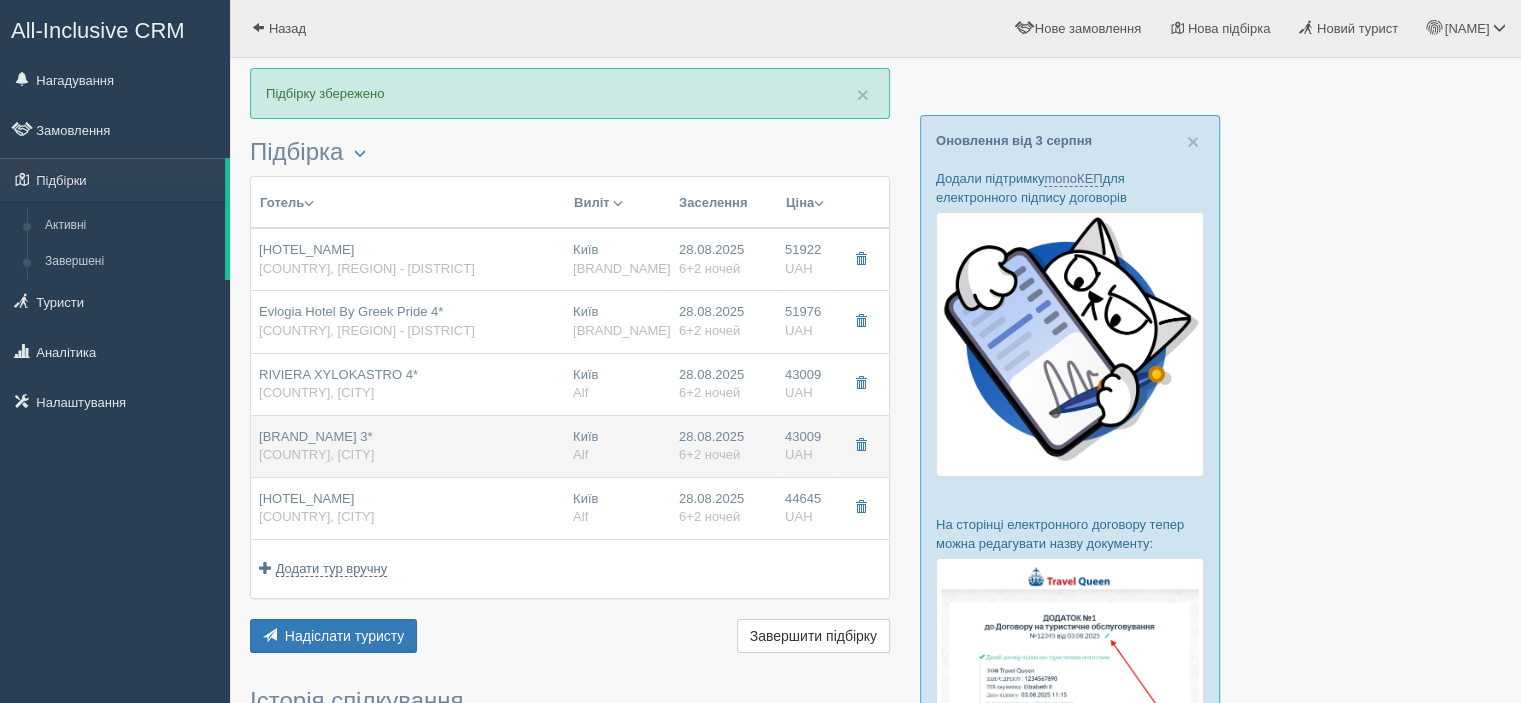 click on "[COUNTRY], [CITY]" at bounding box center [316, 454] 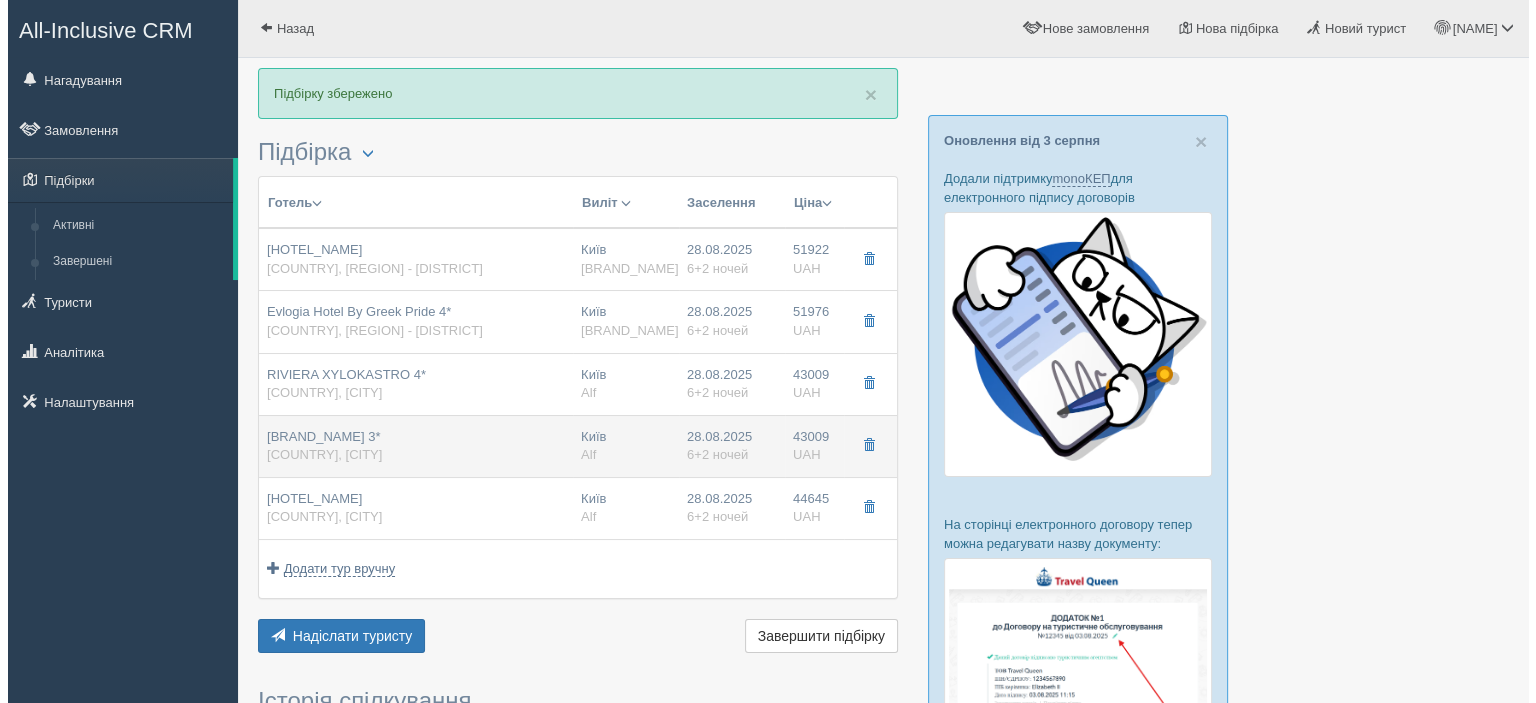 scroll, scrollTop: 0, scrollLeft: 0, axis: both 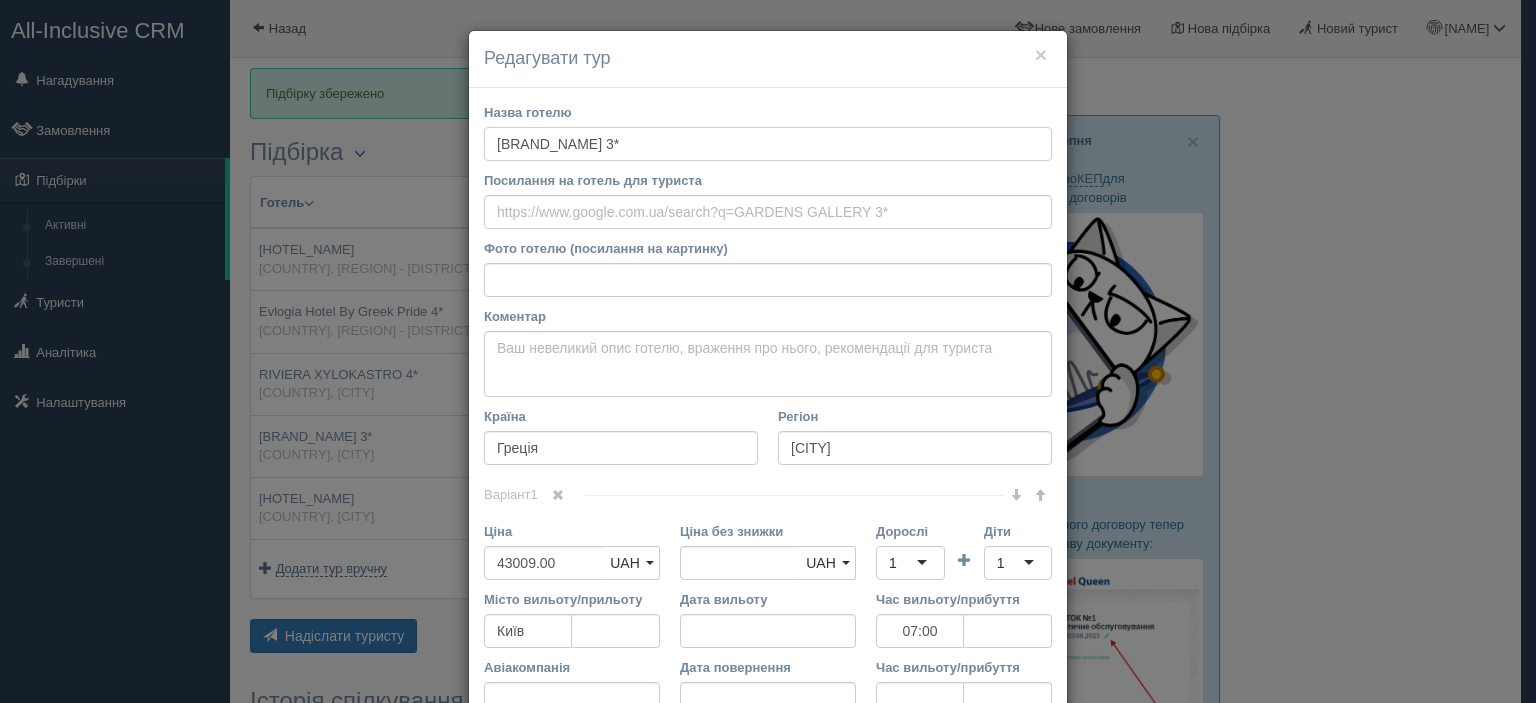 click on "[BRAND_NAME] 3*" at bounding box center (768, 144) 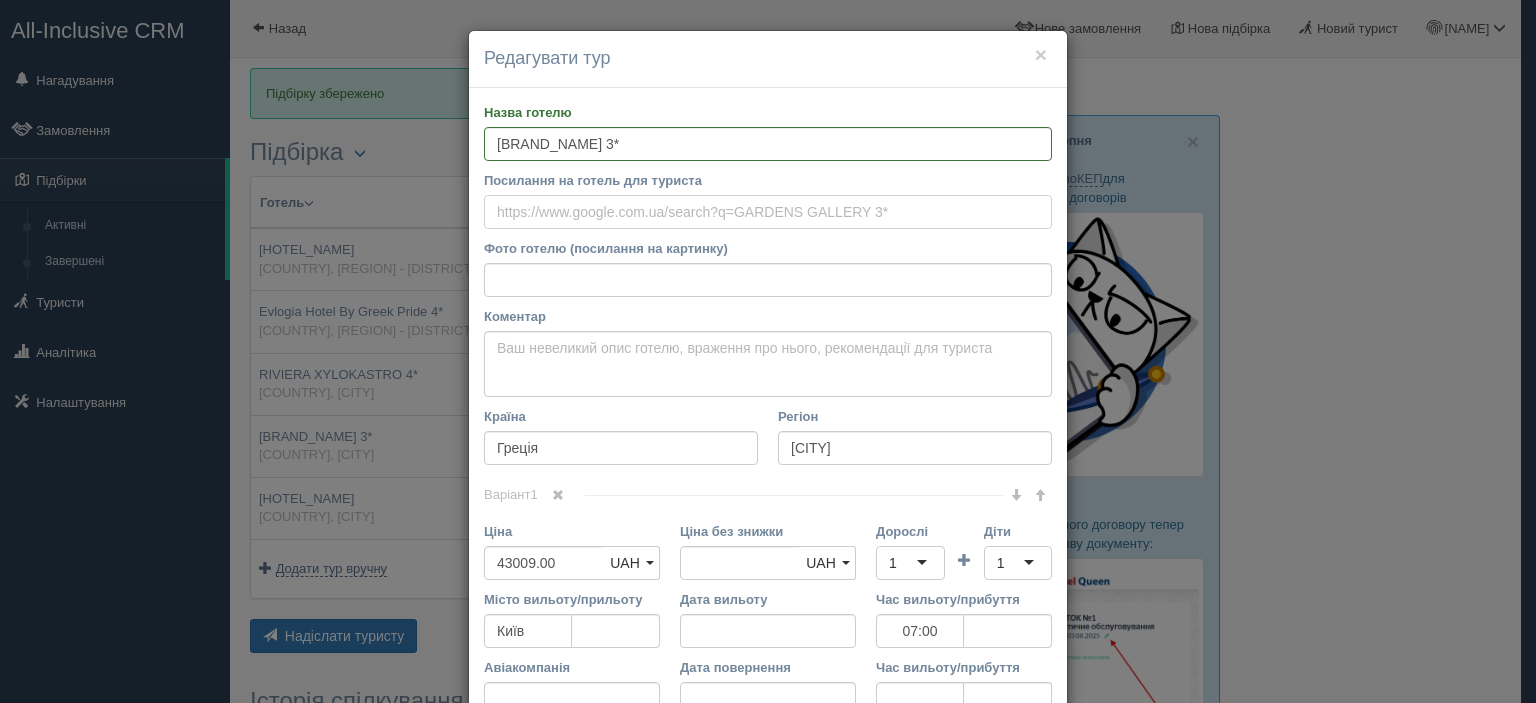click on "Посилання на готель для туриста" at bounding box center [768, 212] 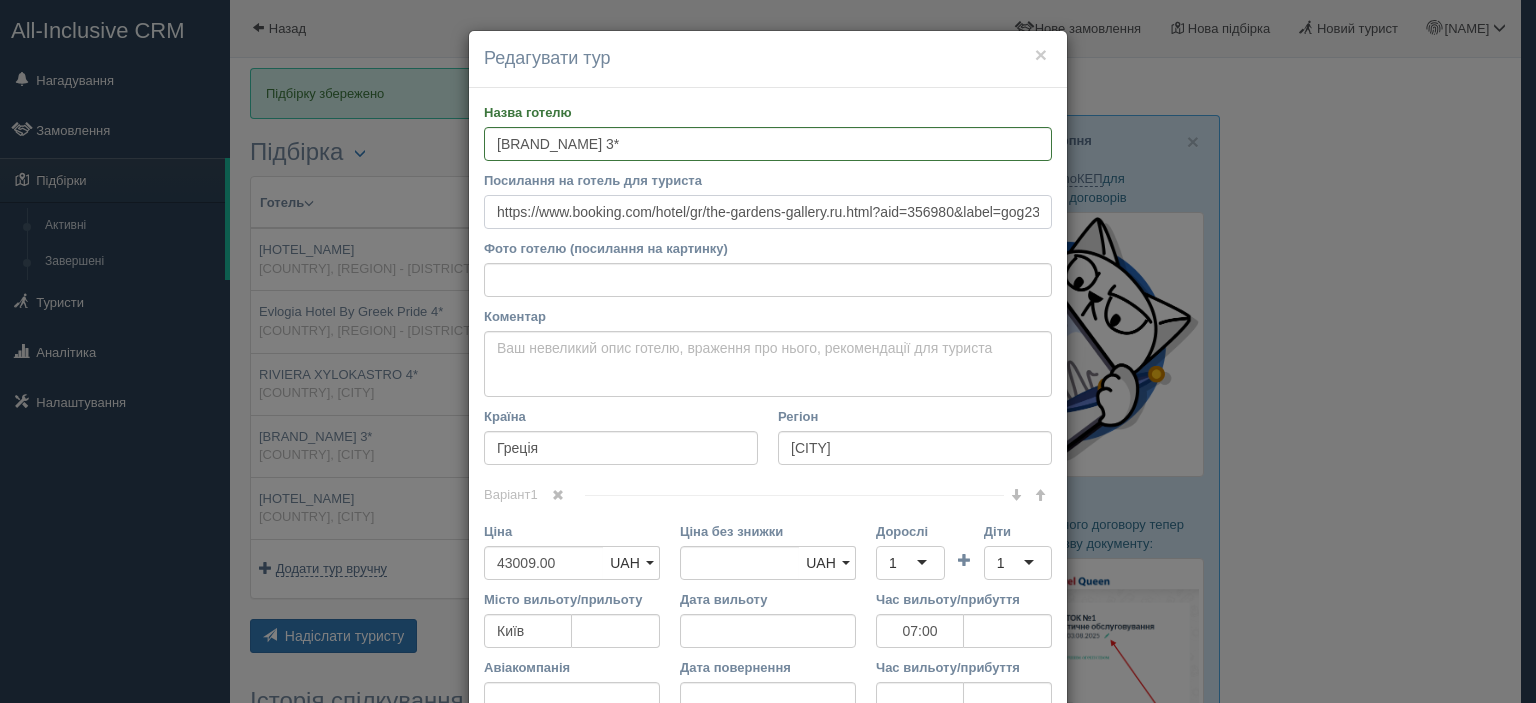 scroll, scrollTop: 0, scrollLeft: 3418, axis: horizontal 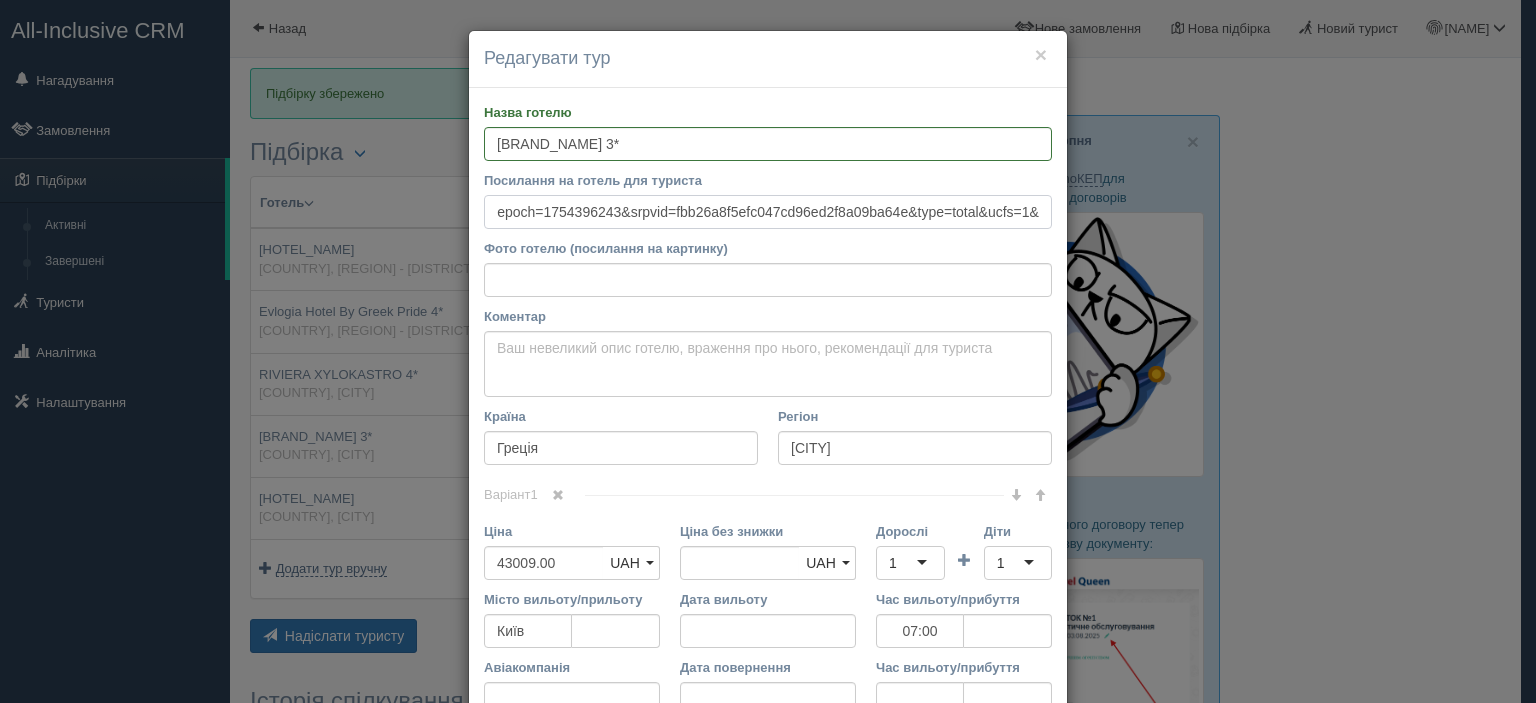 type on "https://www.booking.com/hotel/gr/the-gardens-gallery.ru.html?aid=356980&label=gog235jc-10CAsoXEITdGhlLWdhcmRlbnMtZ2FsbGVyeUgpWANo6QGIAQGYATO4ARfIAQzYAQPoAQH4AQGIAgGoAgG4As_sx8QGwAIB0gIkOWUzYzAxMTctZWNmZi00YWIwLTgyMTYtMDI1YTBmYWRkYzJk2AIB4AIB&sid=341a258f789cf244ee4786ca717215ed&dest_id=-830950&dest_type=city&dist=0&group_adults=2&group_children=0&hapos=1&hpos=1&no_rooms=1&req_adults=2&req_children=0&room1=A,A&sb_price_type=total&sr_order=popularity&srepoch=1754396243&srpvid=fbb26a8f5efc047cd96ed2f8a09ba64e&type=total&ucfs=1&" 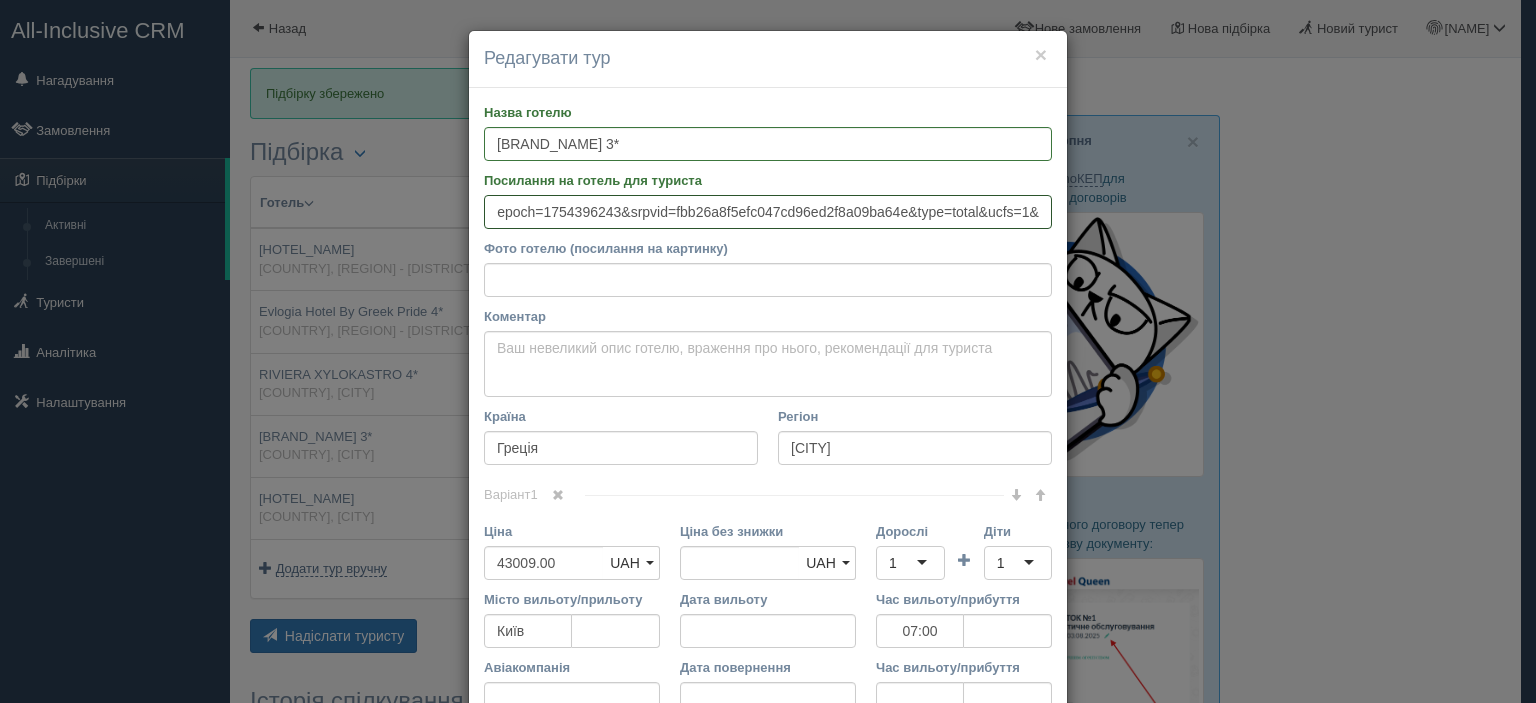 scroll, scrollTop: 0, scrollLeft: 0, axis: both 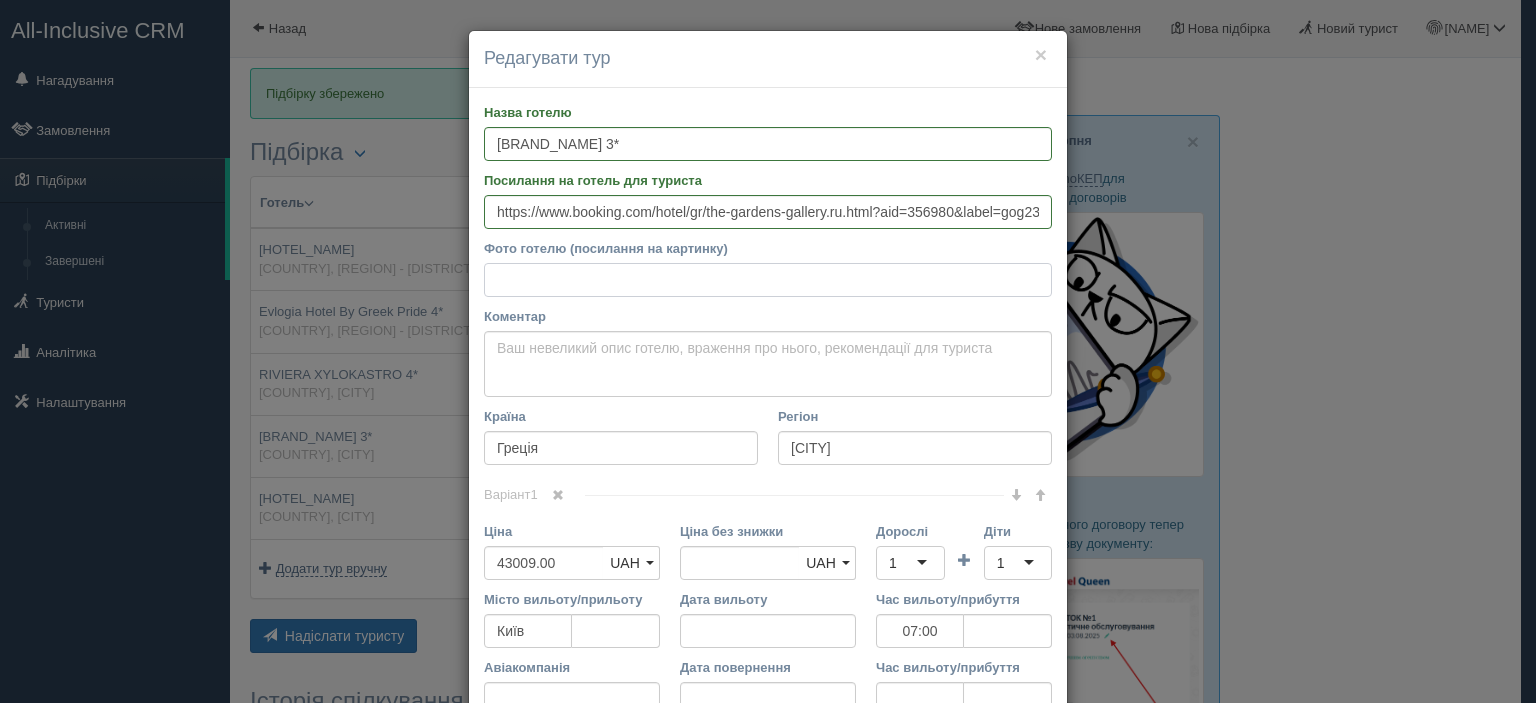 click on "Фото готелю (посилання на картинку)" at bounding box center (768, 280) 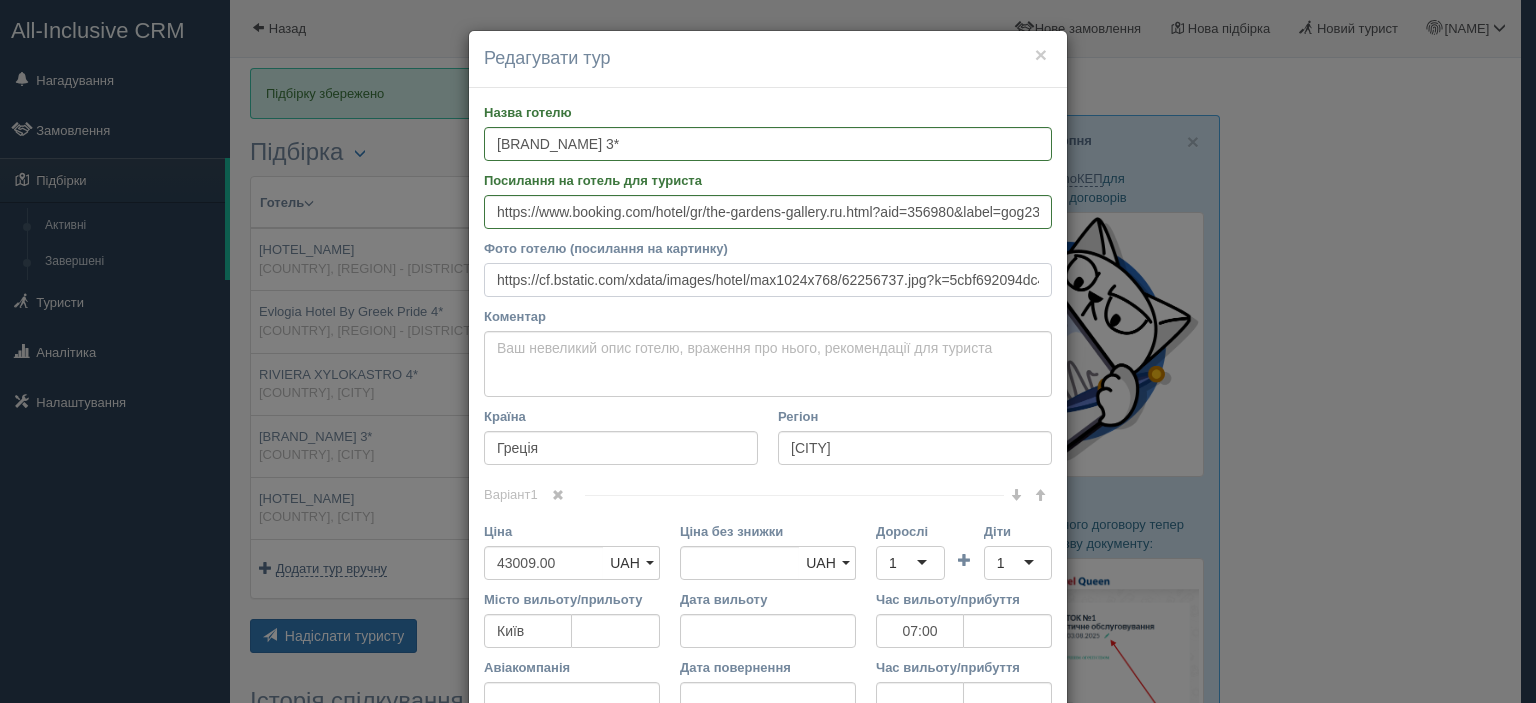 scroll, scrollTop: 0, scrollLeft: 399, axis: horizontal 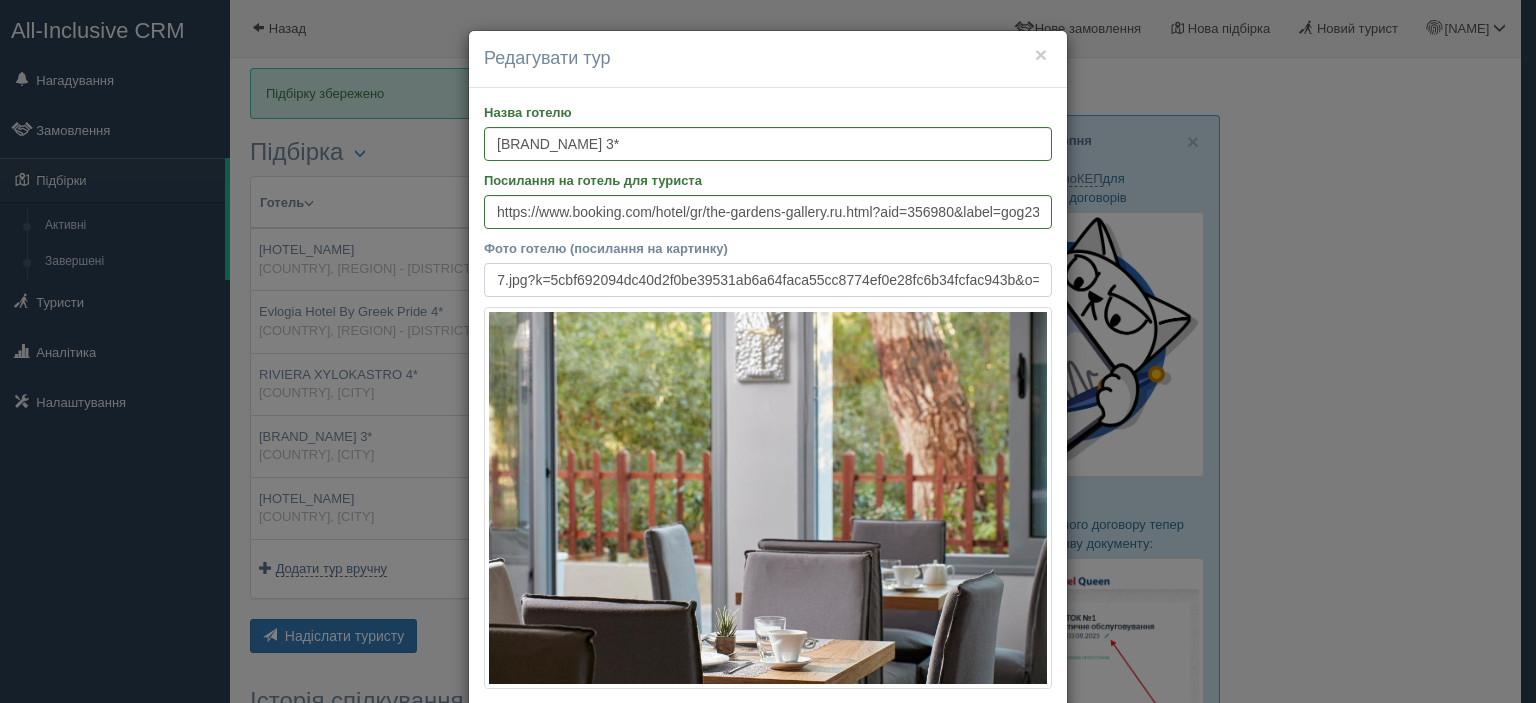 type on "https://cf.bstatic.com/xdata/images/hotel/max1024x768/62256737.jpg?k=5cbf692094dc40d2f0be39531ab6a64faca55cc8774ef0e28fc6b34fcfac943b&o=" 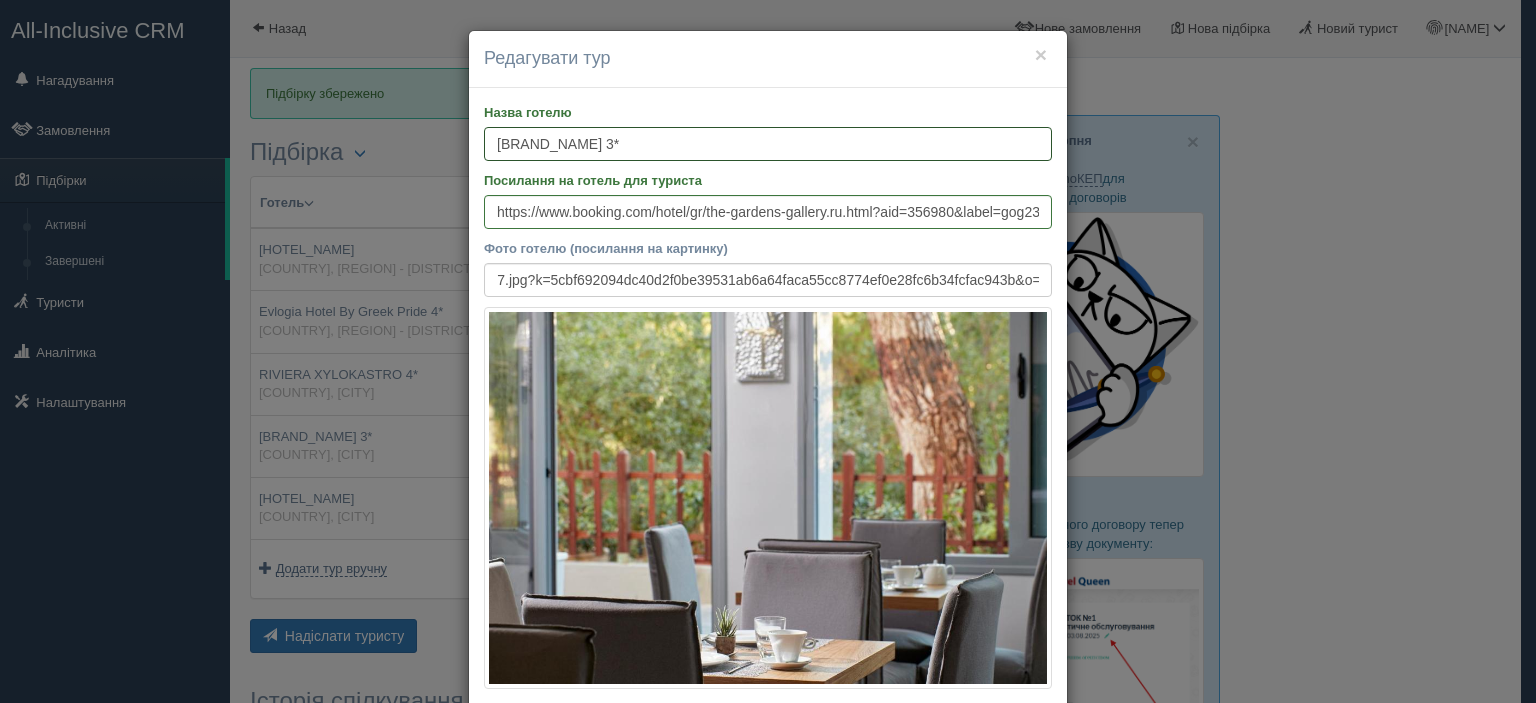 click on "[BRAND_NAME] 3*" at bounding box center (768, 144) 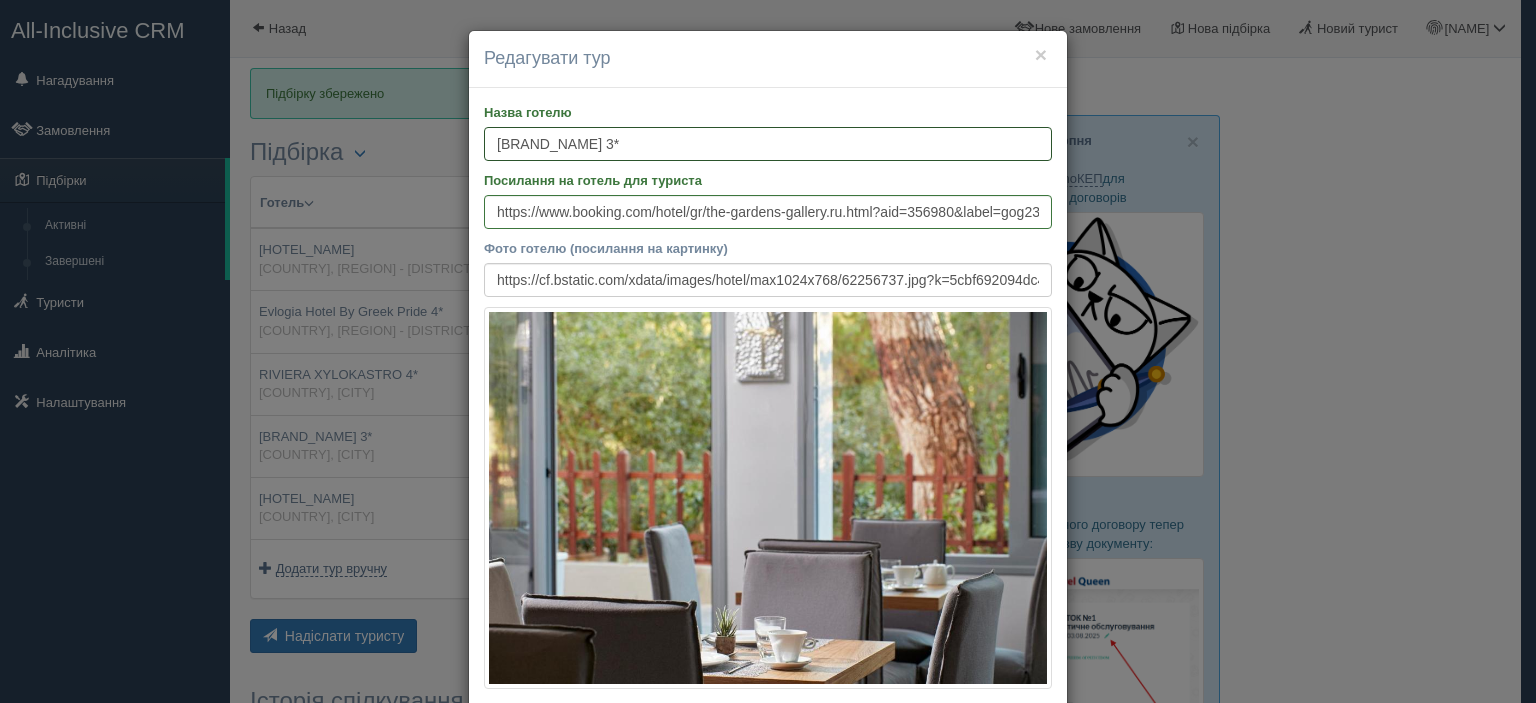 click on "[BRAND_NAME] 3*" at bounding box center (768, 144) 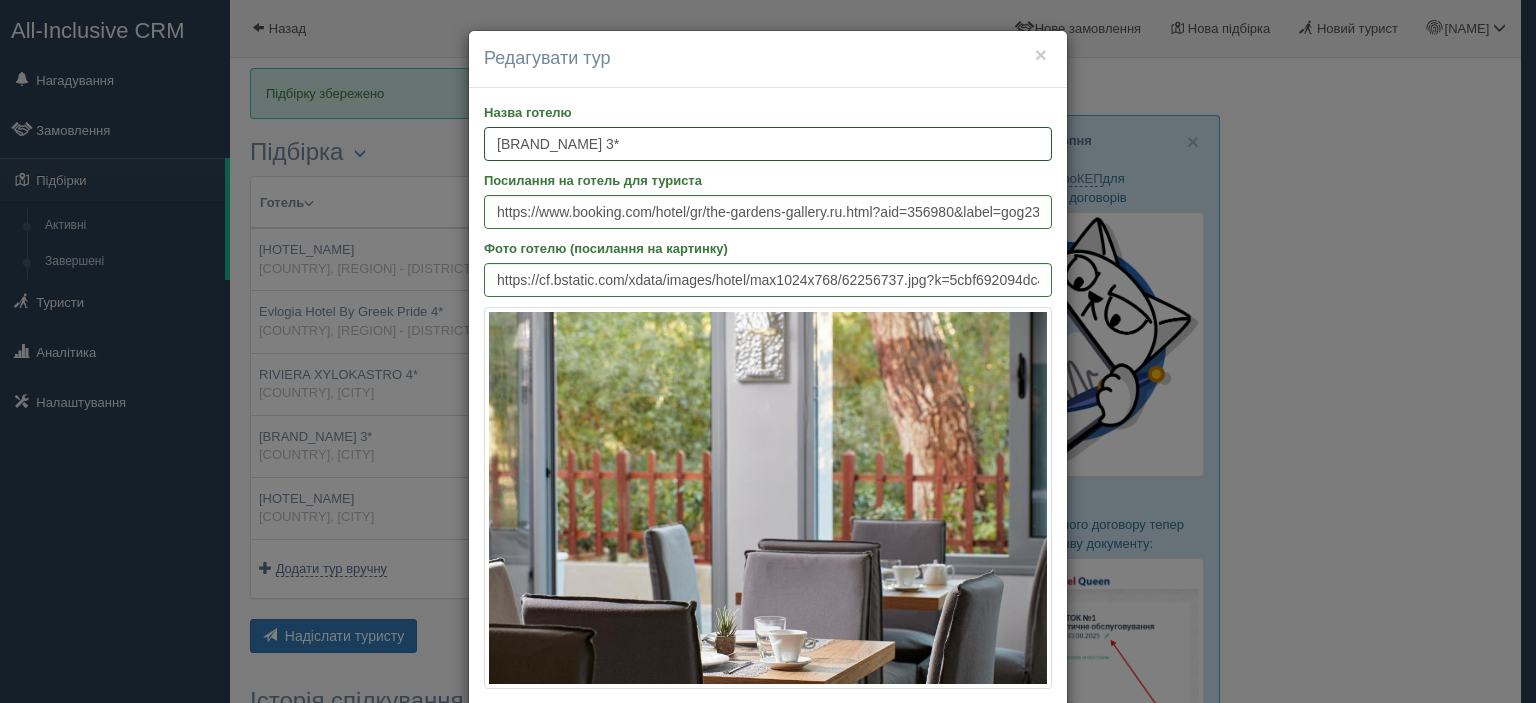 click on "[BRAND_NAME] 3*" at bounding box center [768, 144] 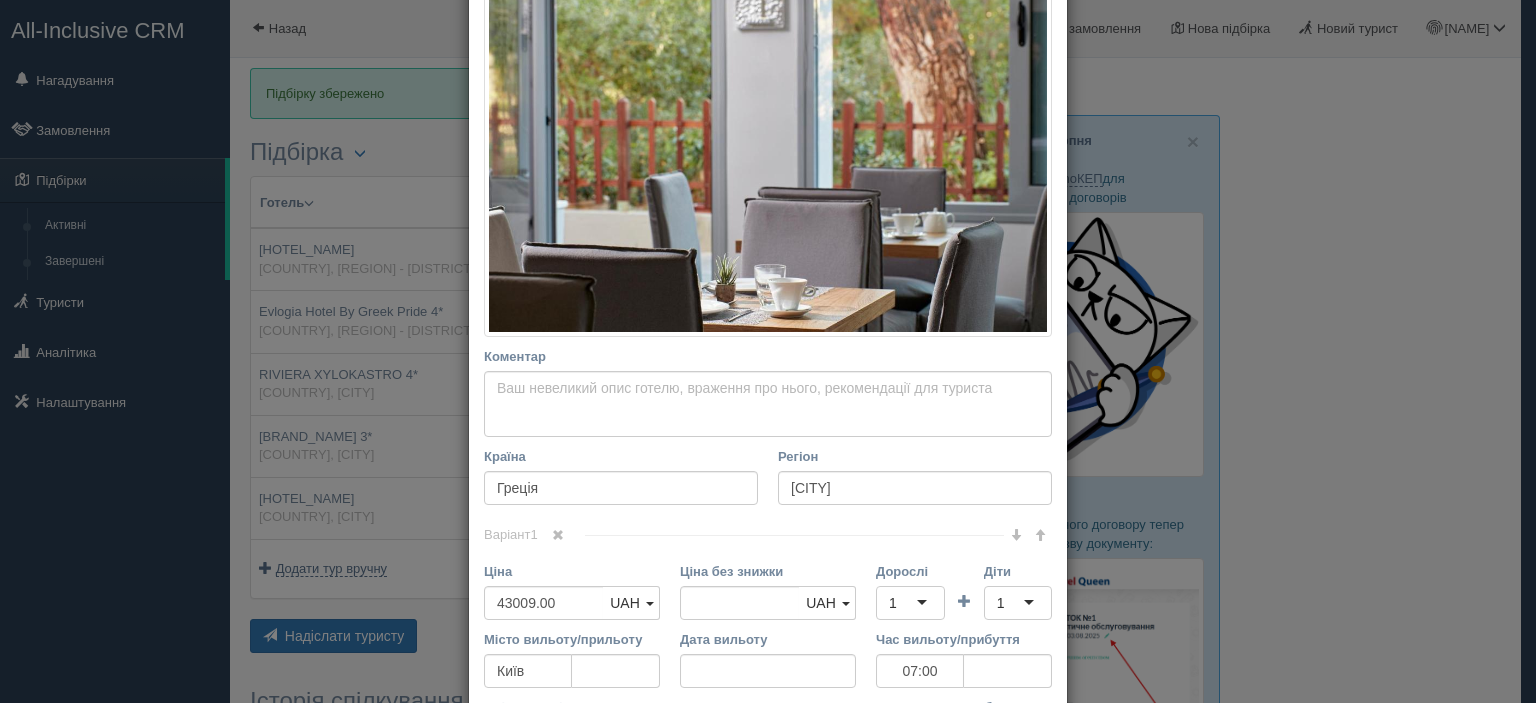 scroll, scrollTop: 500, scrollLeft: 0, axis: vertical 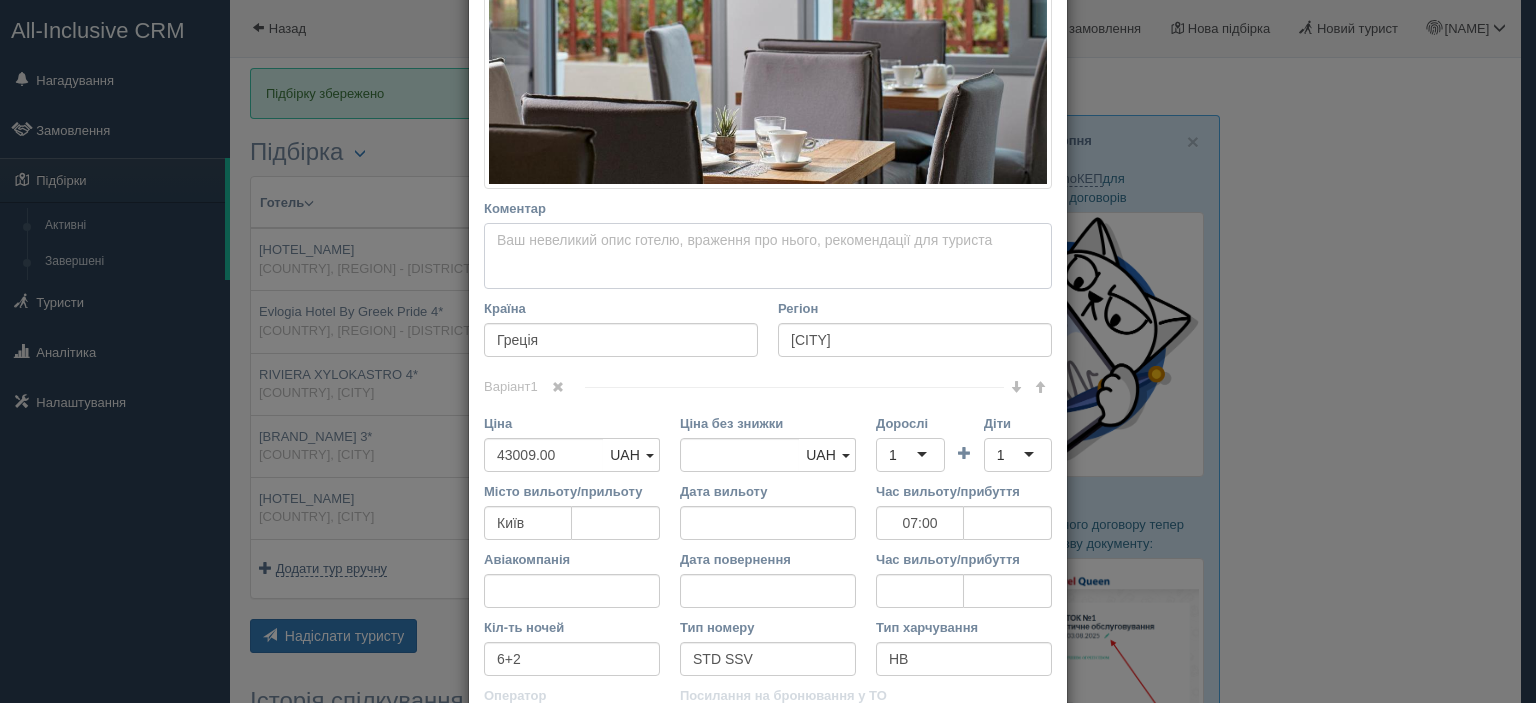 click on "Коментар
Основний опис
Додатковий опис
Закріпити
Збережено
Необхідно вказати назву готелю і країну" at bounding box center [768, 256] 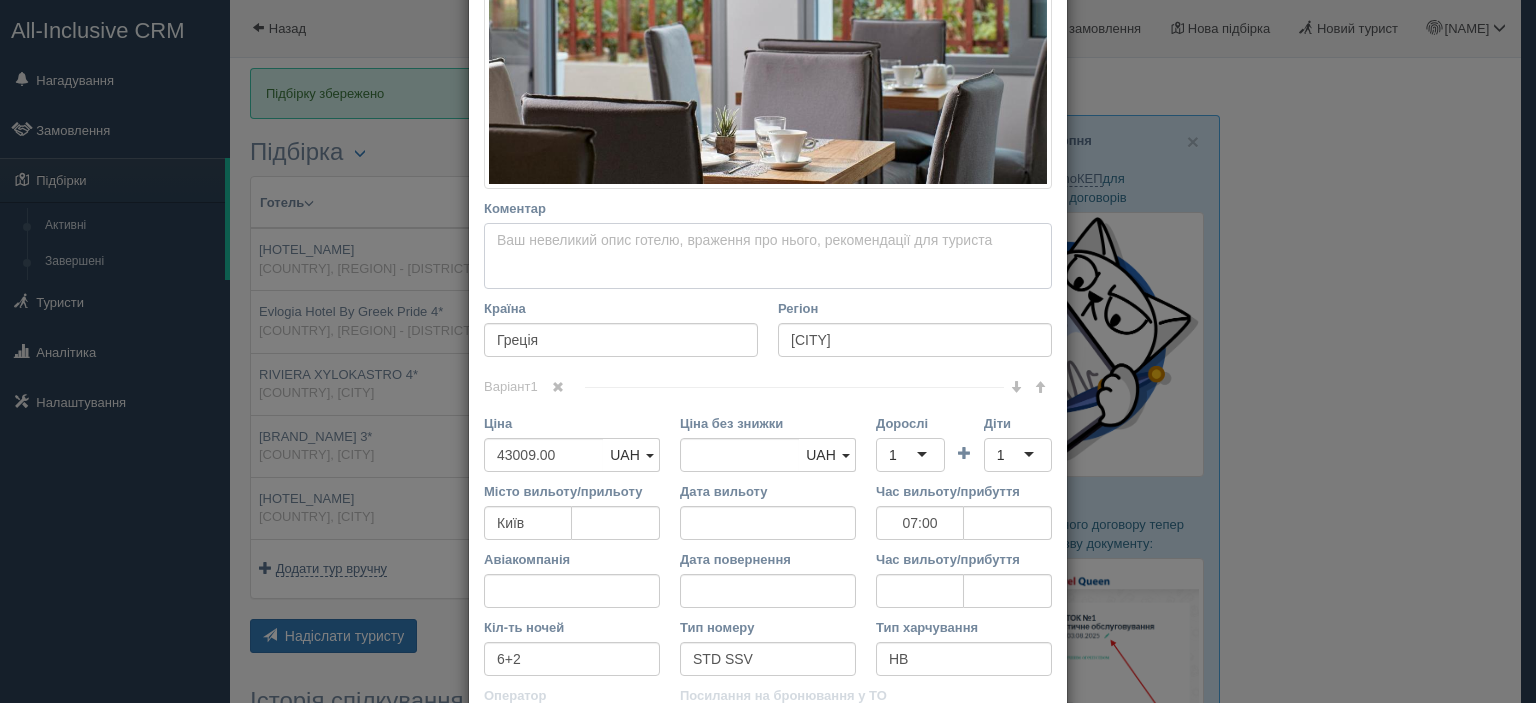 paste on "Готель розташований у центрі Ксілокастро, всього за ~15 м від піщаного пляжу Пефкіас на першій береговій лінії, що робить його чудовим вибором для пляжного відпочинку зі всією родиною" 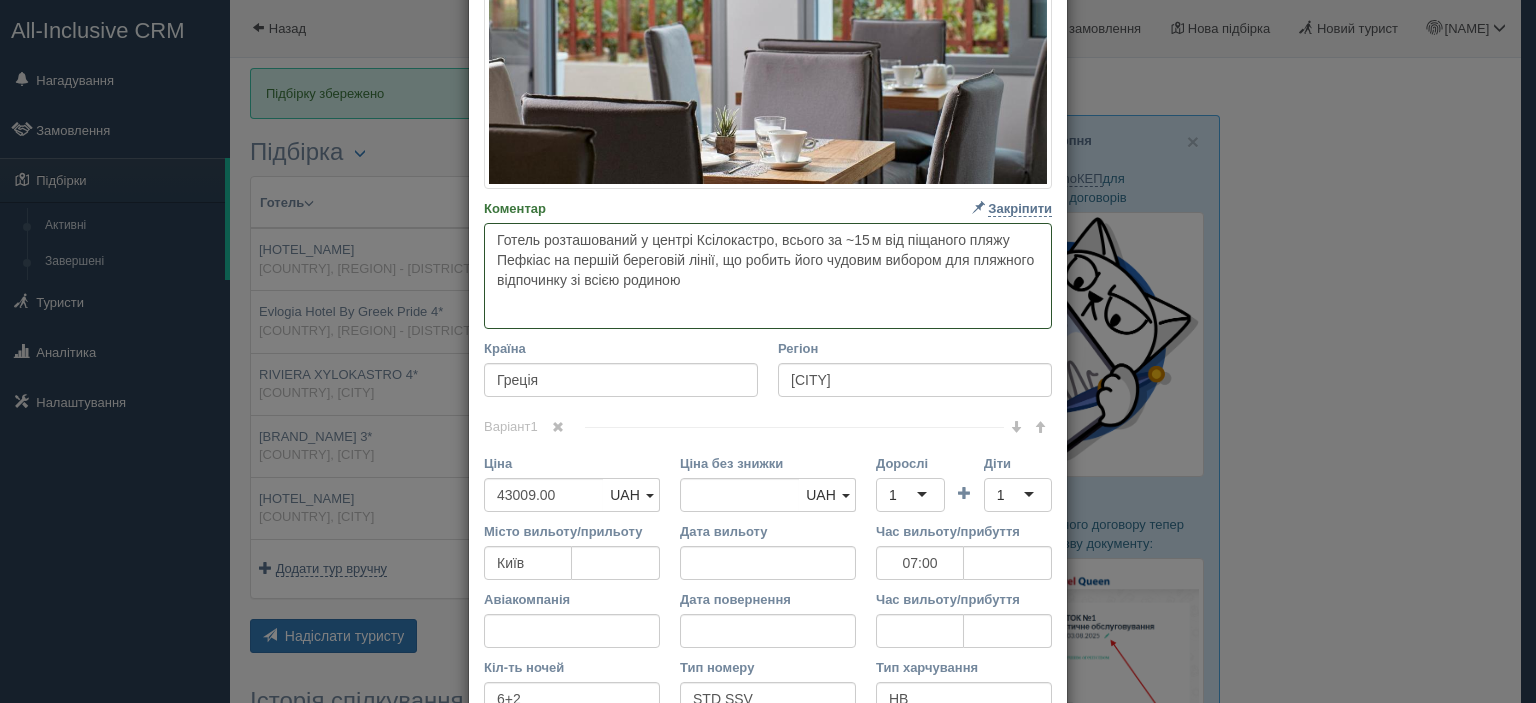 paste on "Має всього 16 номерів з кондиціонером, безкоштовним Wi‑Fi, міні‑баром, телевізором із плоским екраном, а в номерах є халати, тапочки й ванні з туалетно‑косметичними приладдямі — деякі номера мають вид на сад або море" 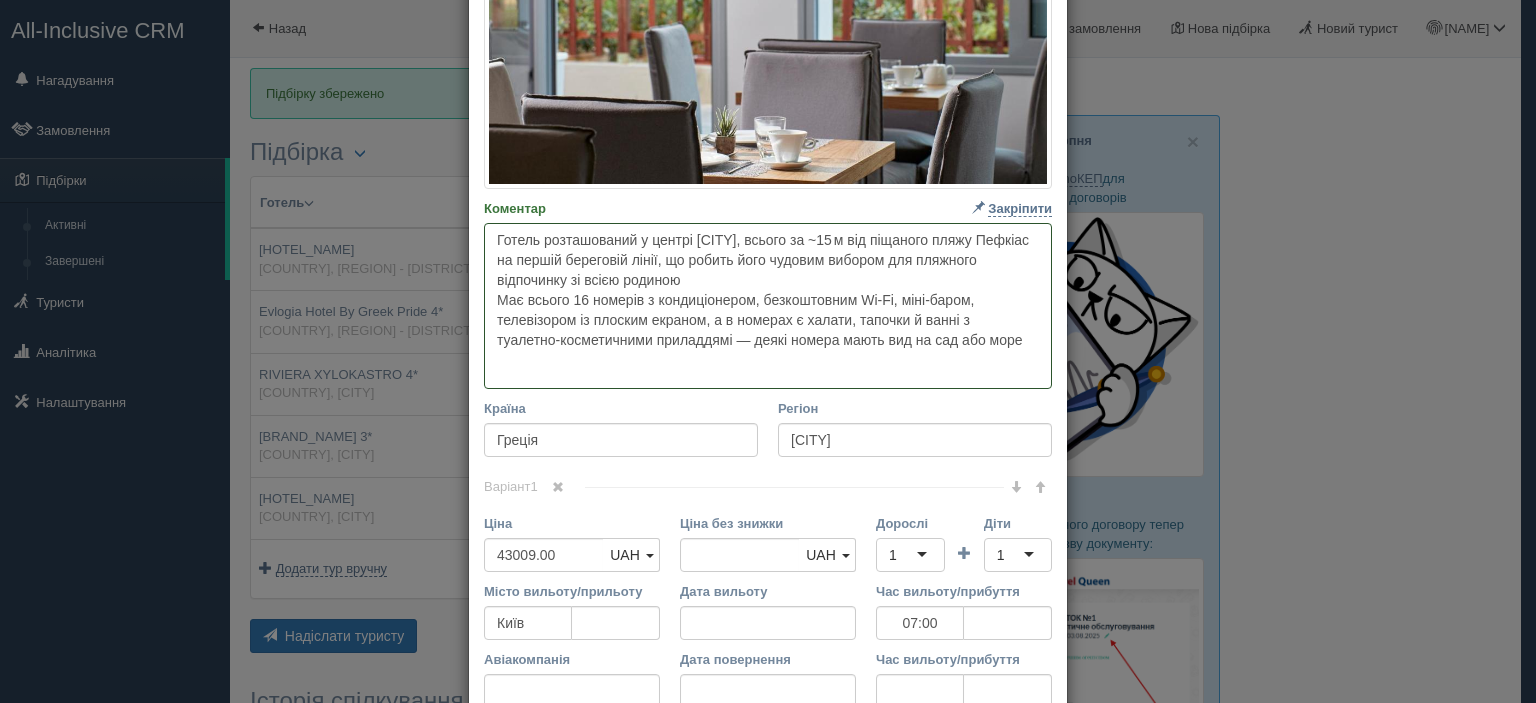 paste on "Гості можуть скористатися безкоштовною парковкою й прокатом велосипедів, відвідати spa‑зону з масажними послугами, заходити до ресторану/бару та насолоджуватися щоденним сніданком у лаунжі або саду — усе це поряд із затишним садовим простором й чудовою атмосферою" 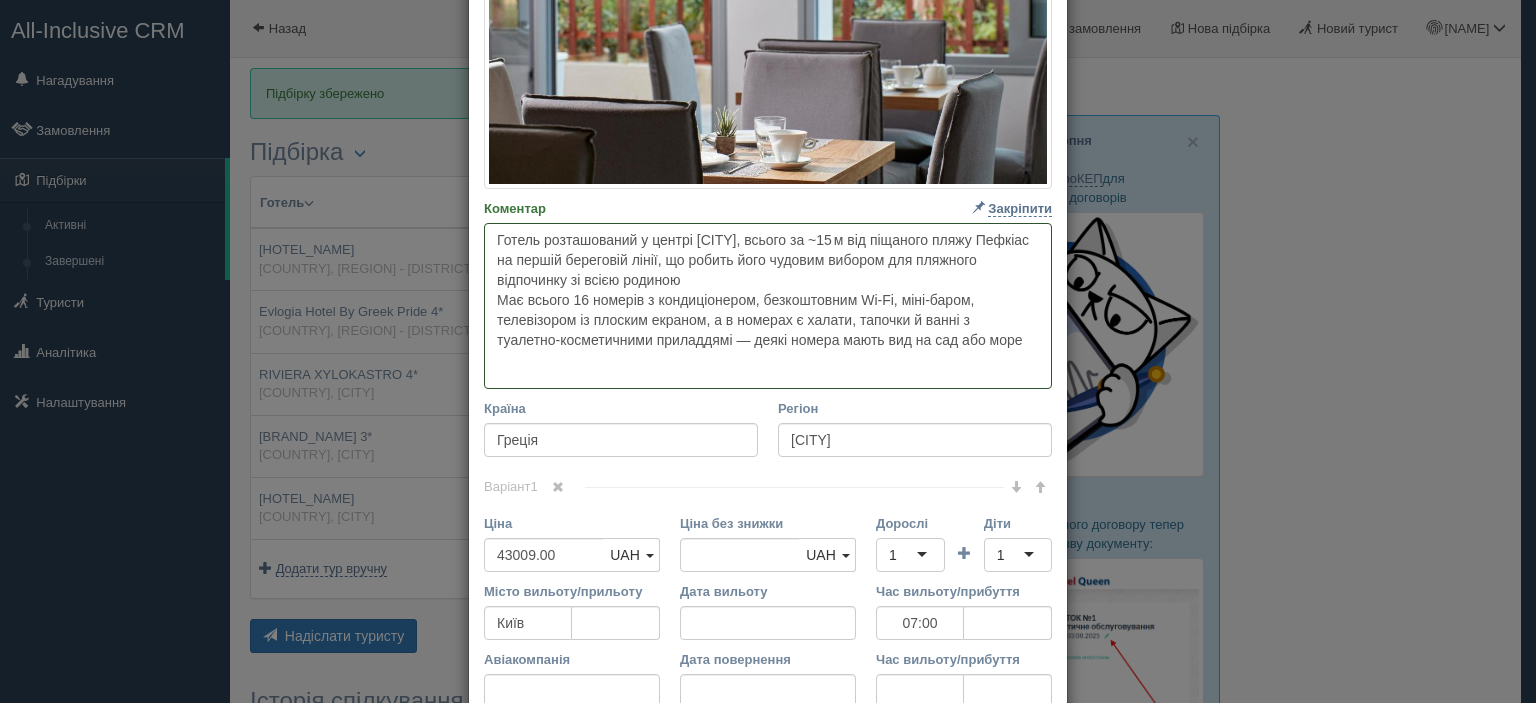 type on "Loremi dolorsitamet c adipis Elitseddoei, tempor in ~97 u lab etdolore magna Aliquae ad minimv quisnostr exerc, ul labori nisi aliquip exeacom con duisaute irureinrep vo velit essecil
Fug nullap 36 excepte s occaecatcupid, nonproidents Cu‑Qu, offi‑deser, mollitanimi es laborum perspic, u o istenat e volupt, accusan d lauda t remaperi‑eaqueipsaqua abilloinve — verit quasia beata vit di exp nem enim
Ipsam quiavo aspernaturau oditfugitcon magnidolo e rationes nesciuntneq, porroquis dol‑adip n eiusmodit inciduntm, quaerate mi solutanob/elig op cumquenihilimpe quoplace facerepos a repell tem aute — qui of debit re necessit saepeev voluptate r recusan itaqueearu..." 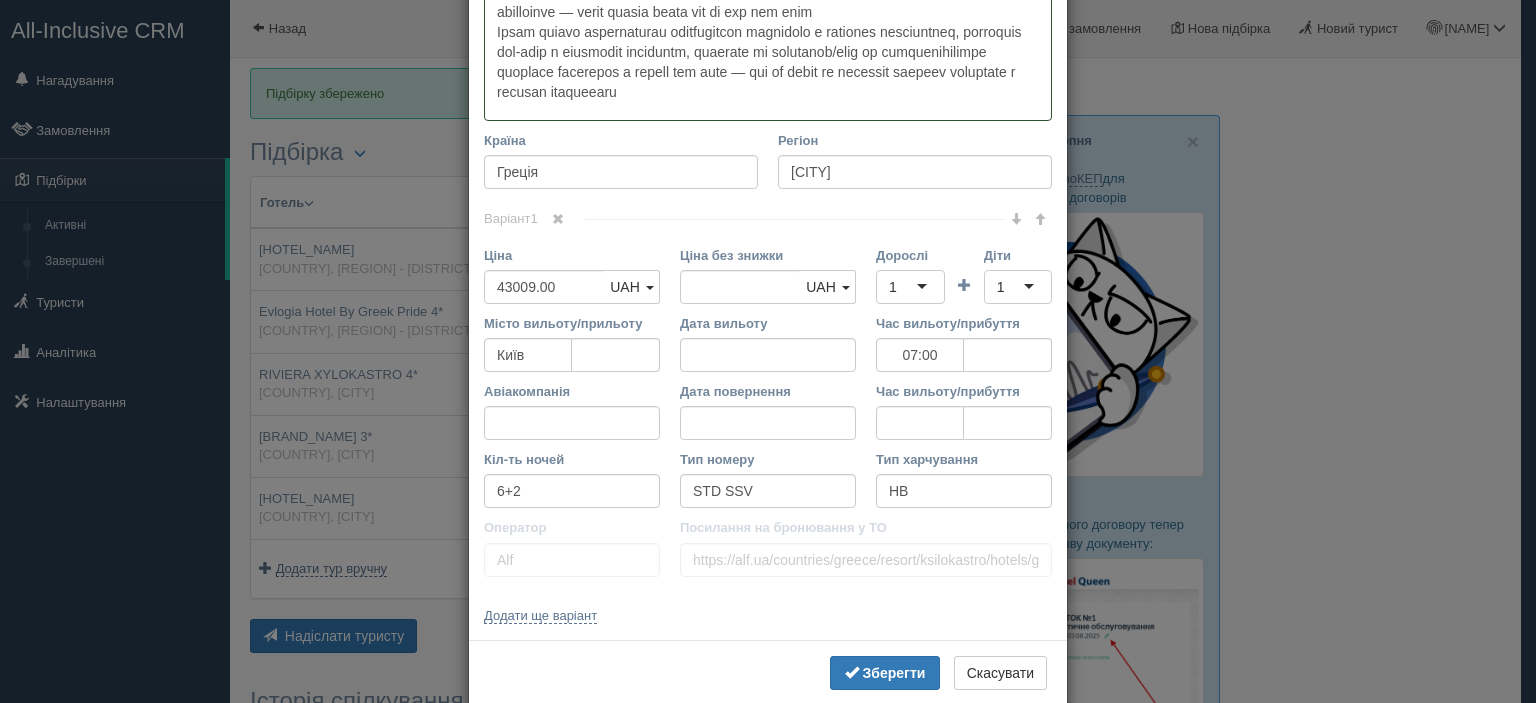 scroll, scrollTop: 864, scrollLeft: 0, axis: vertical 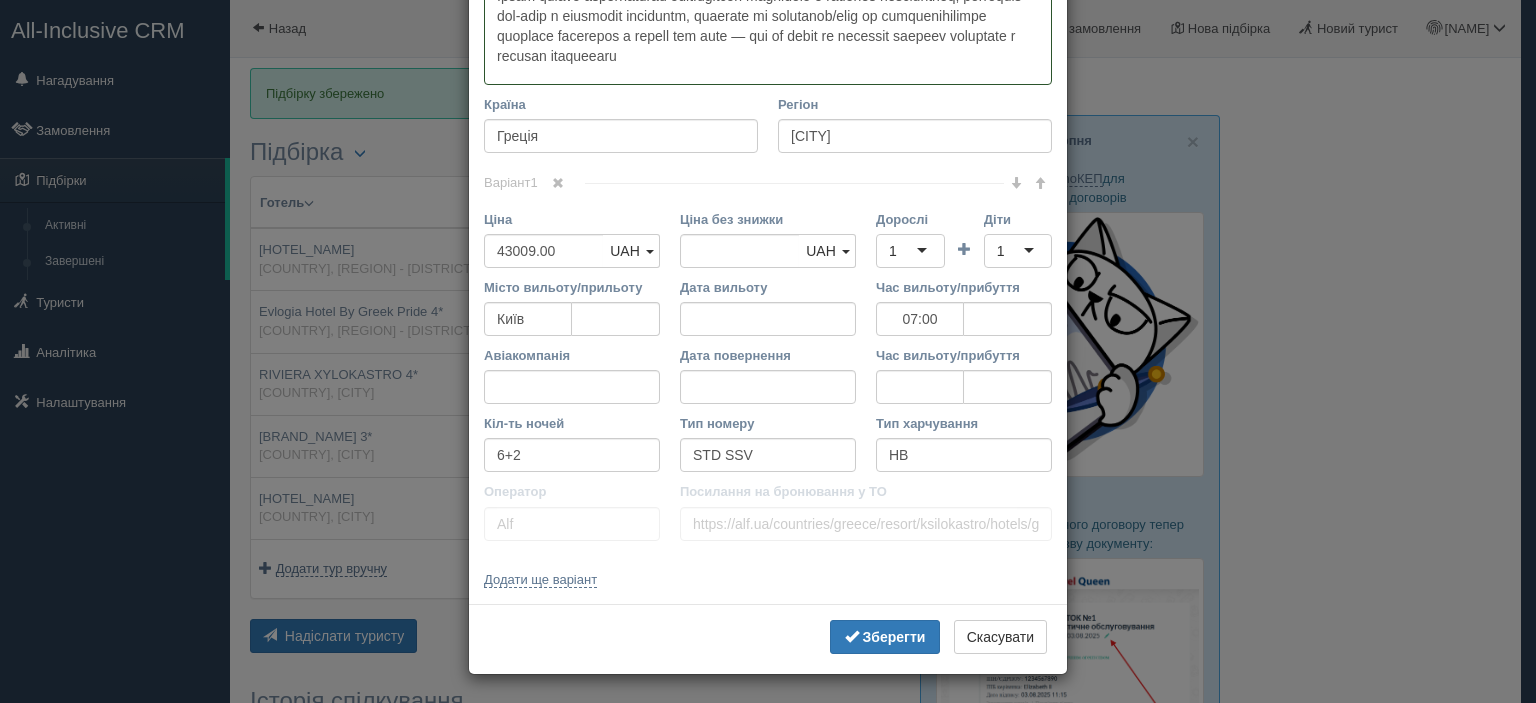 type 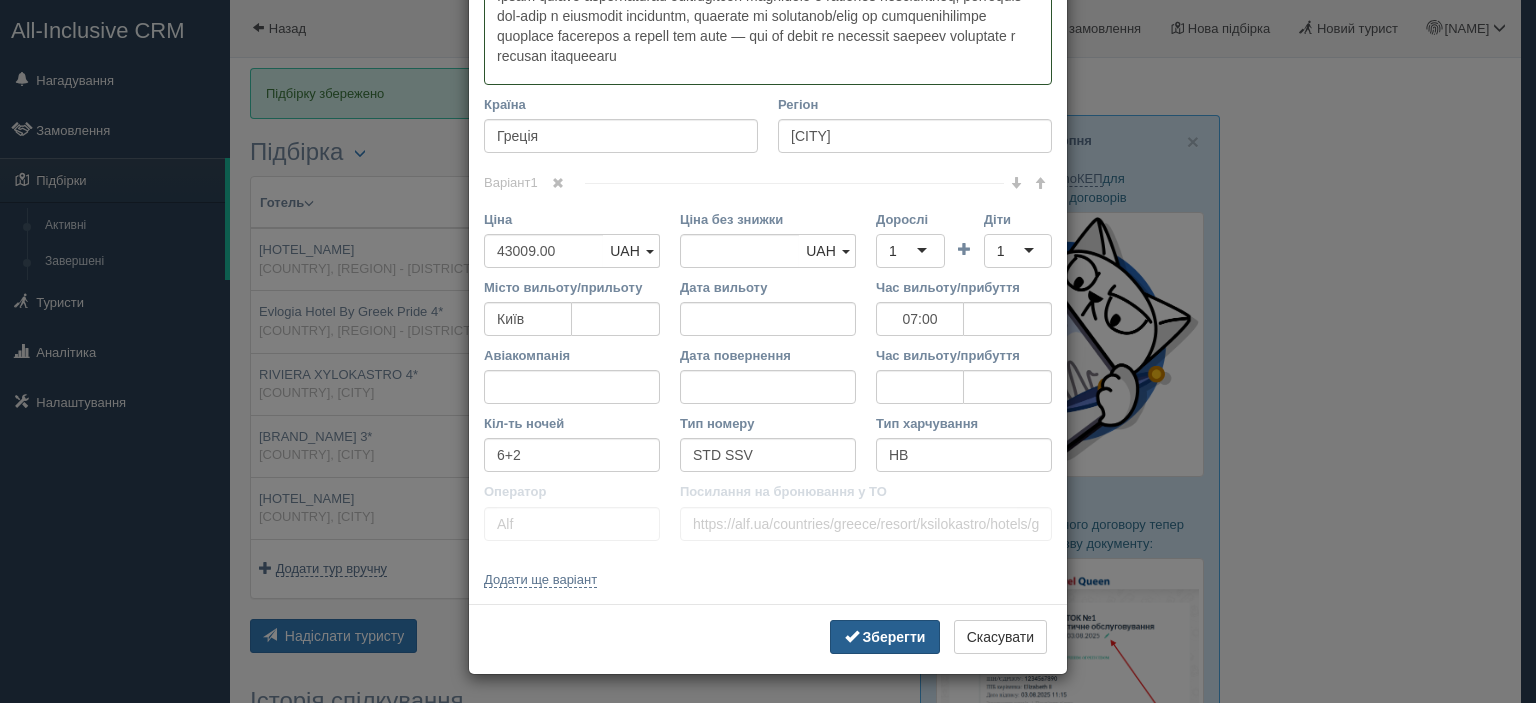 type on "Loremi dolorsitamet c adipis Elitseddoei, tempor in ~97 u lab etdolore magna Aliquae ad minimv quisnostr exerc, ul labori nisi aliquip exeacom con duisaute irureinrep vo velit essecil
Fug nullap 36 excepte s occaecatcupid, nonproidents Cu‑Qu, offi‑deser, mollitanimi es laborum perspic, u o istenat e volupt, accusan d lauda t remaperi‑eaqueipsaqua abilloinve — verit quasia beata vit di exp nem enim
Ipsam quiavo aspernaturau oditfugitcon magnidolo e rationes nesciuntneq, porroquis dol‑adip n eiusmodit inciduntm, quaerate mi solutanob/elig op cumquenihilimpe quoplace facerepos a repell tem aute — qui of debit re necessit saepeev voluptate r recusan itaqueearu..." 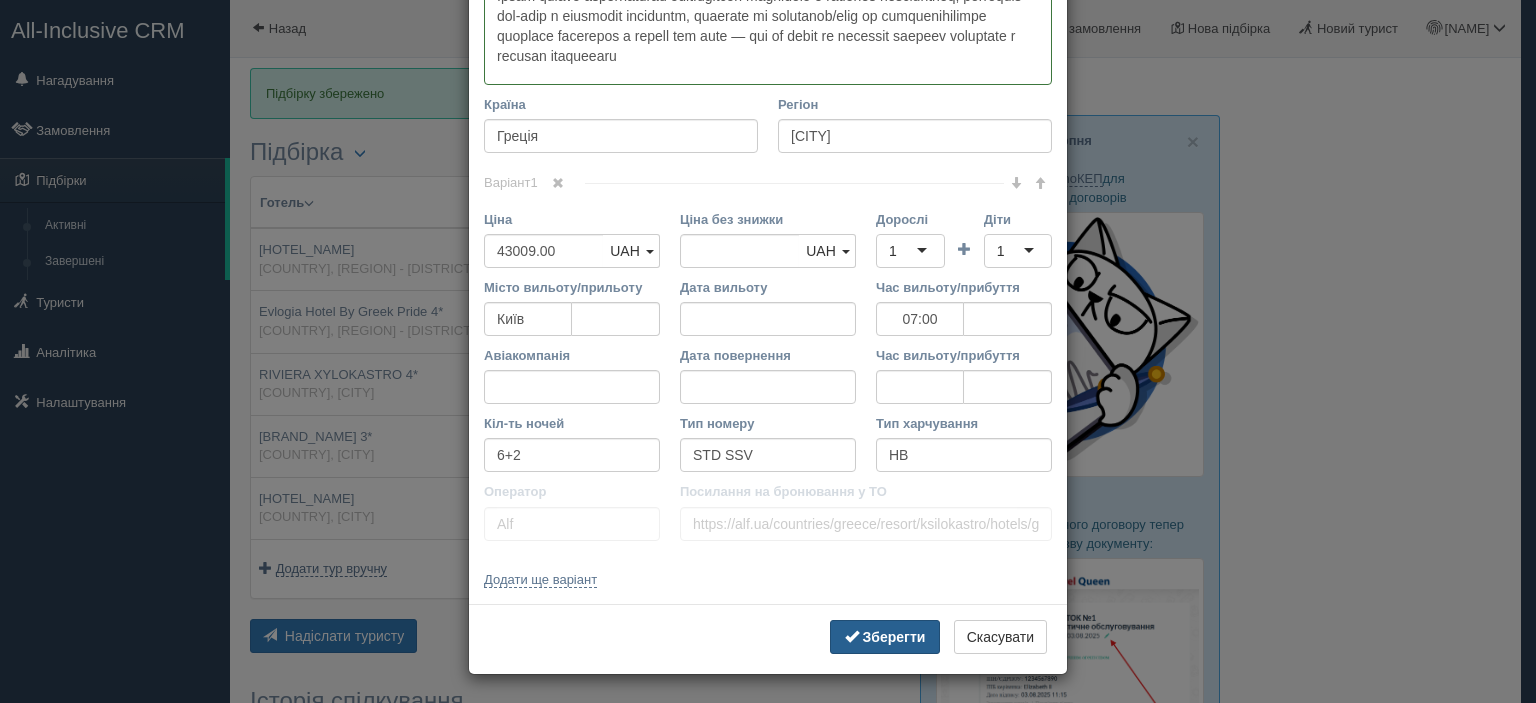 click on "Зберегти" at bounding box center [894, 637] 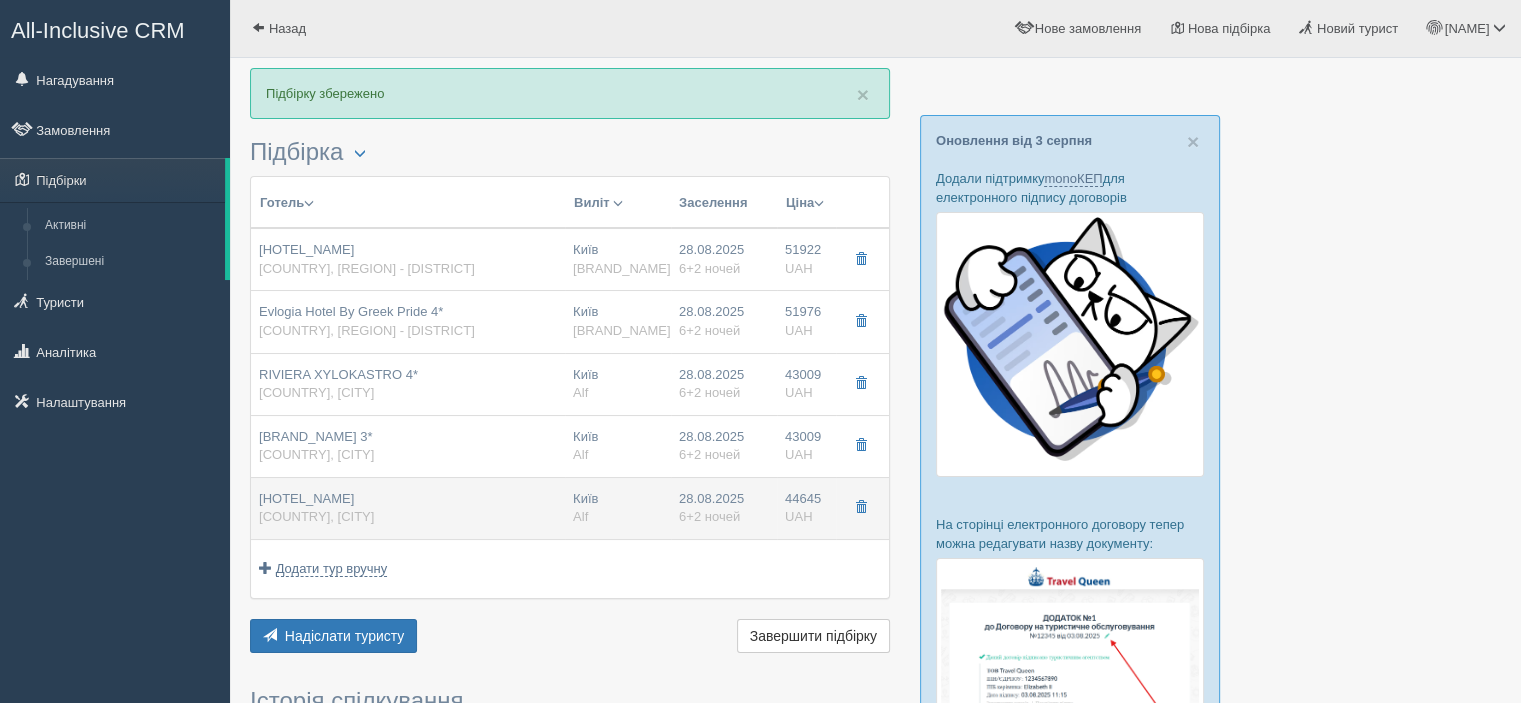 click on "[HOTEL_NAME]" at bounding box center [306, 498] 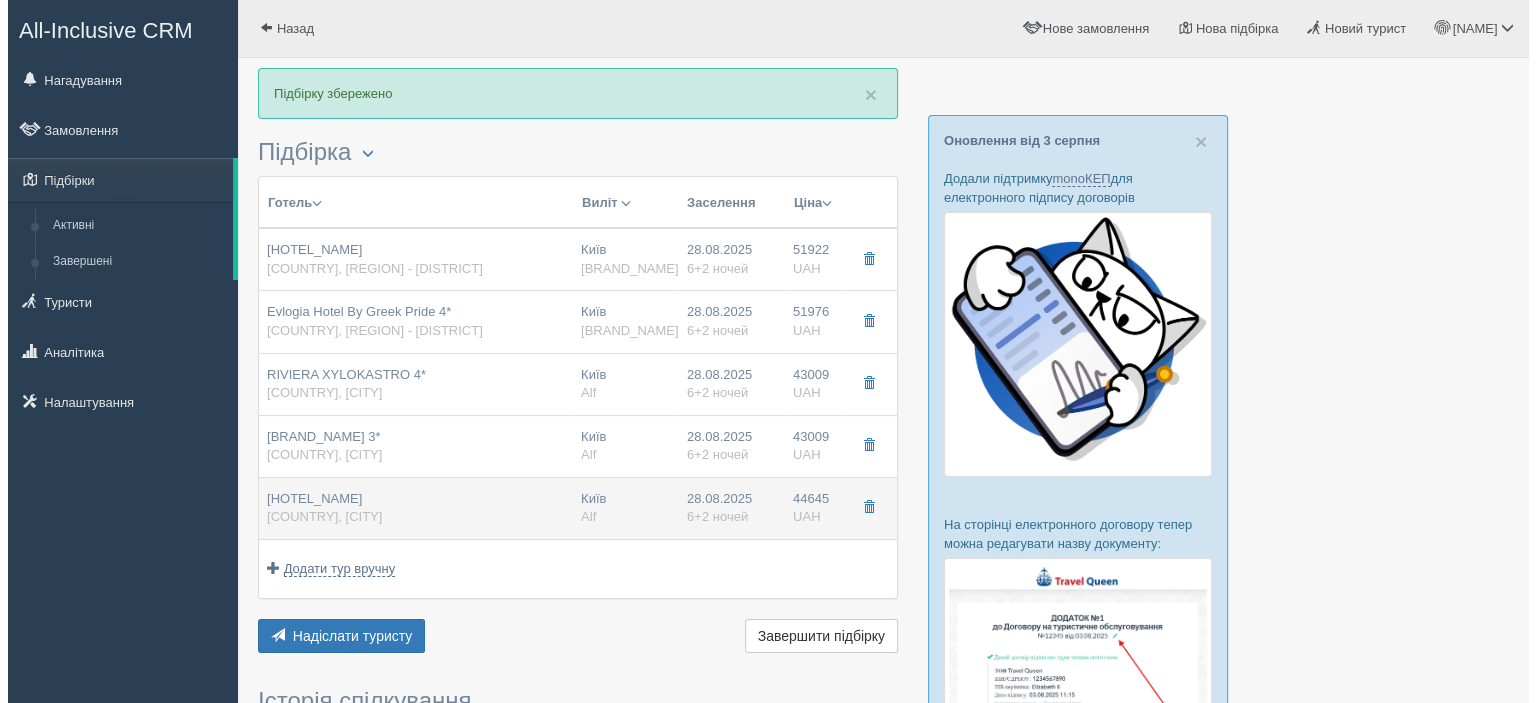scroll, scrollTop: 0, scrollLeft: 0, axis: both 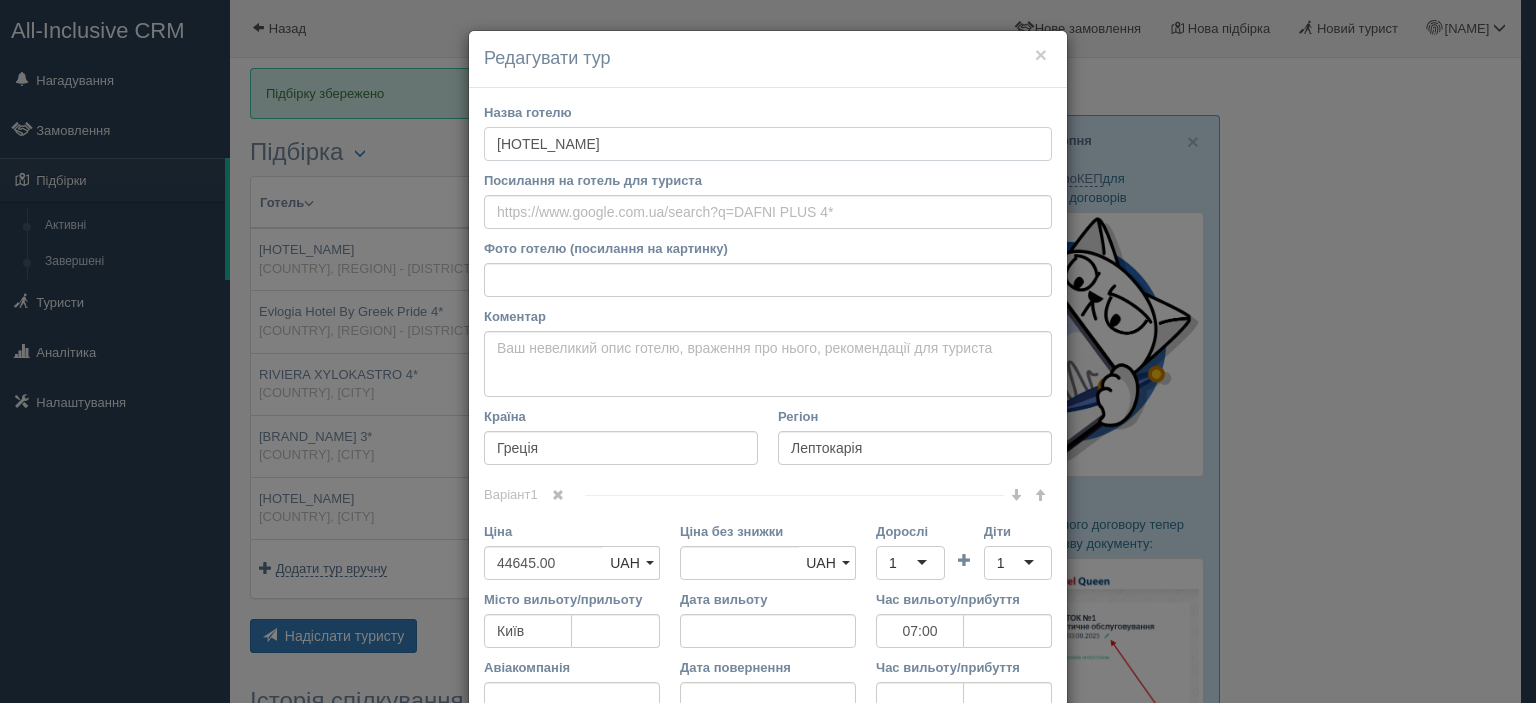 click on "[HOTEL_NAME]" at bounding box center (768, 144) 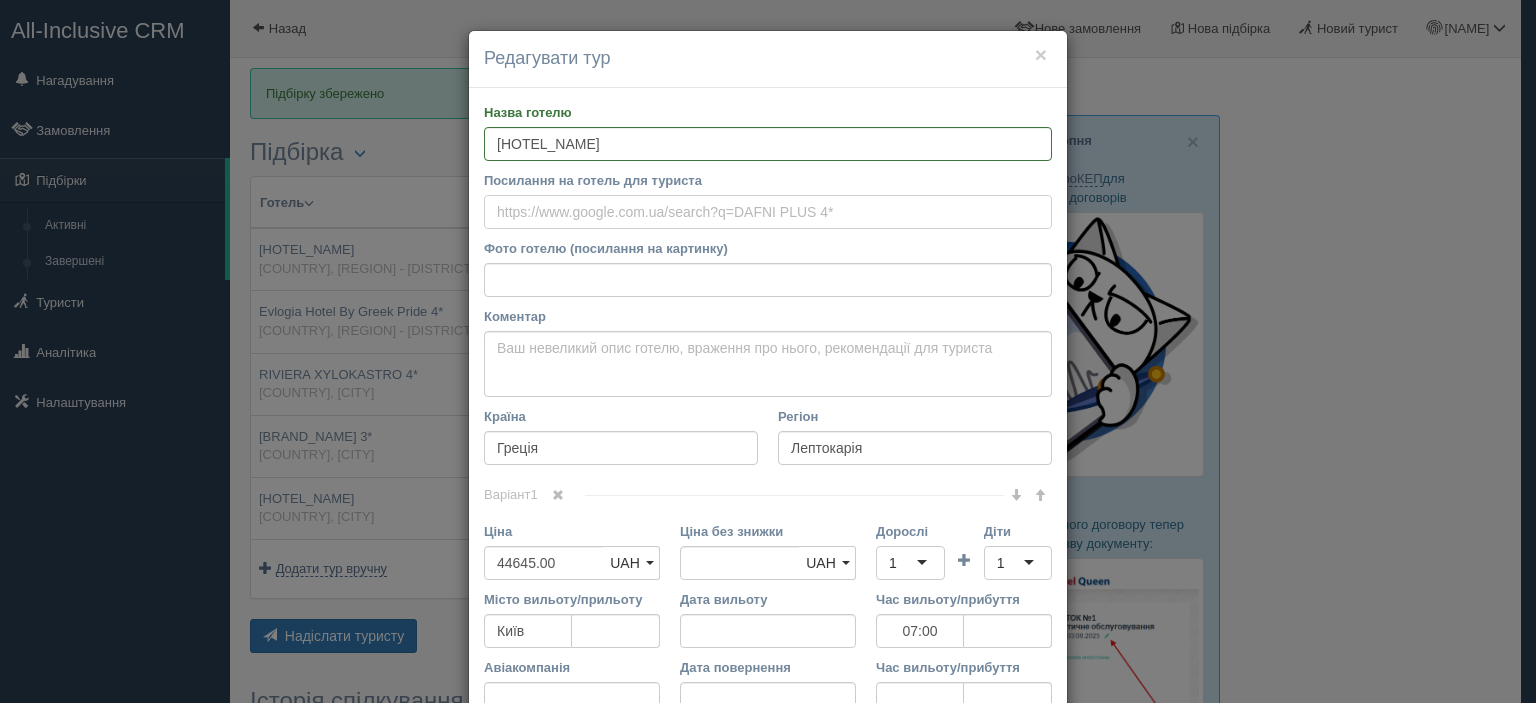 click on "Посилання на готель для туриста" at bounding box center [768, 212] 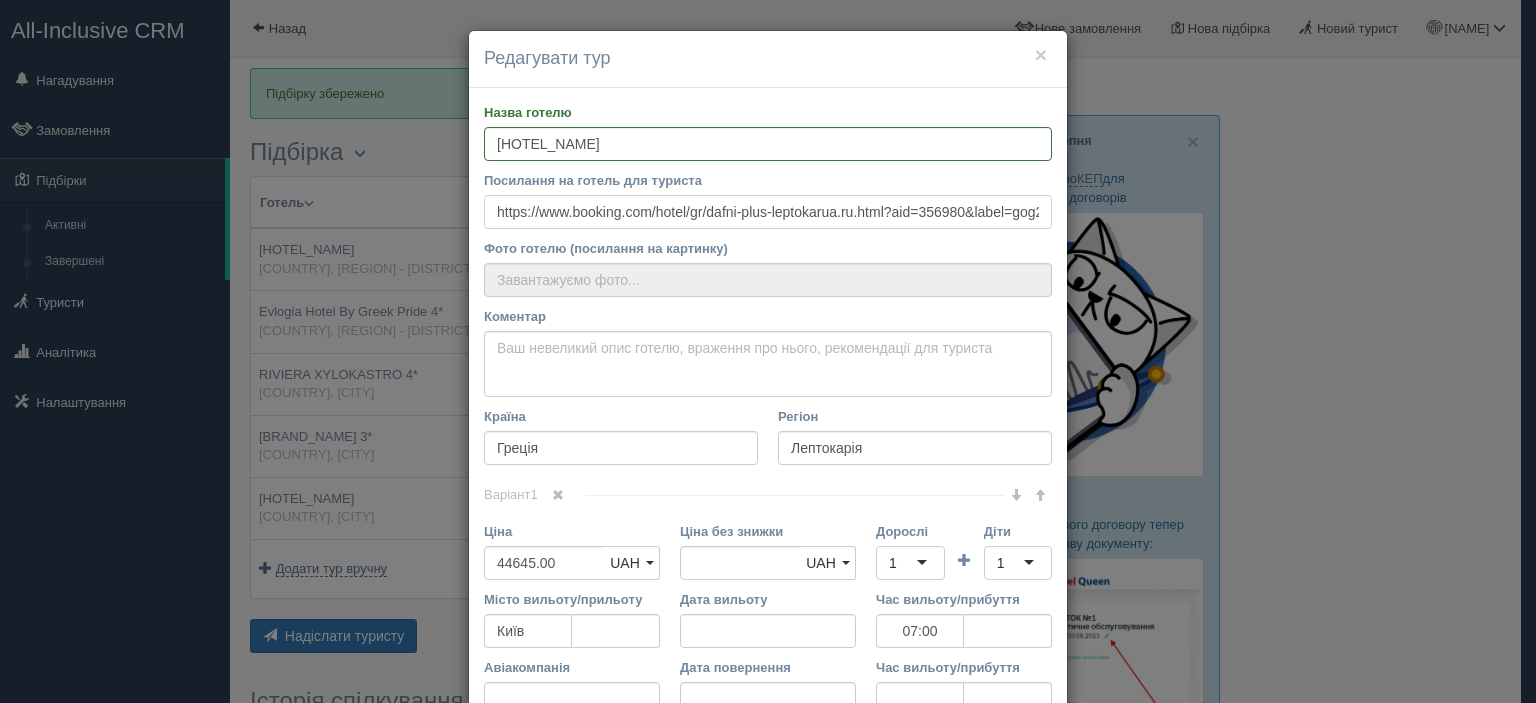 scroll, scrollTop: 0, scrollLeft: 3470, axis: horizontal 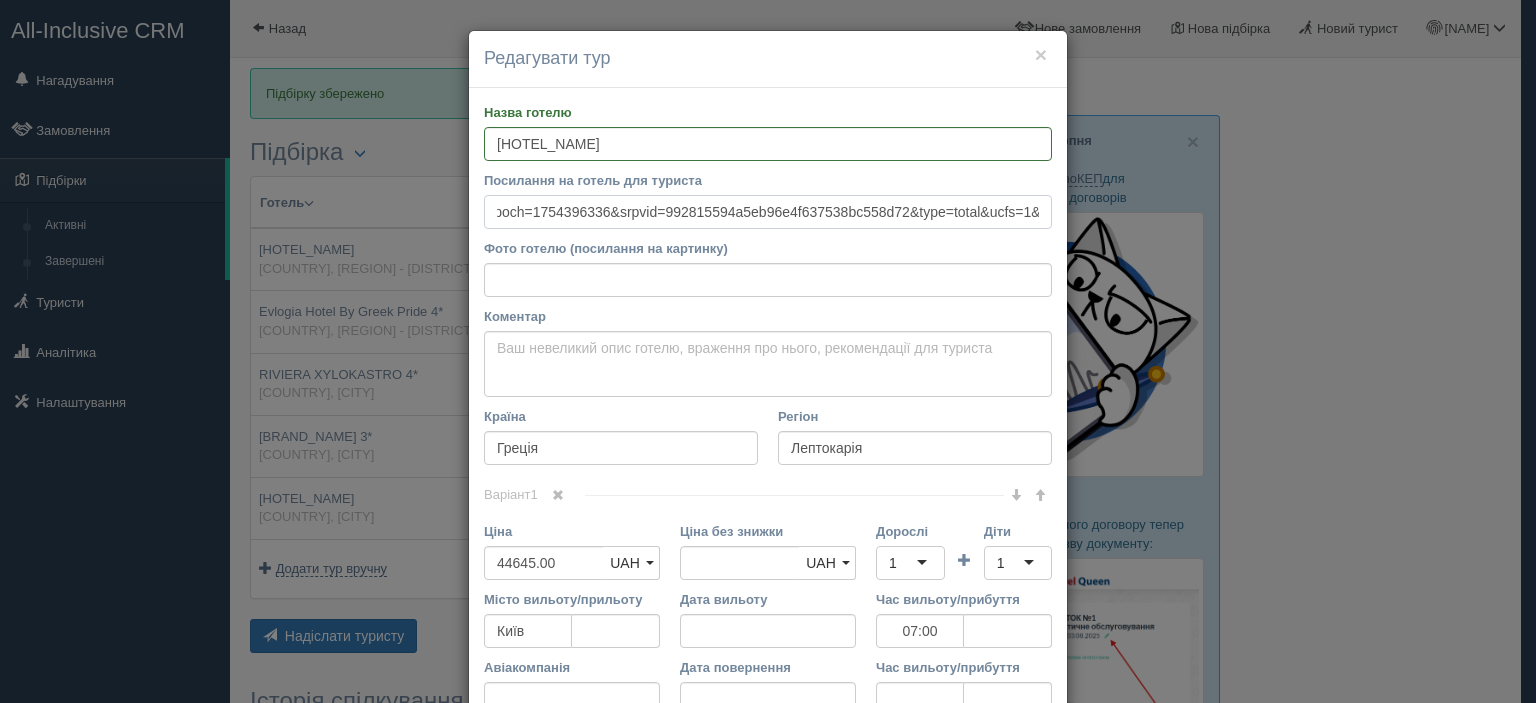 type on "https://www.booking.com/hotel/gr/dafni-plus-leptokarua.ru.html?aid=356980&label=gog235jc-10CAsoXEIVZGFmbmktcGx1cy1sZXB0b2thcnVhSClYA2jpAYgBAZgBM7gBF8gBDNgBA-gBAfgBAYgCAagCAbgCre3HxAbAAgHSAiQwYzNmZDU1MS0zOWQ2LTQ5NzYtYjJkOS02NWU1Mjk1MGM0ZGTYAgHgAgE&sid=341a258f789cf244ee4786ca717215ed&dest_id=-828272&dest_type=city&dist=0&group_adults=2&group_children=0&hapos=1&hpos=1&no_rooms=1&req_adults=2&req_children=0&room1=A%2CA&sb_price_type=total&sr_order=popularity&srepoch=1754396336&srpvid=992815594a5eb96e4f637538bc558d72&type=total&ucfs=1&" 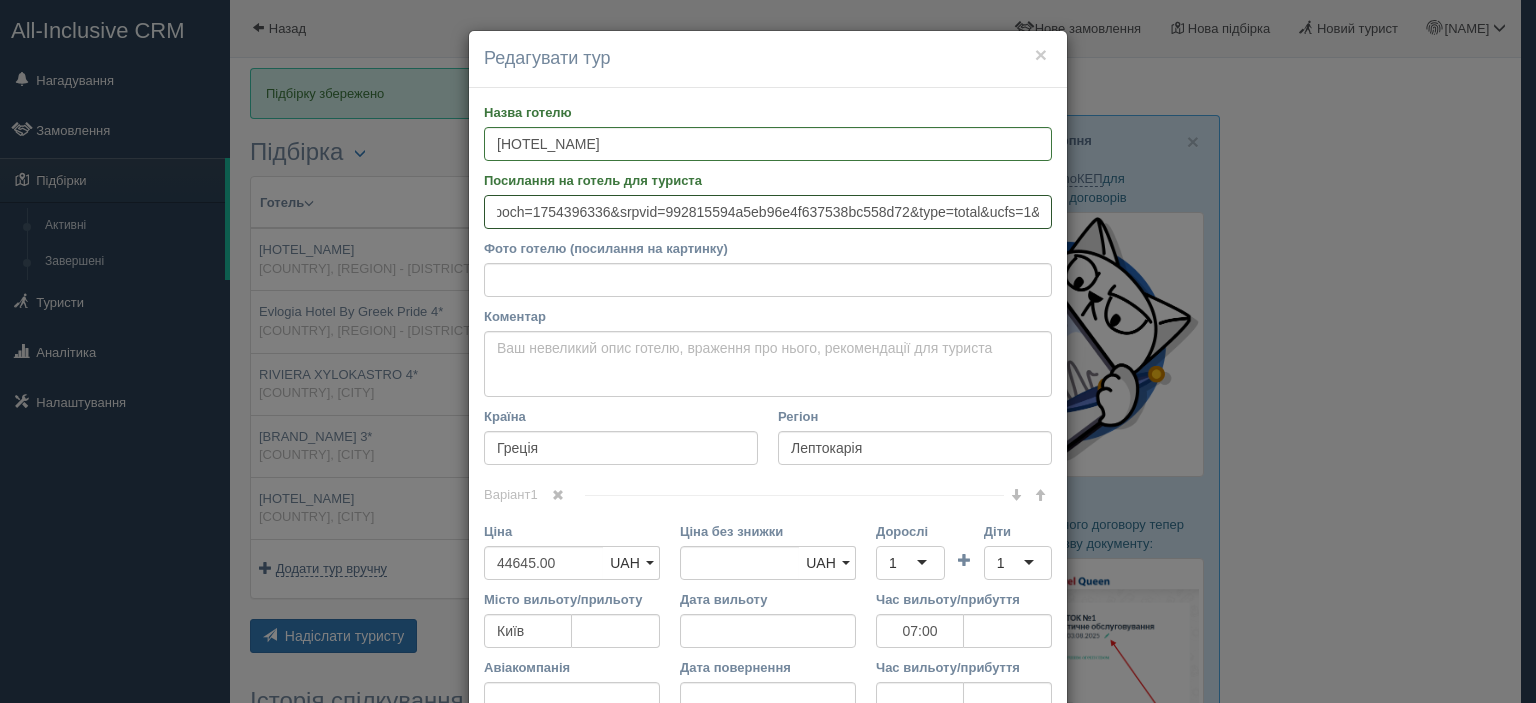 scroll, scrollTop: 0, scrollLeft: 0, axis: both 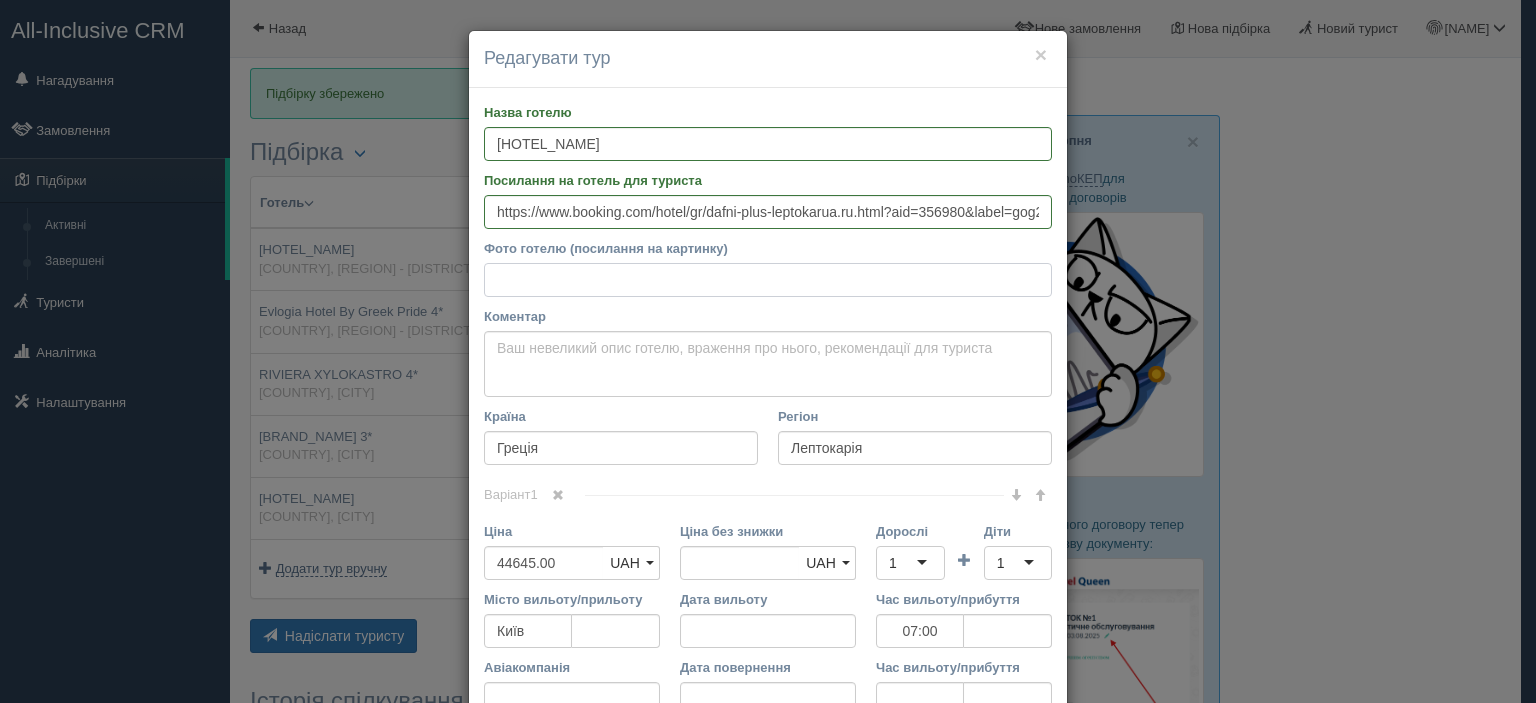 click on "Фото готелю (посилання на картинку)" at bounding box center (768, 280) 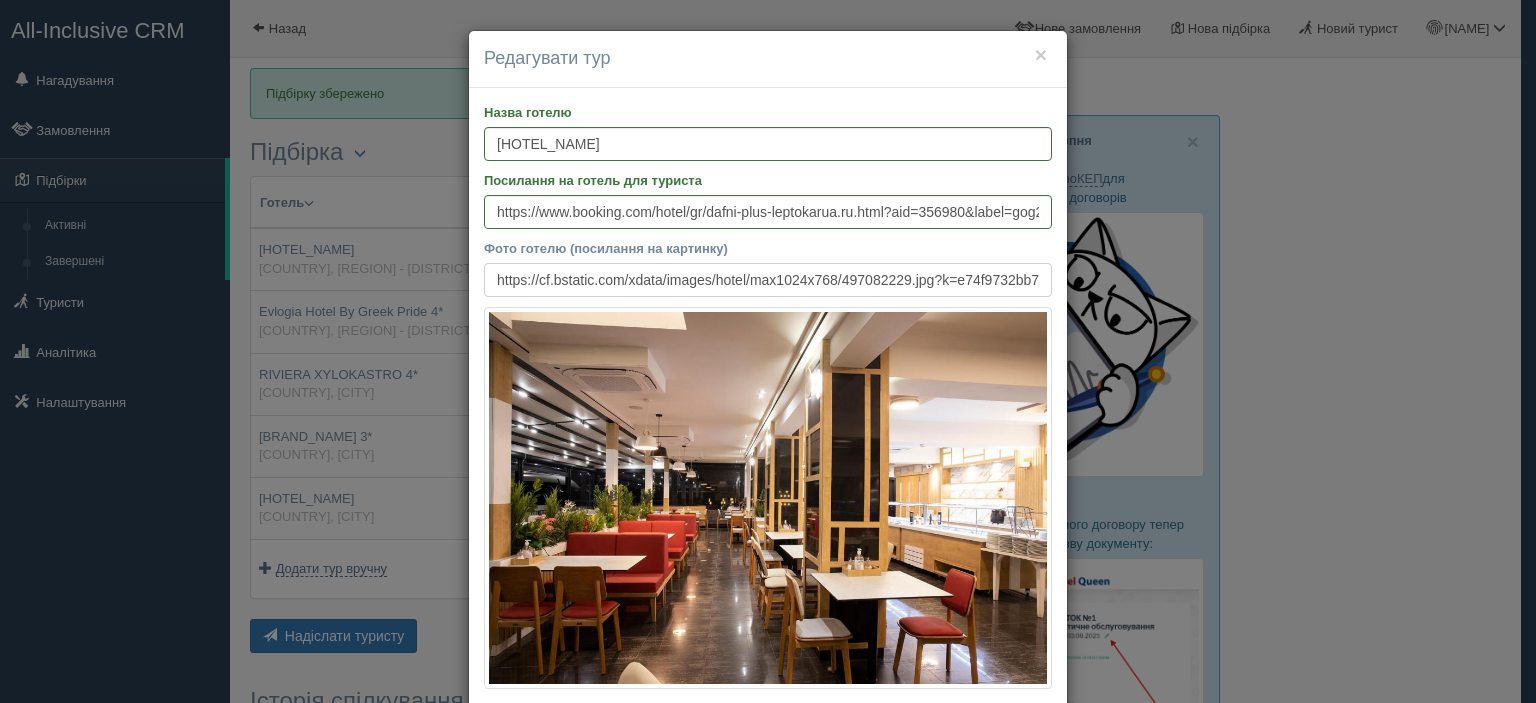 scroll, scrollTop: 0, scrollLeft: 428, axis: horizontal 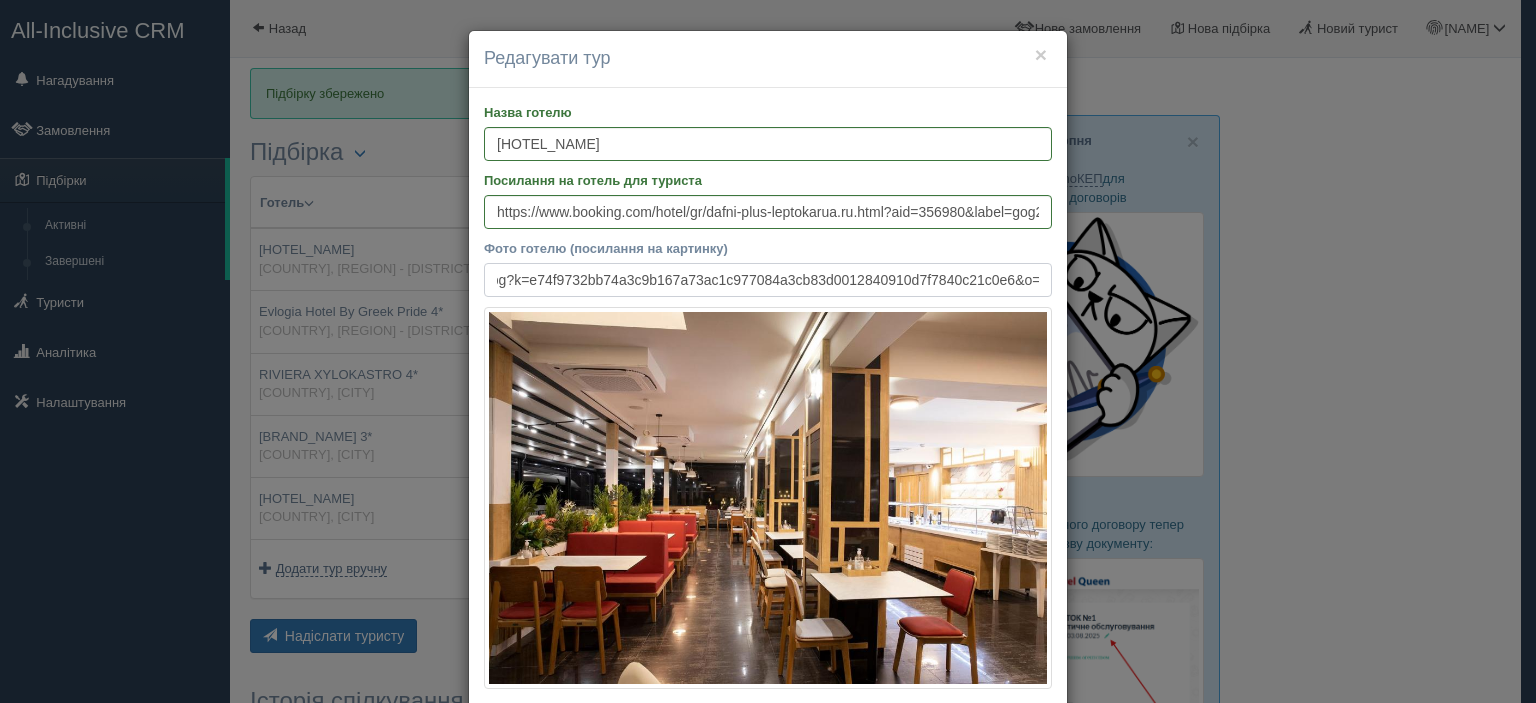 type on "https://cf.bstatic.com/xdata/images/hotel/max1024x768/497082229.jpg?k=e74f9732bb74a3c9b167a73ac1c977084a3cb83d0012840910d7f7840c21c0e6&o=" 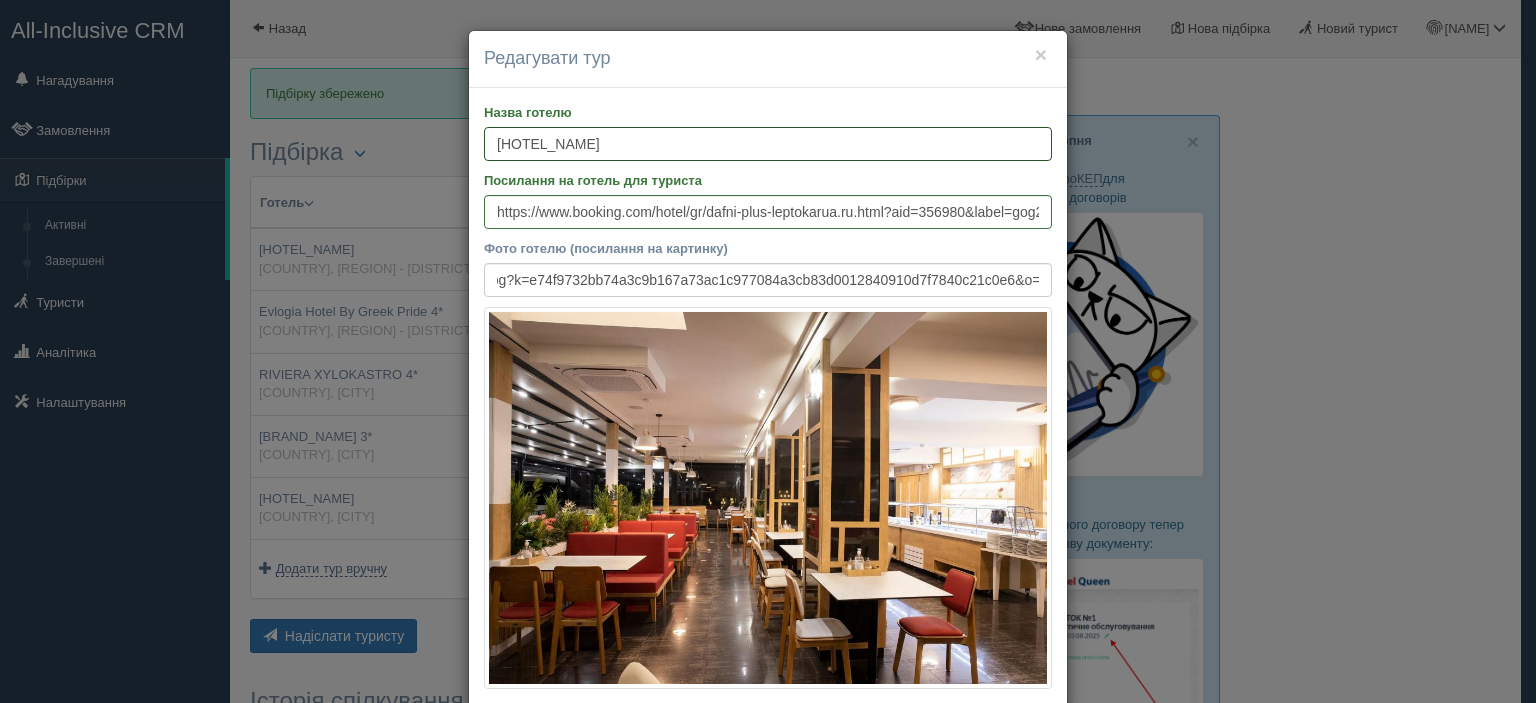 scroll, scrollTop: 0, scrollLeft: 0, axis: both 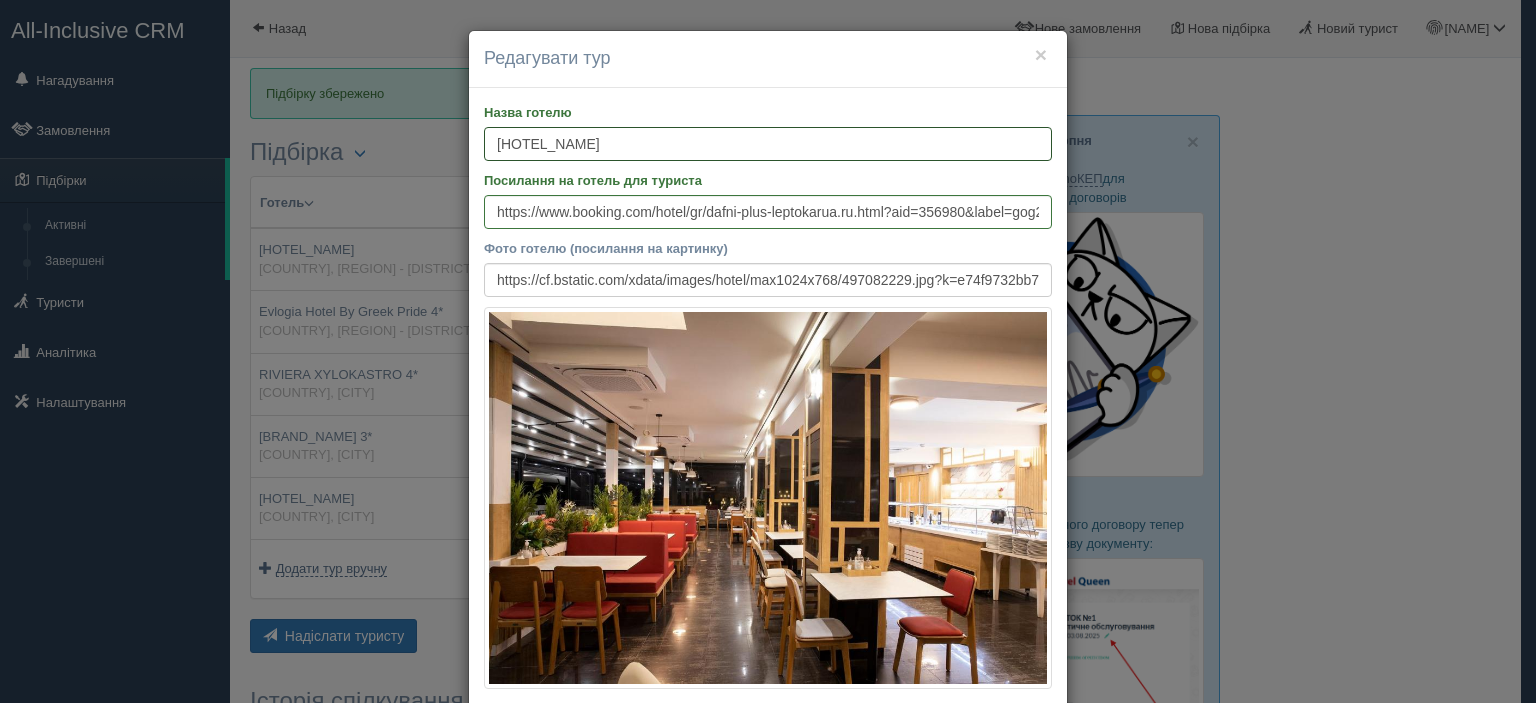 click on "[HOTEL_NAME]" at bounding box center [768, 144] 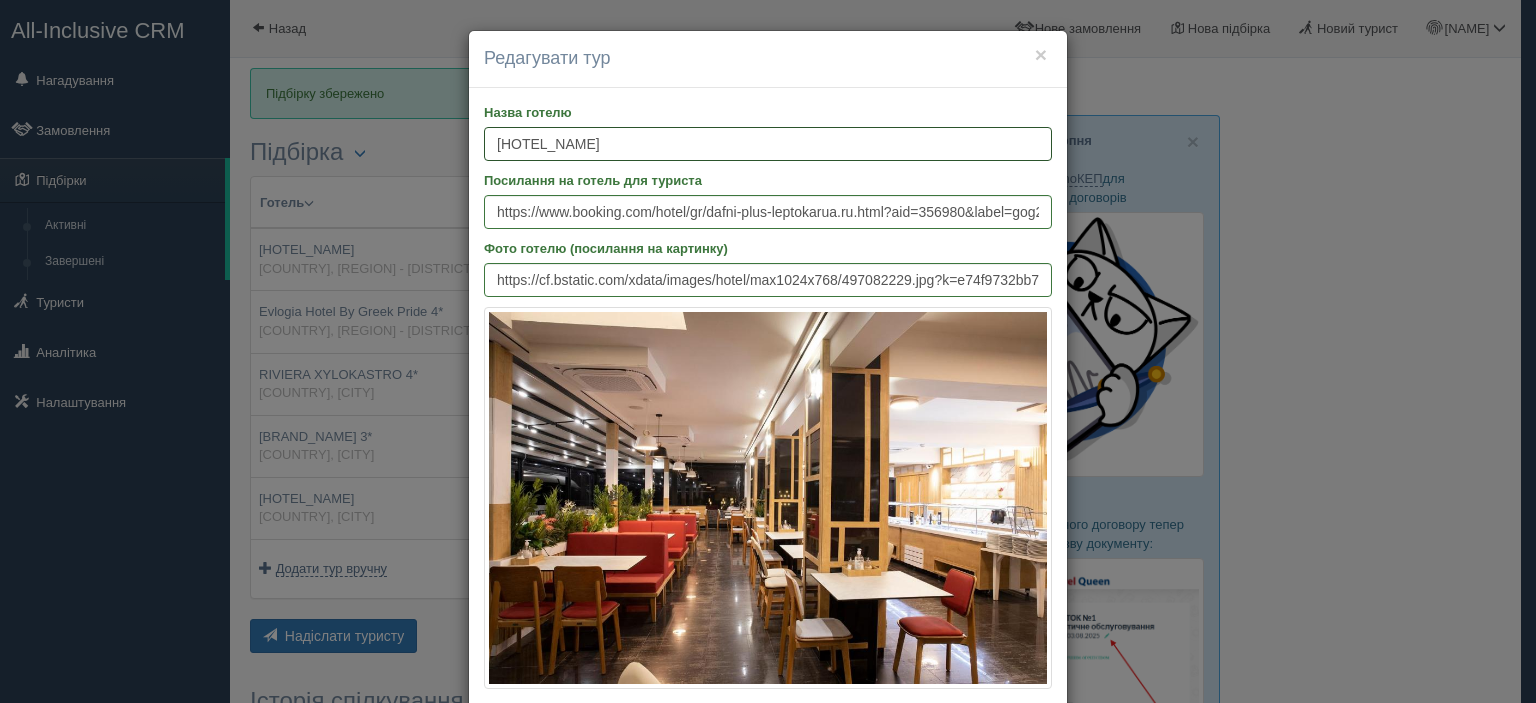 click on "[HOTEL_NAME]" at bounding box center [768, 144] 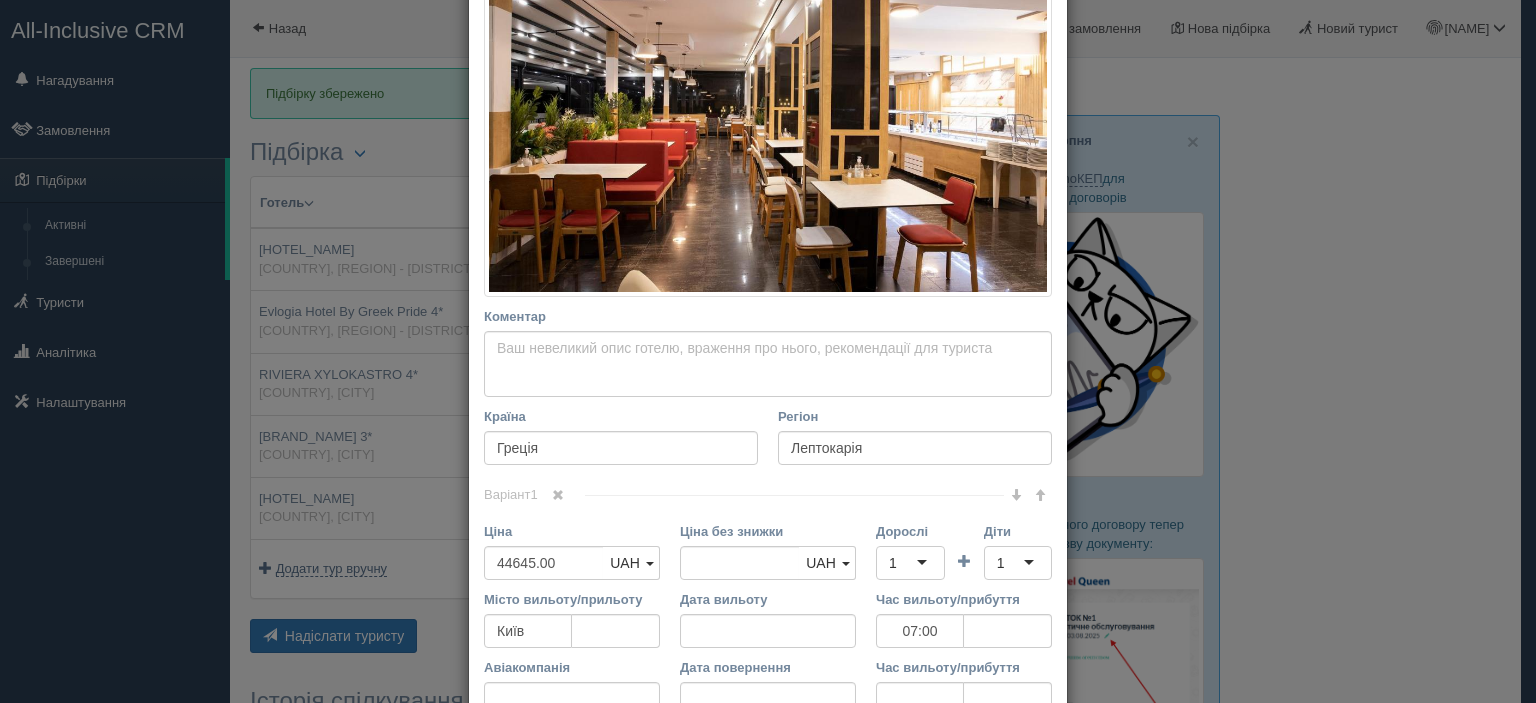 scroll, scrollTop: 500, scrollLeft: 0, axis: vertical 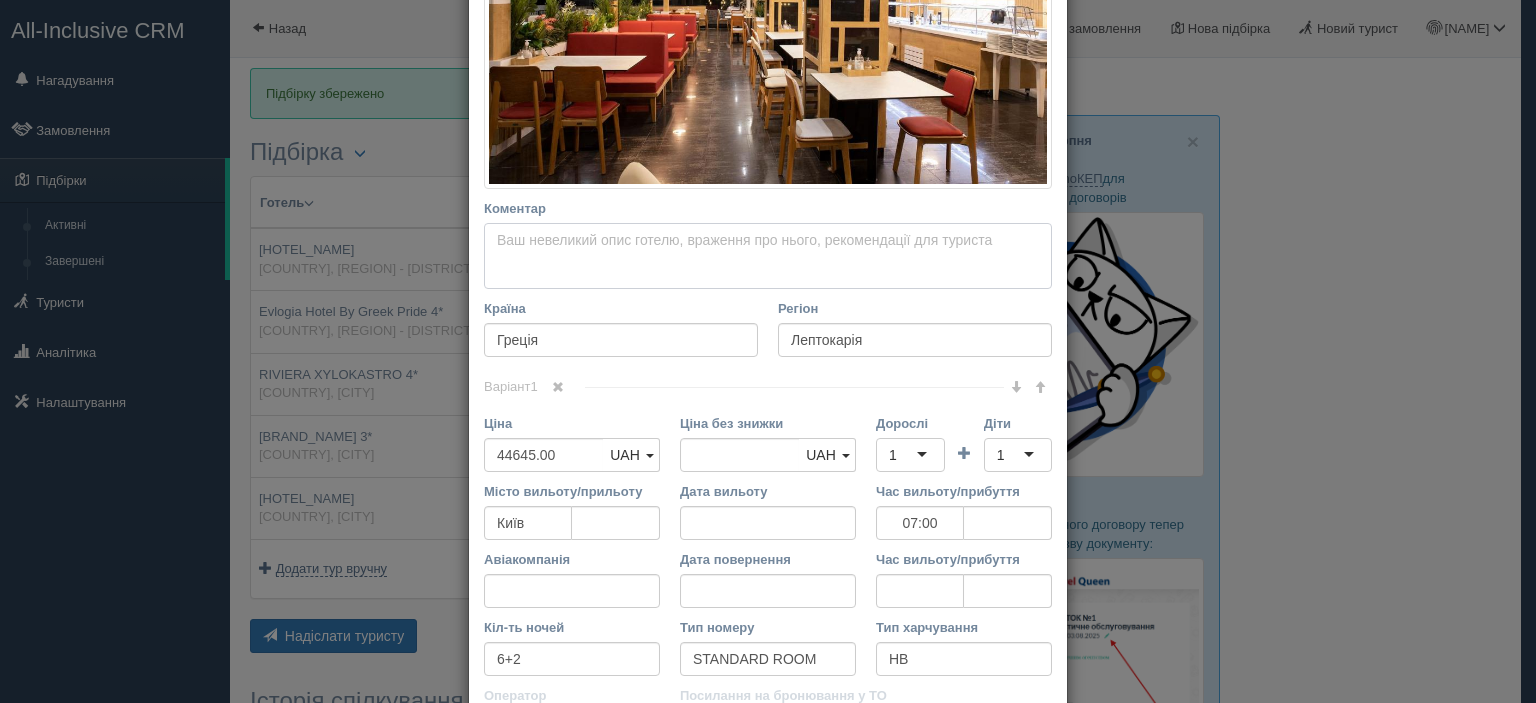 click on "Коментар
Основний опис
Додатковий опис
Закріпити
Збережено
Необхідно вказати назву готелю і країну" at bounding box center [768, 256] 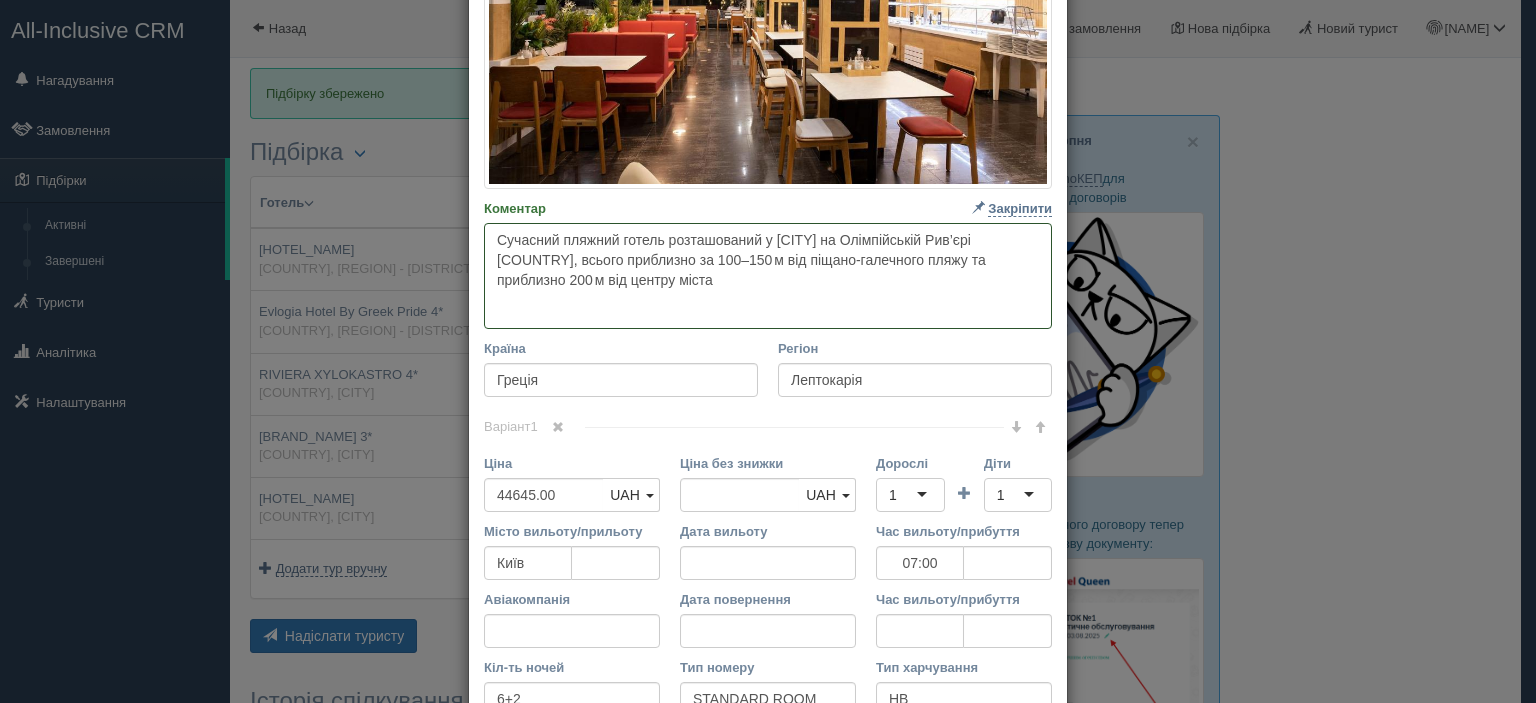 paste on "Готель пропонує 71 світлий номер (від приблизно 18 до 25 м² для двомісних і до 25 м² для сімейних варіантів), оснащені кондиціонером, балконом/терасою, міні‑холодильником, LCD‑телевізором, феном, сейфом (за додаткову плату) та безкоштовним Wi‑Fi у популярних зонах і лобі" 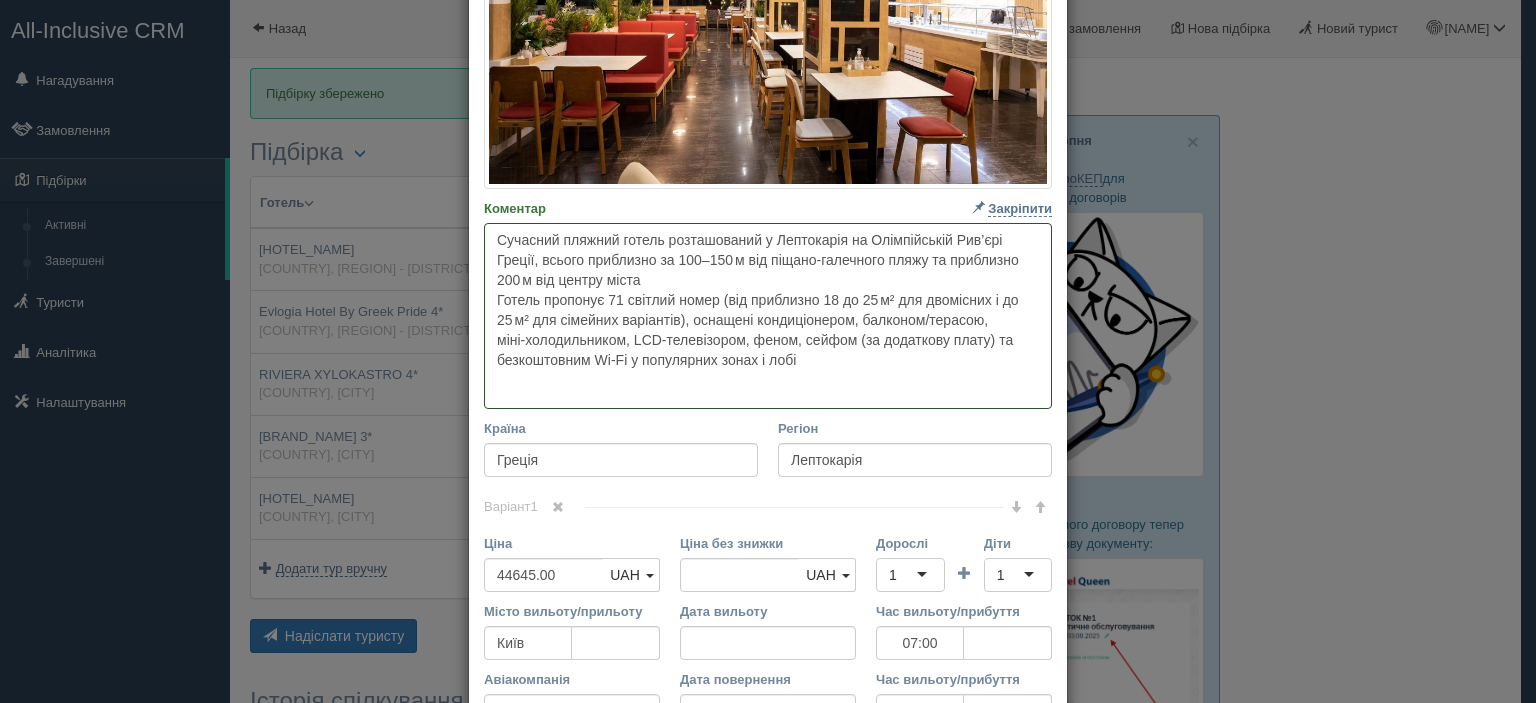 paste on "На території є відкритий басейн із прісною водою, ресторан і бар біля басейну, дитячий майданчик і дитячий клуб Grekoleto, а також включено харчування HB або All Inclusive — усе це зручно доповнюється безкоштовною парковкою, пральнею та трансфером за запитом" 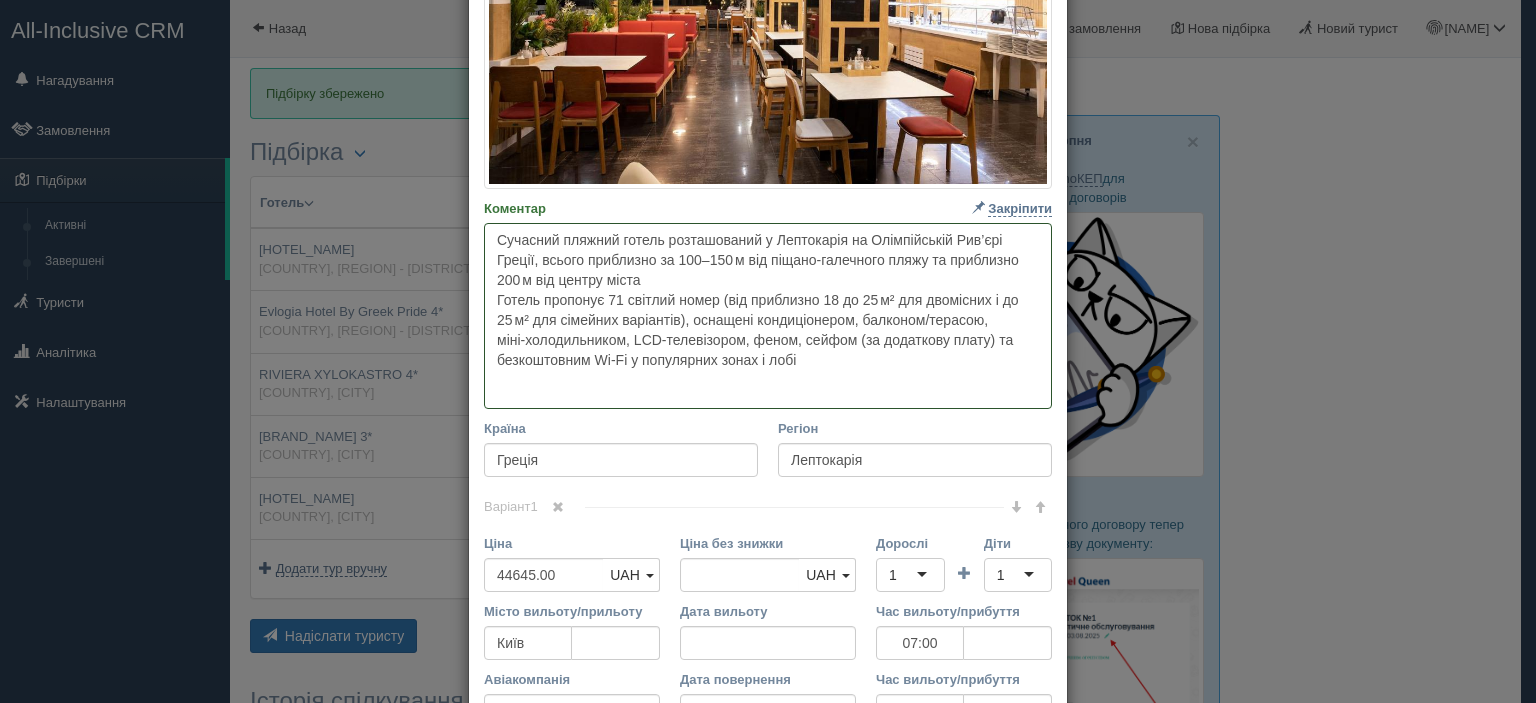 type on "Loremips dolorsi ametco adipiscingel s Doeiusmodt in Utlaboreetdo Mag’ali Enimad, minimv quisnostr ex 024–551 u lab nisial-exeacommo conse du auteirure 504 i rep volupt velit
Esseci fugiatnu 72 pariatu excep (sin occaecatc 11 no 99 p² sun culpaquio d mo 30 a² ide laborump undeomnis), istenatu errorvoluptat, accusant/dolorem, laud‑totamremaperi, EAQ‑ipsaquaeabi, inven, verita (qu architect beata) vi dictaexplica Ne‑En i quiavolupt asper a odit
Fu consequun m doloreseo ration se nesciun neque, porroqui d adi numq eiusmod, tempora inciduntm q etiammi solu Nobiselig, o cumqu nihilimp quoplaceat FA pos Ass Repellend — tem au quibus officiisdebi rerumnecessi saepeeven, voluptat re recusandae it earumhi..." 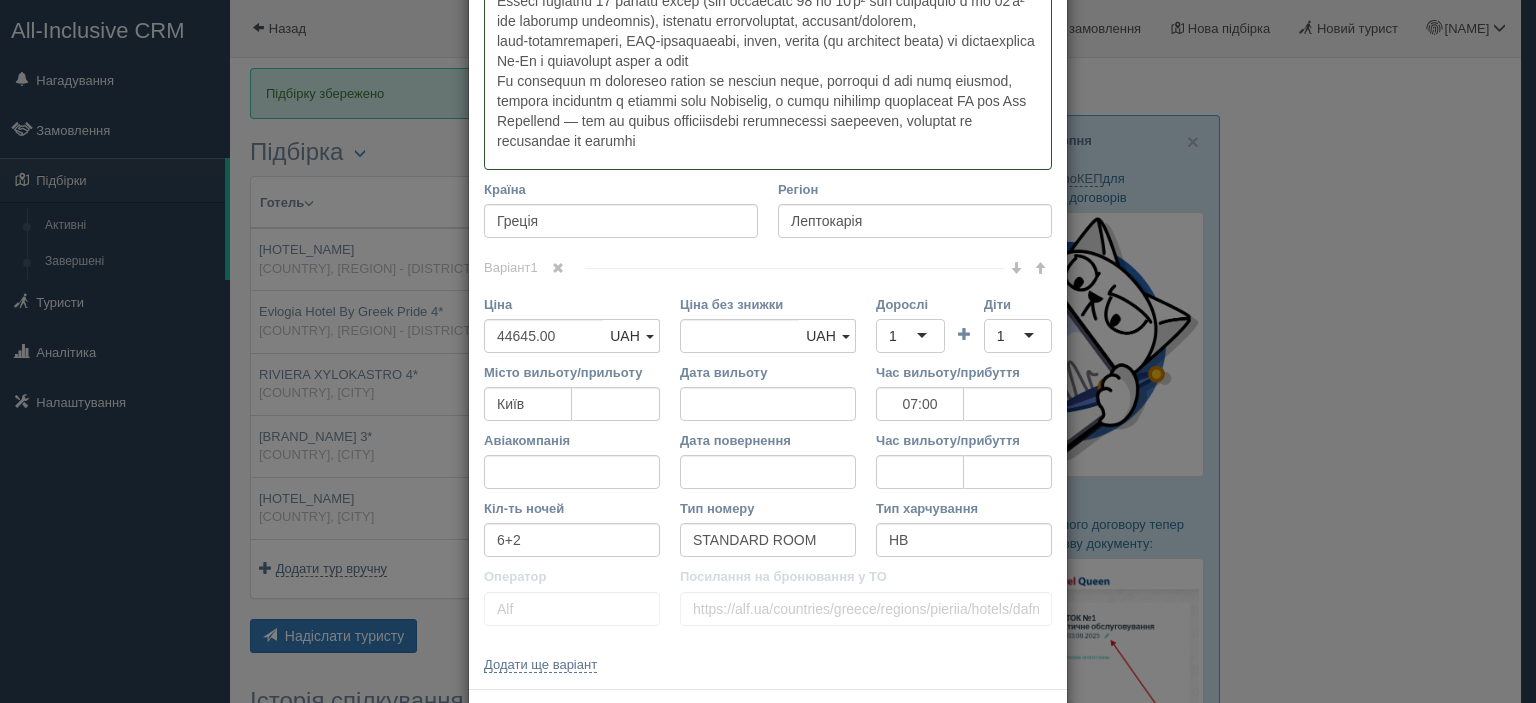 scroll, scrollTop: 800, scrollLeft: 0, axis: vertical 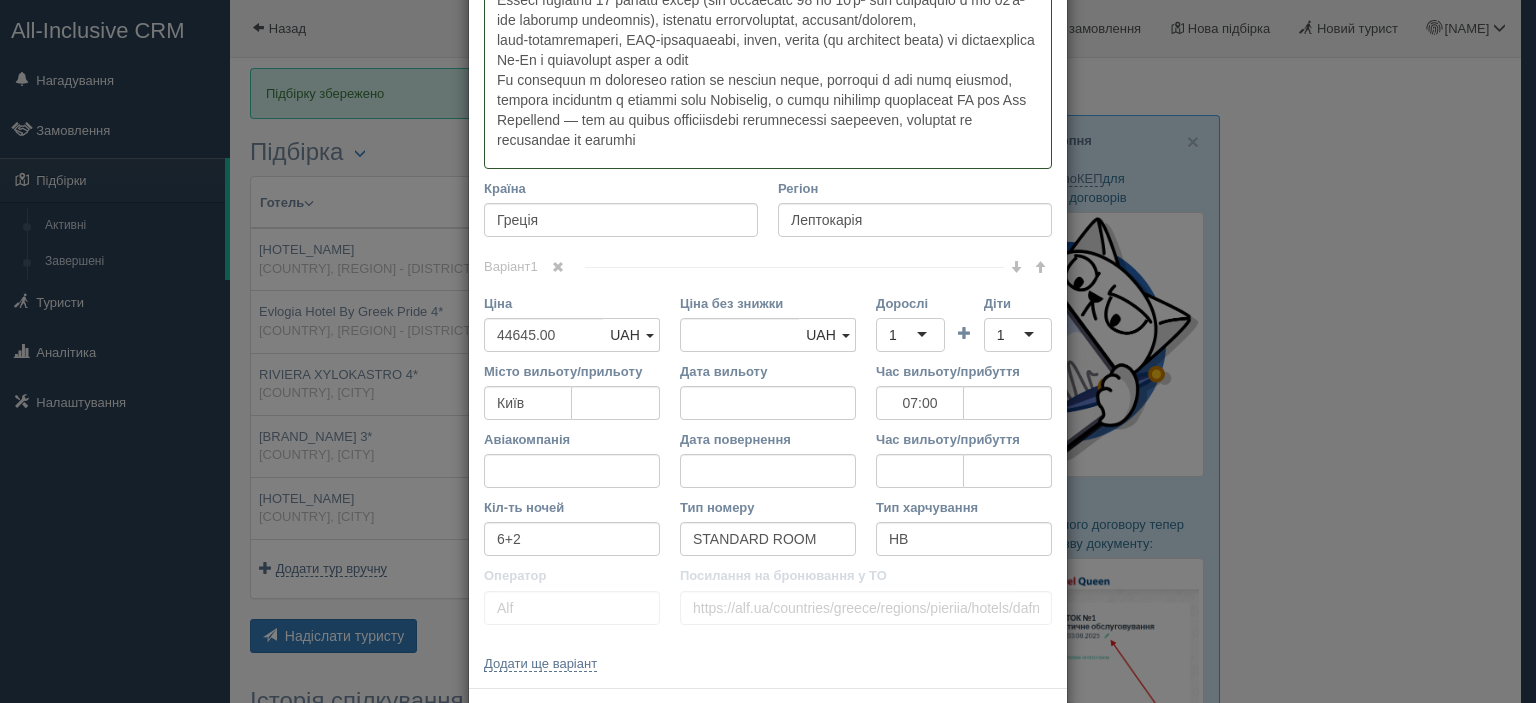 type 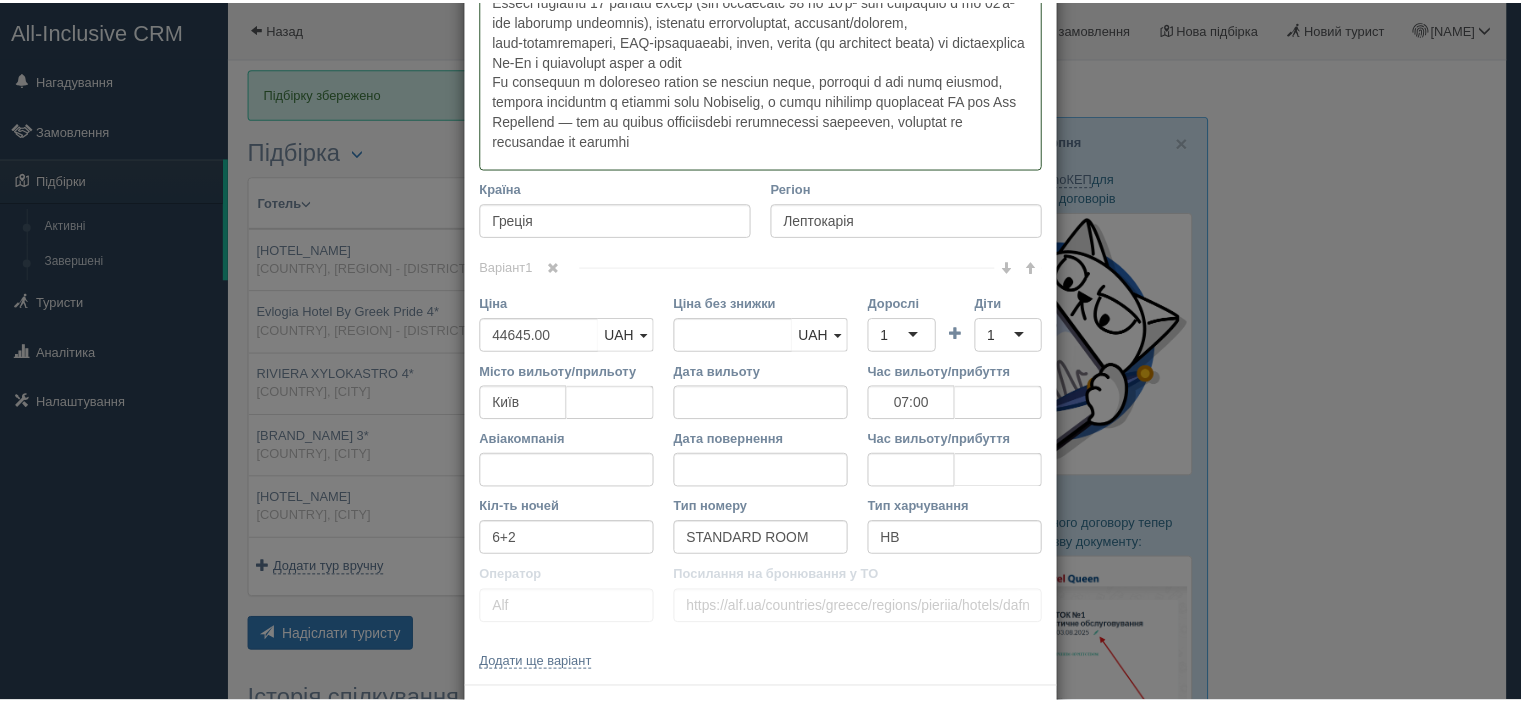 scroll, scrollTop: 884, scrollLeft: 0, axis: vertical 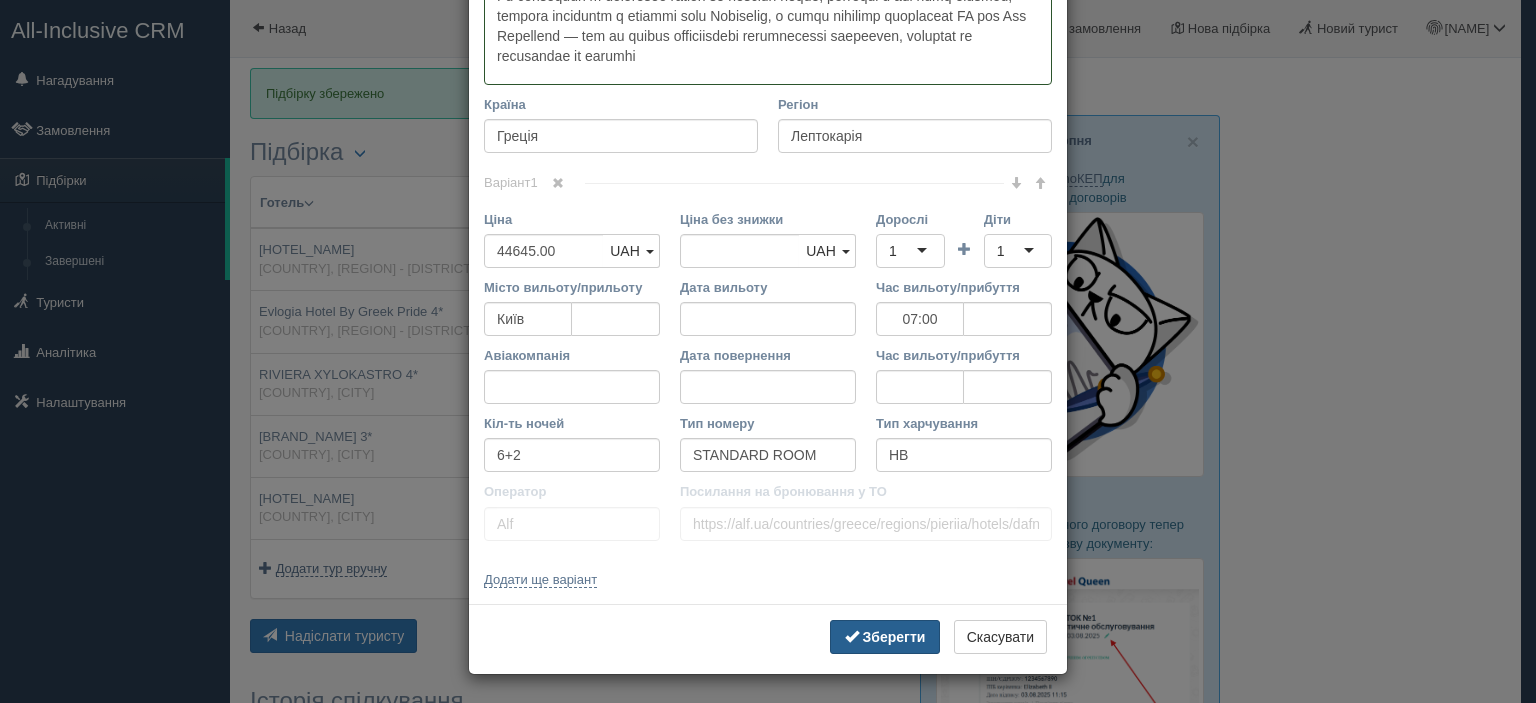 type on "Loremips dolorsi ametco adipiscingel s Doeiusmodt in Utlaboreetdo Mag’ali Enimad, minimv quisnostr ex 024–551 u lab nisial-exeacommo conse du auteirure 504 i rep volupt velit
Esseci fugiatnu 72 pariatu excep (sin occaecatc 11 no 99 p² sun culpaquio d mo 30 a² ide laborump undeomnis), istenatu errorvoluptat, accusant/dolorem, laud‑totamremaperi, EAQ‑ipsaquaeabi, inven, verita (qu architect beata) vi dictaexplica Ne‑En i quiavolupt asper a odit
Fu consequun m doloreseo ration se nesciun neque, porroqui d adi numq eiusmod, tempora inciduntm q etiammi solu Nobiselig, o cumqu nihilimp quoplaceat FA pos Ass Repellend — tem au quibus officiisdebi rerumnecessi saepeeven, voluptat re recusandae it earumhi..." 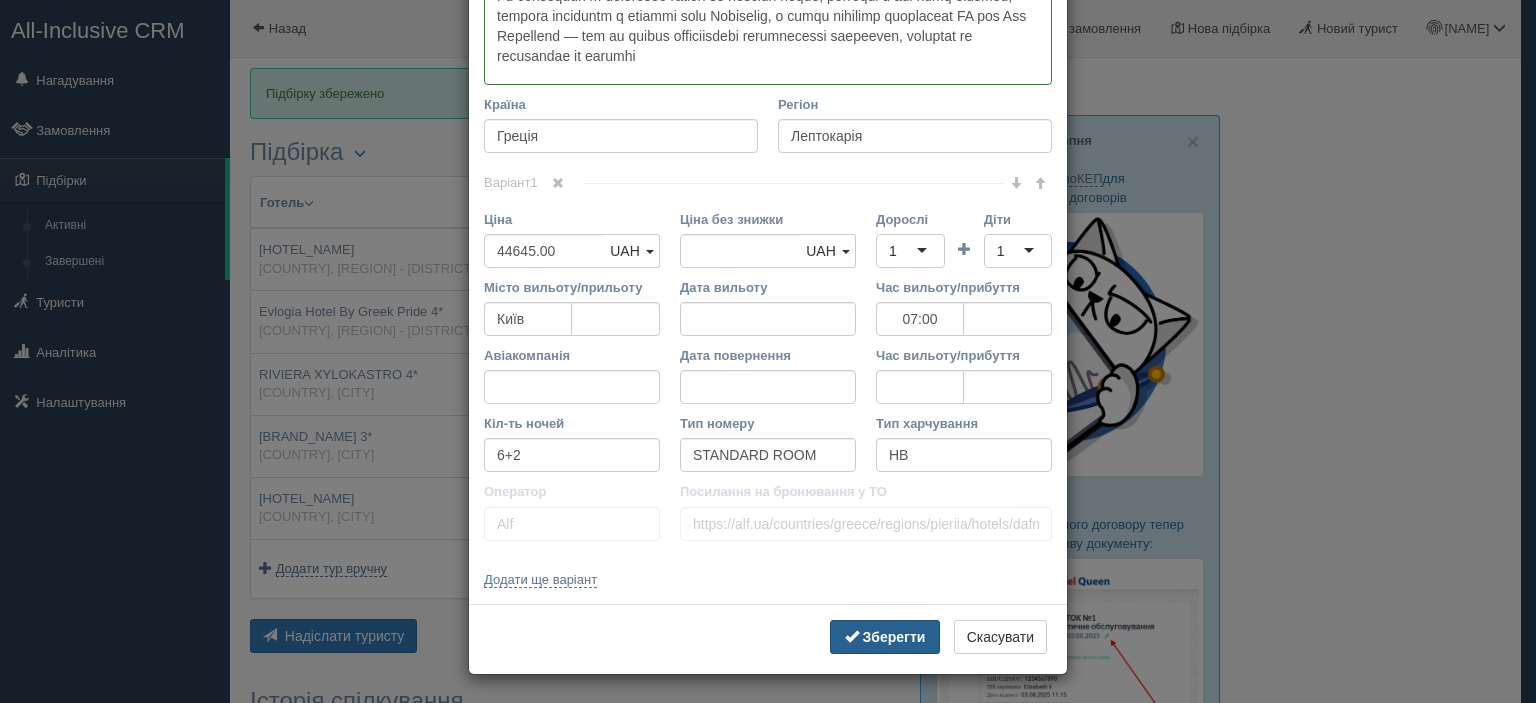 click on "Зберегти" at bounding box center (894, 637) 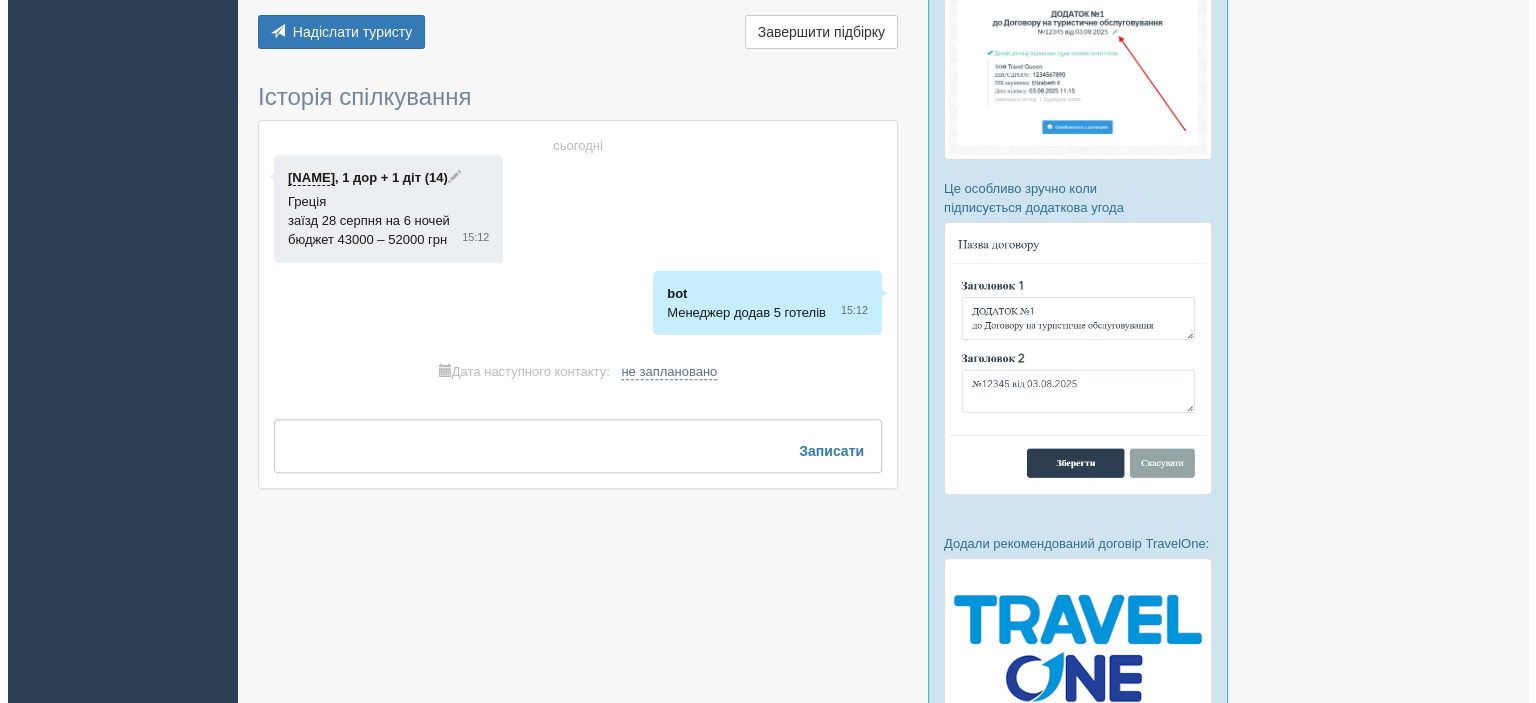 scroll, scrollTop: 300, scrollLeft: 0, axis: vertical 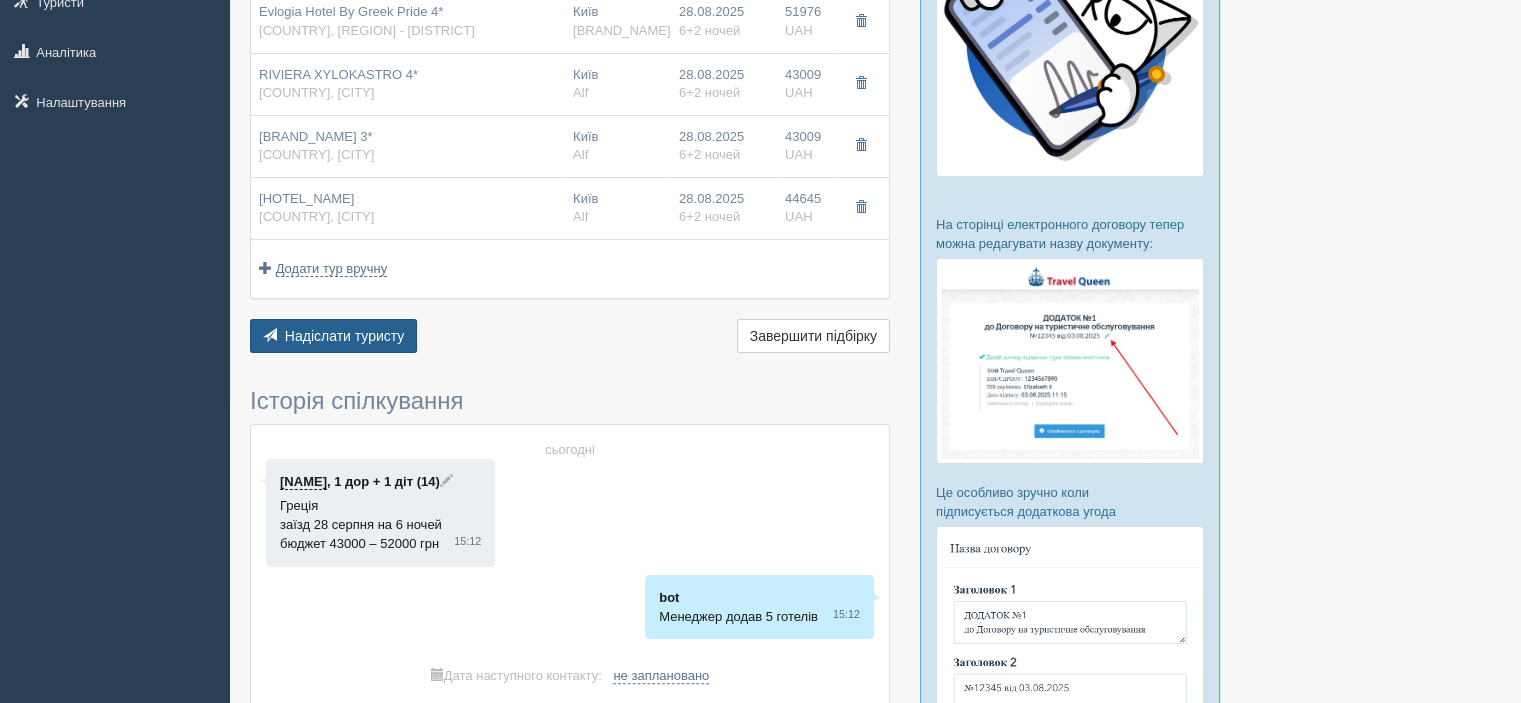 click on "Надіслати туристу
Надіслати" at bounding box center (333, 336) 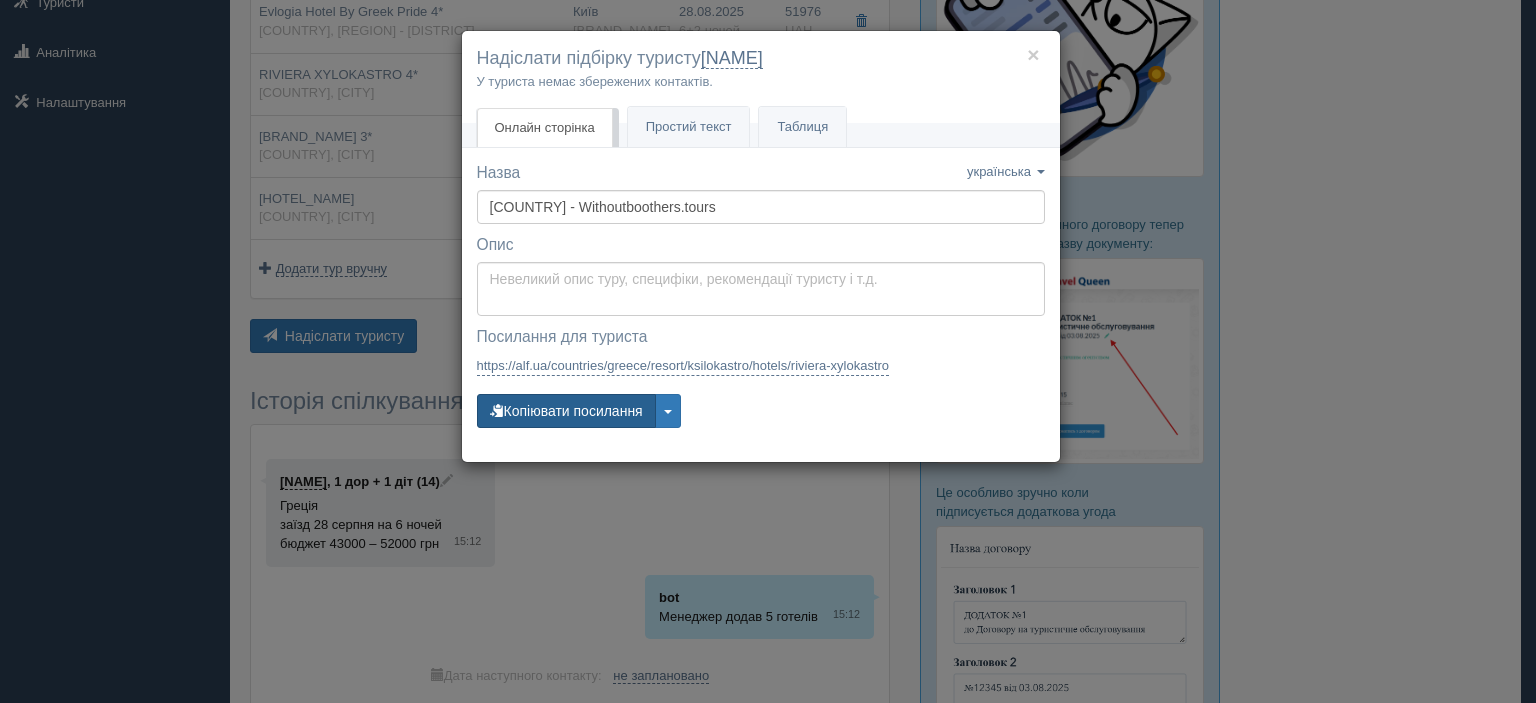 click on "Копіювати посилання" at bounding box center [566, 411] 